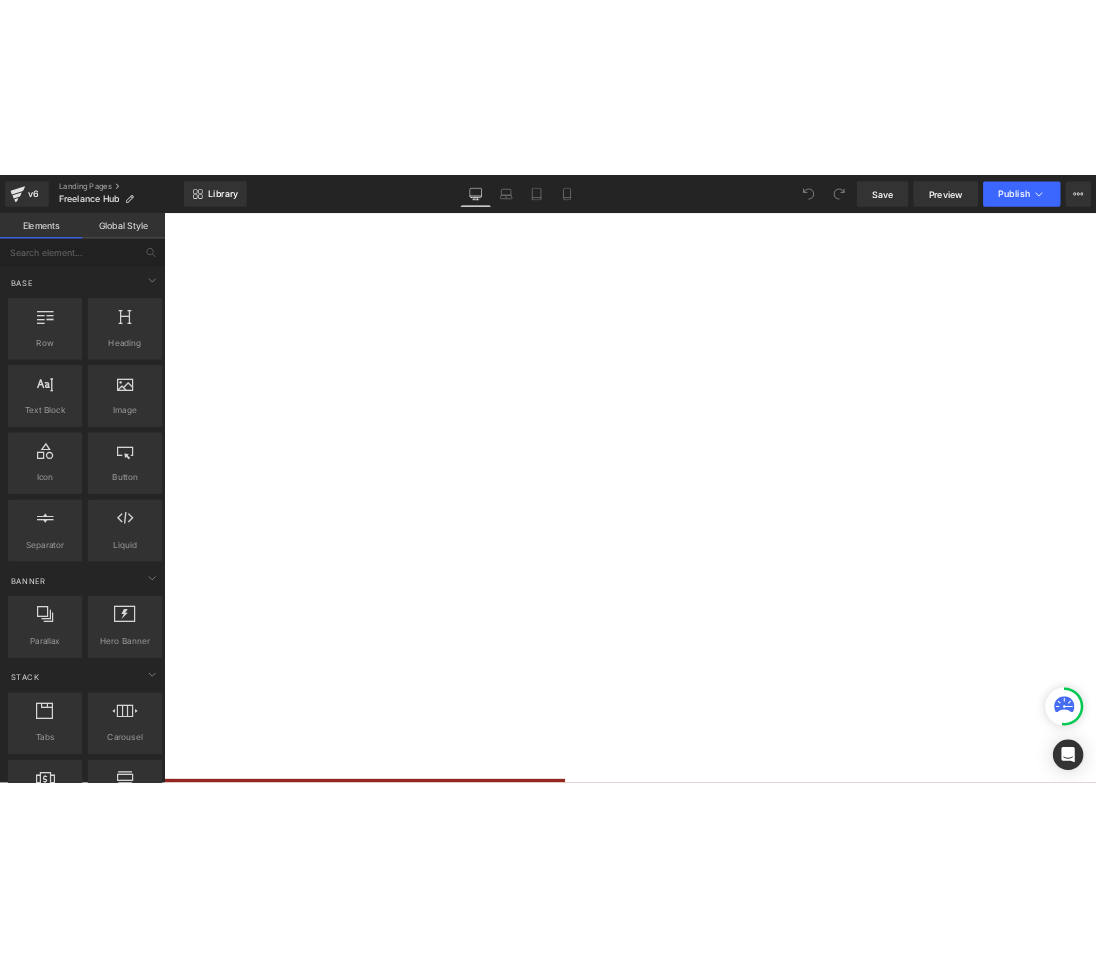 scroll, scrollTop: 0, scrollLeft: 0, axis: both 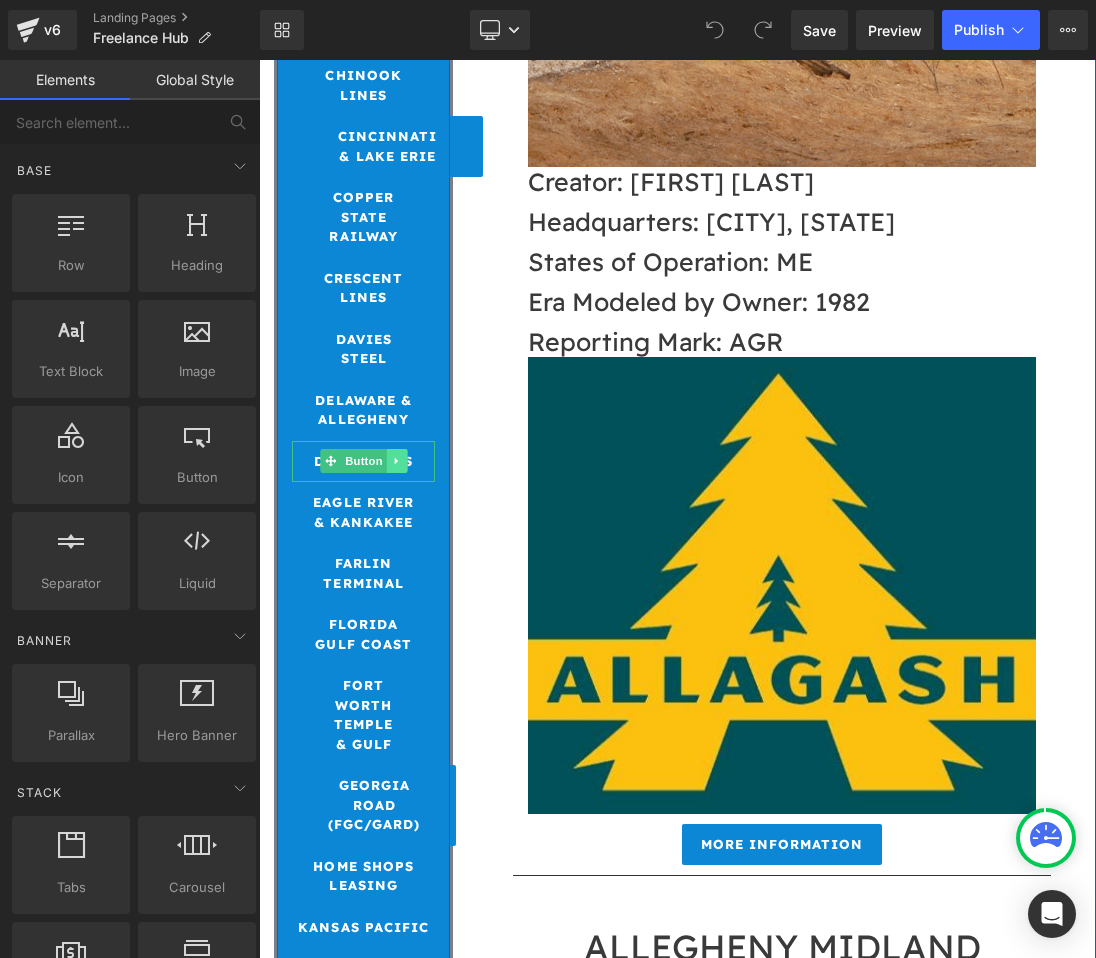click at bounding box center [396, 461] 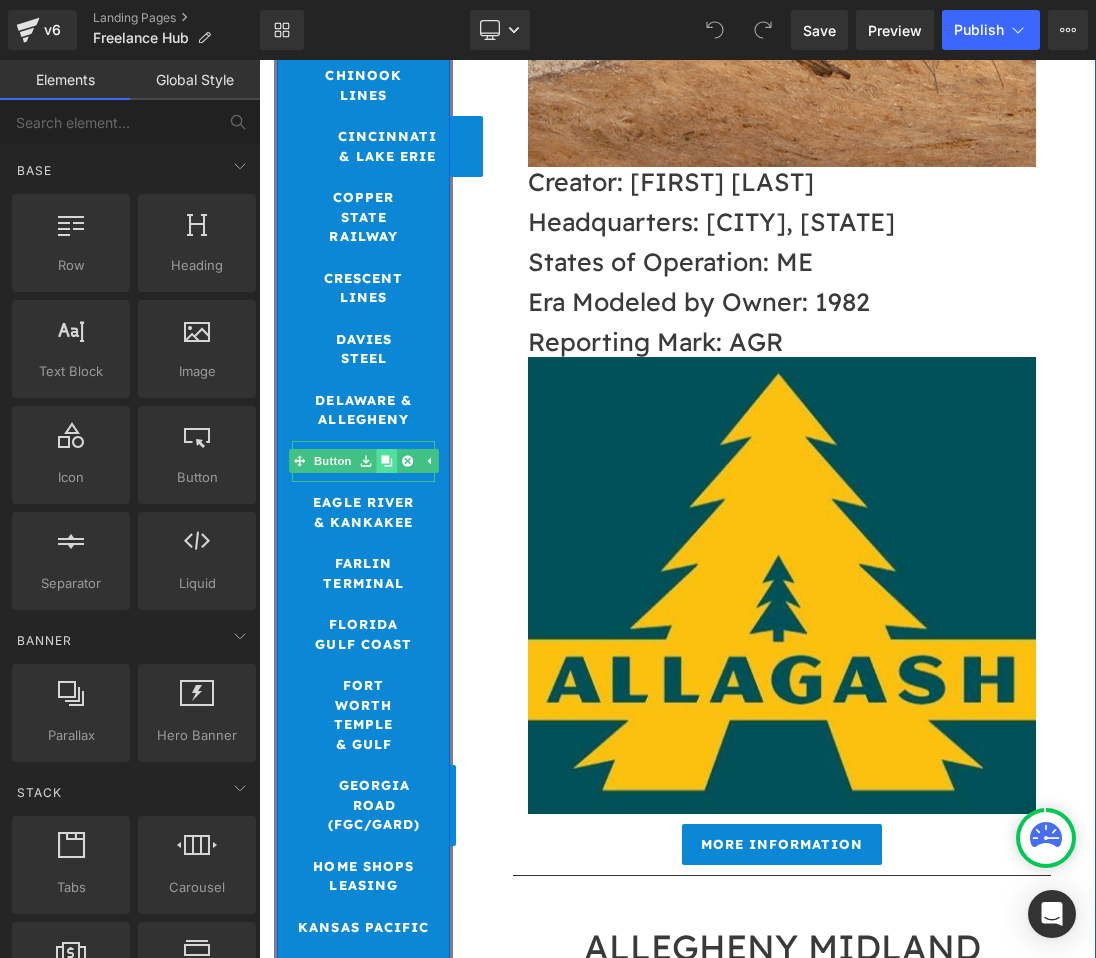 click 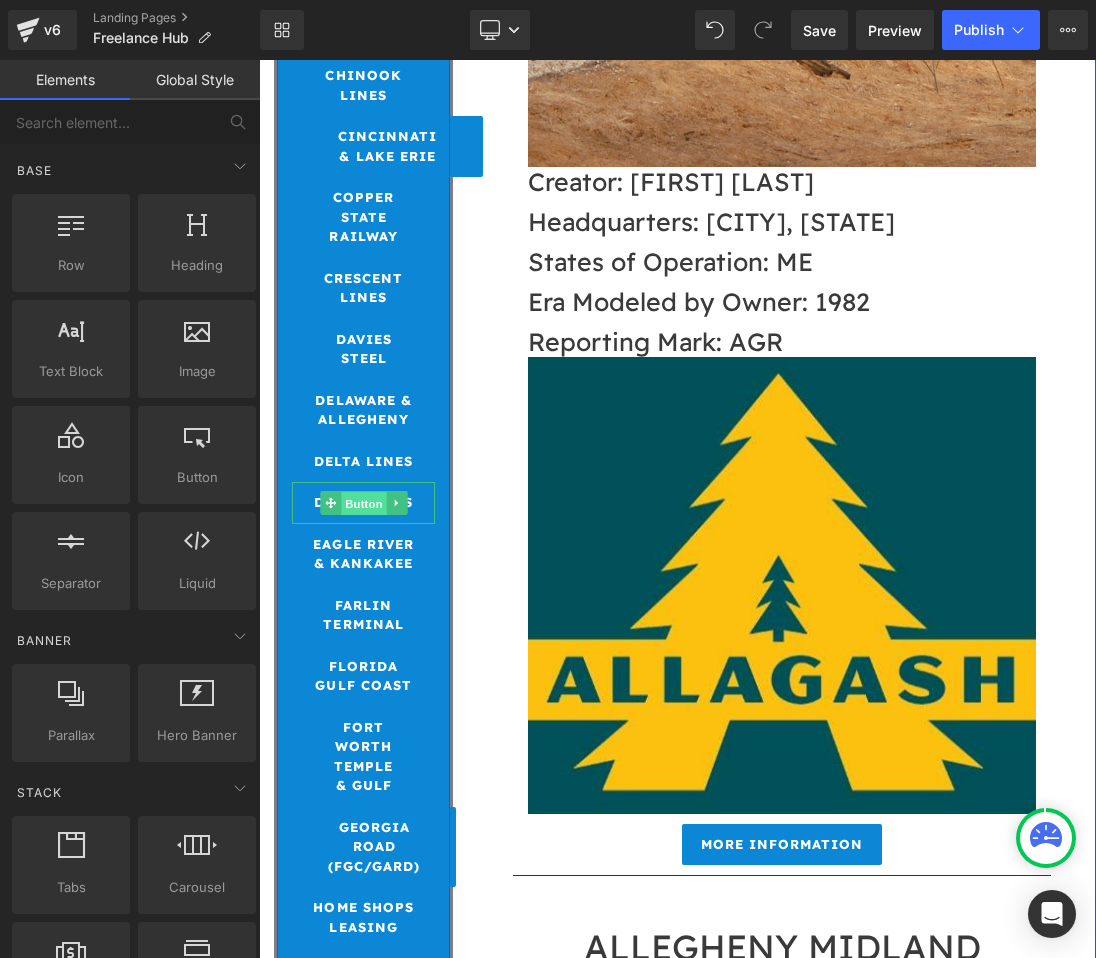 click on "Button" at bounding box center [364, 504] 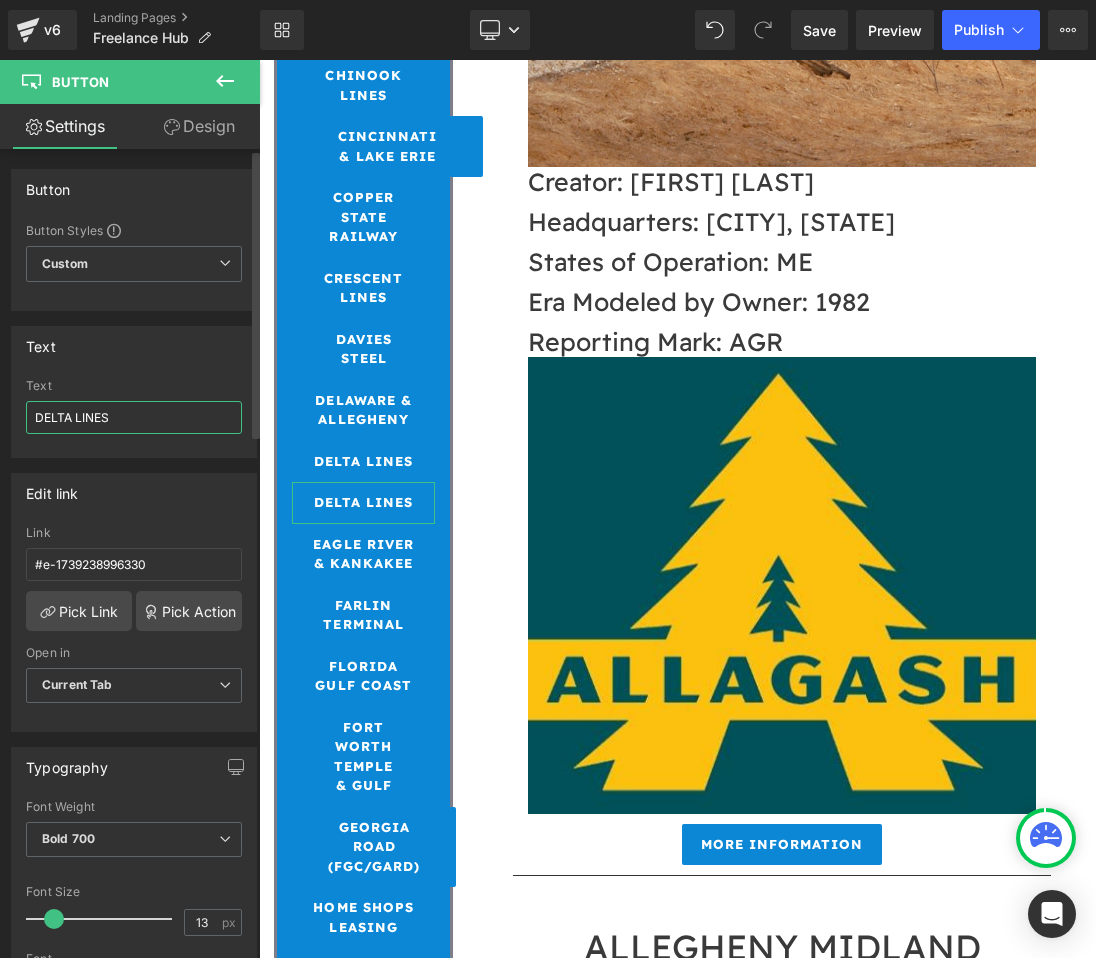 drag, startPoint x: 168, startPoint y: 417, endPoint x: 49, endPoint y: 418, distance: 119.0042 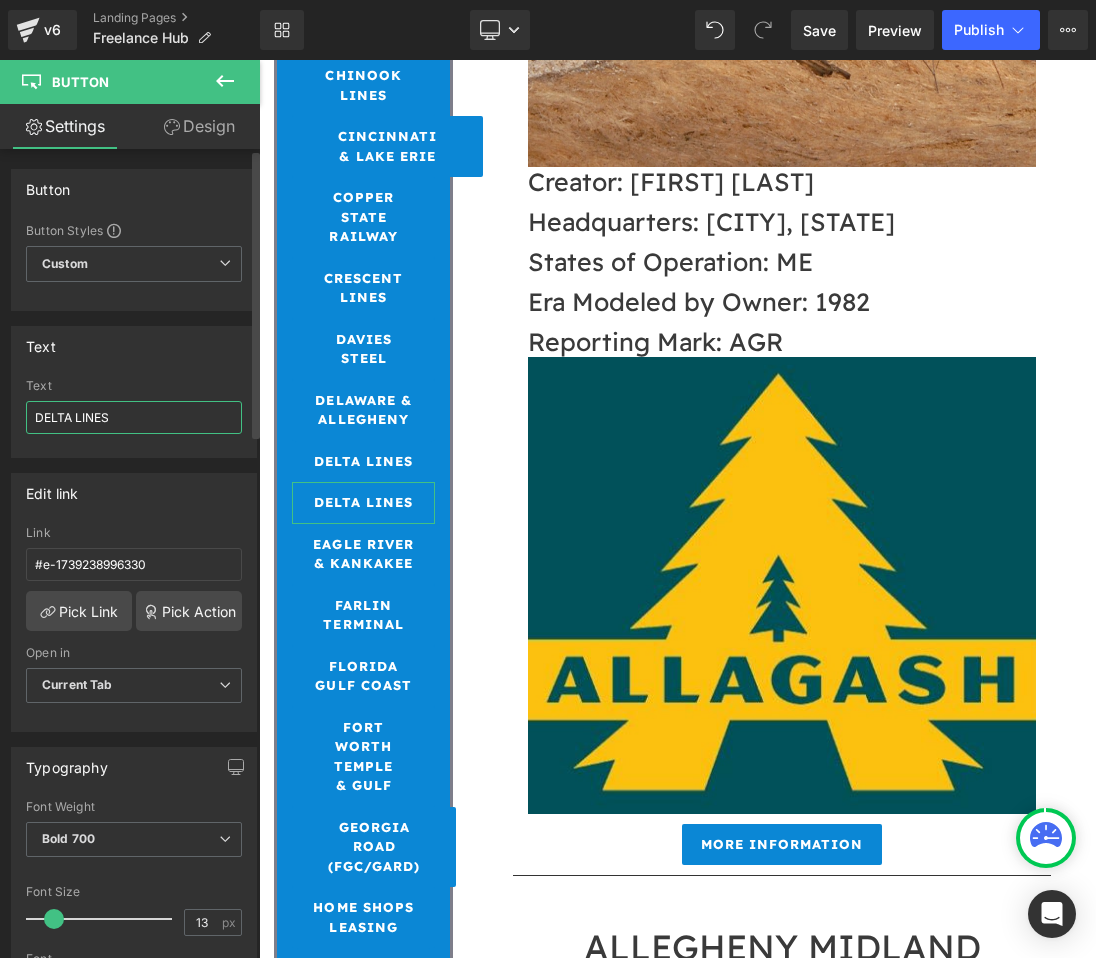 click on "DELTA LINES" at bounding box center (134, 417) 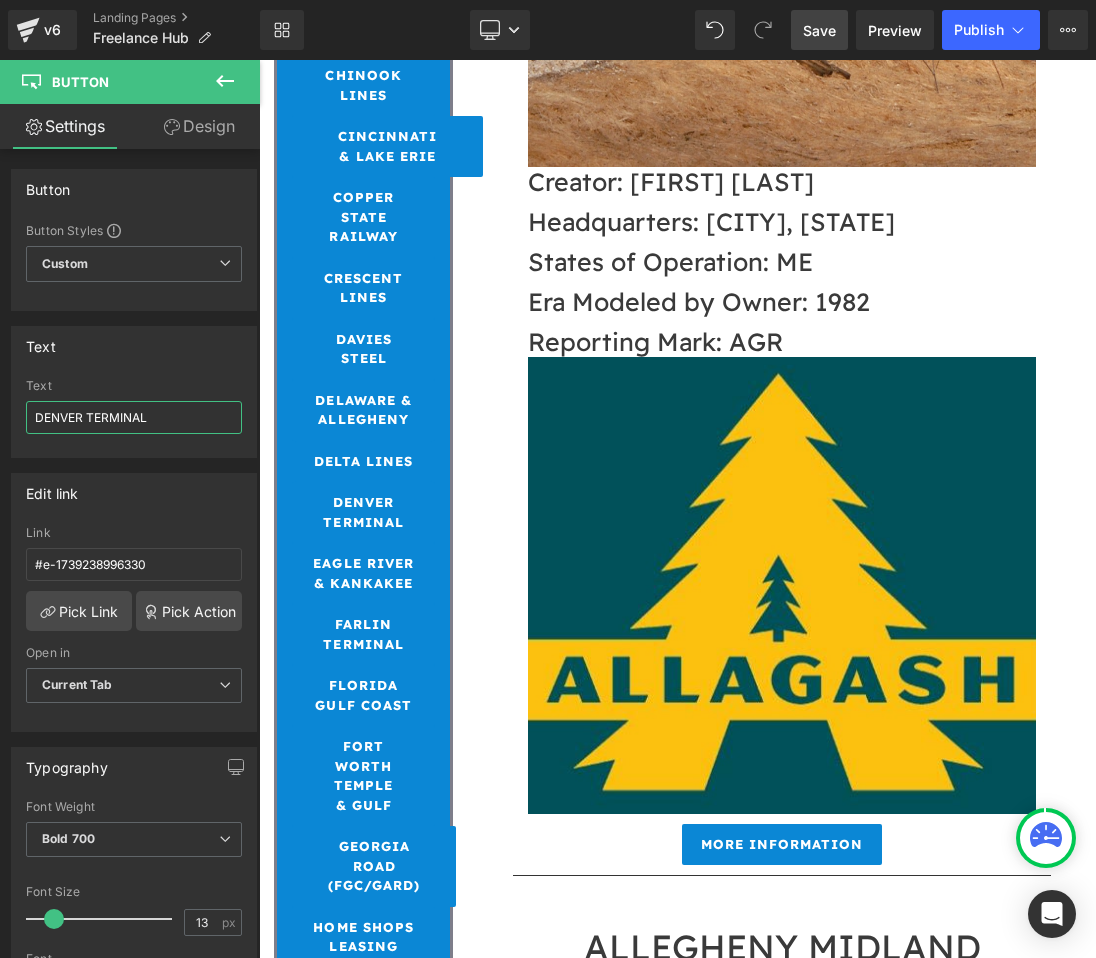 type on "DENVER TERMINAL" 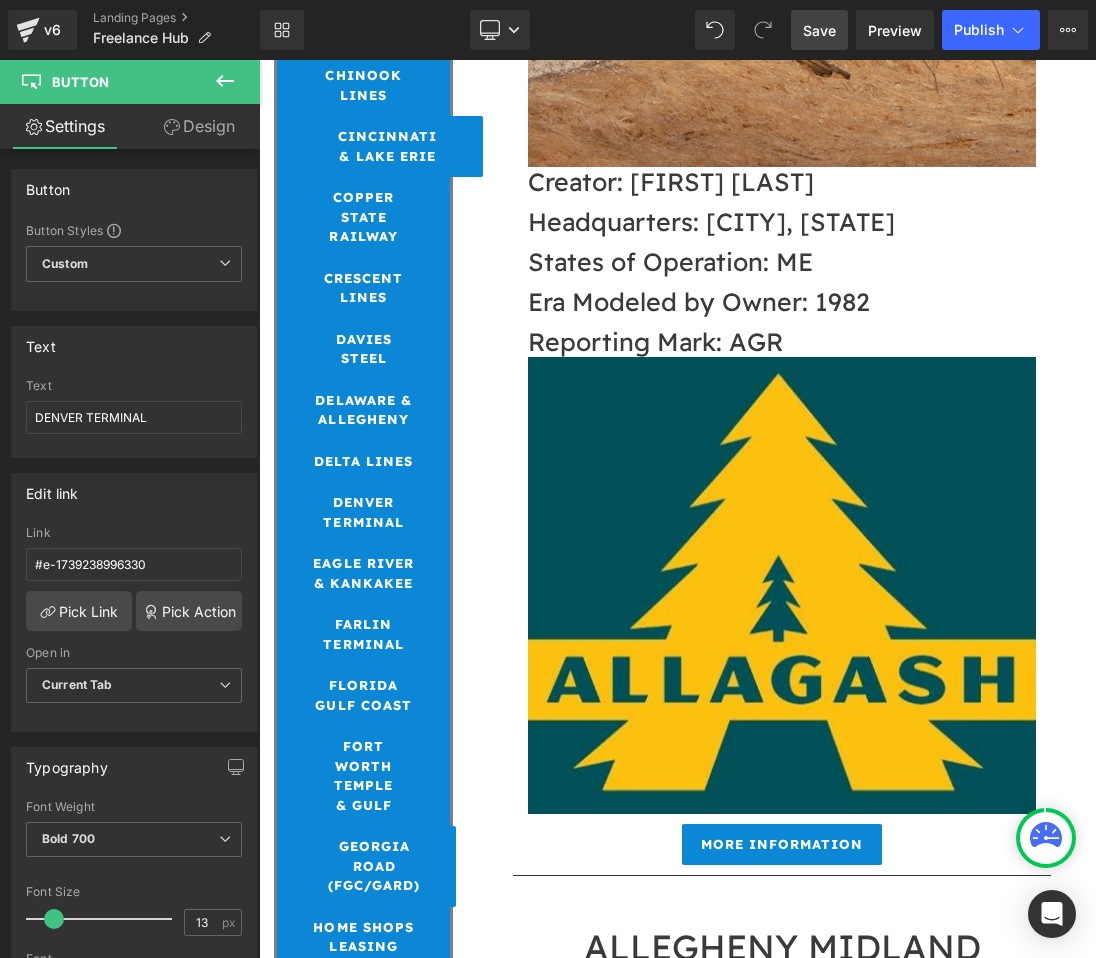 drag, startPoint x: 810, startPoint y: 37, endPoint x: 309, endPoint y: 283, distance: 558.1371 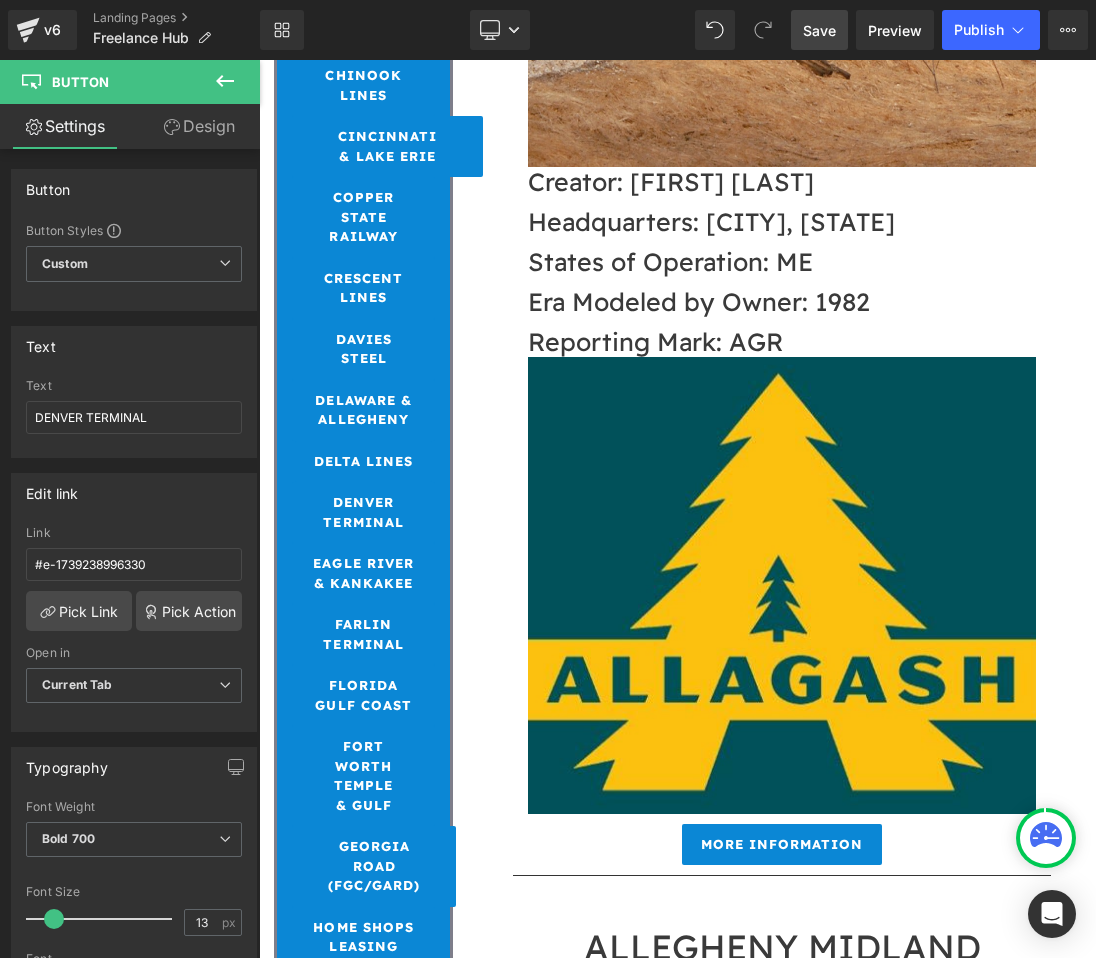 click on "Save" at bounding box center (819, 30) 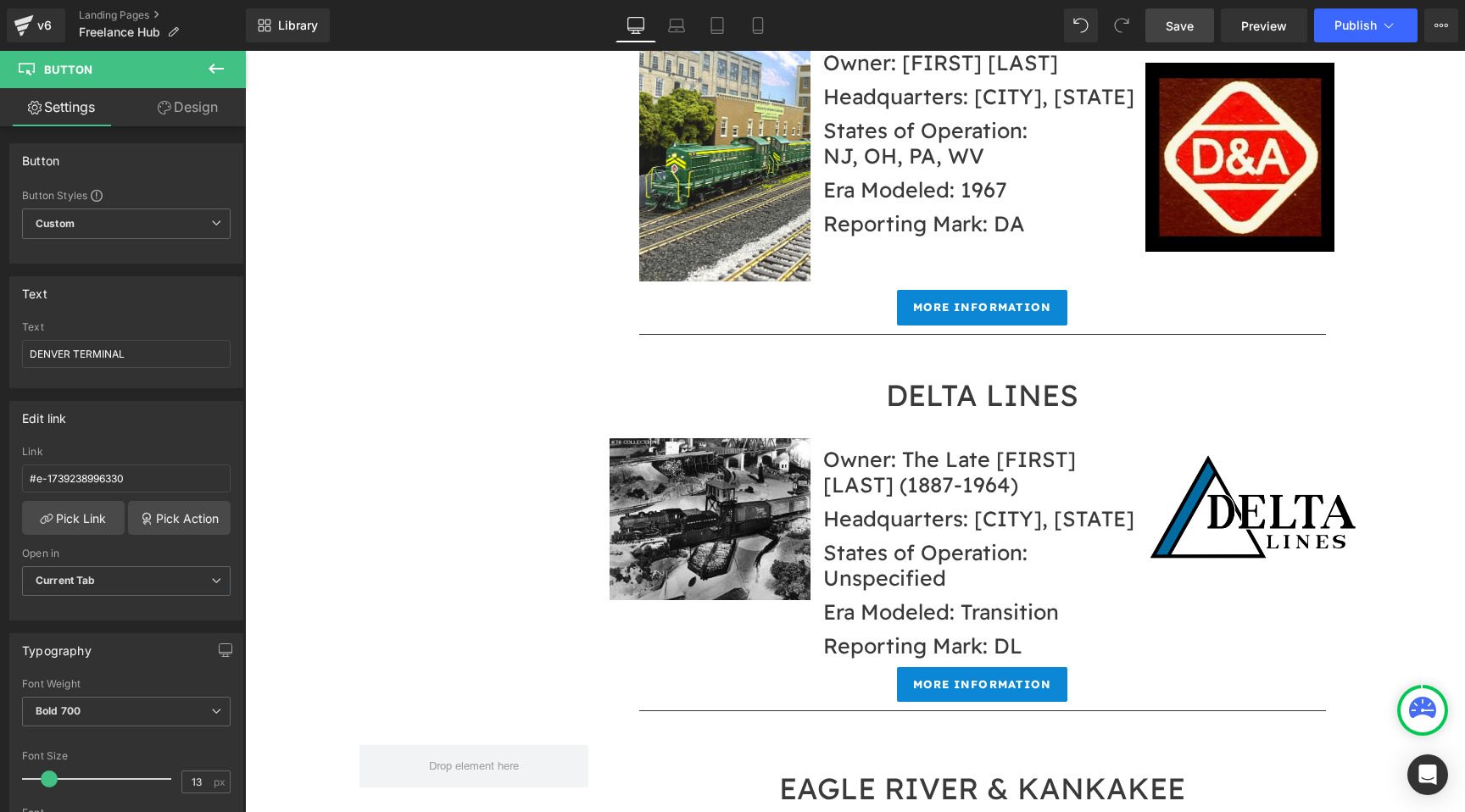 scroll, scrollTop: 6806, scrollLeft: 0, axis: vertical 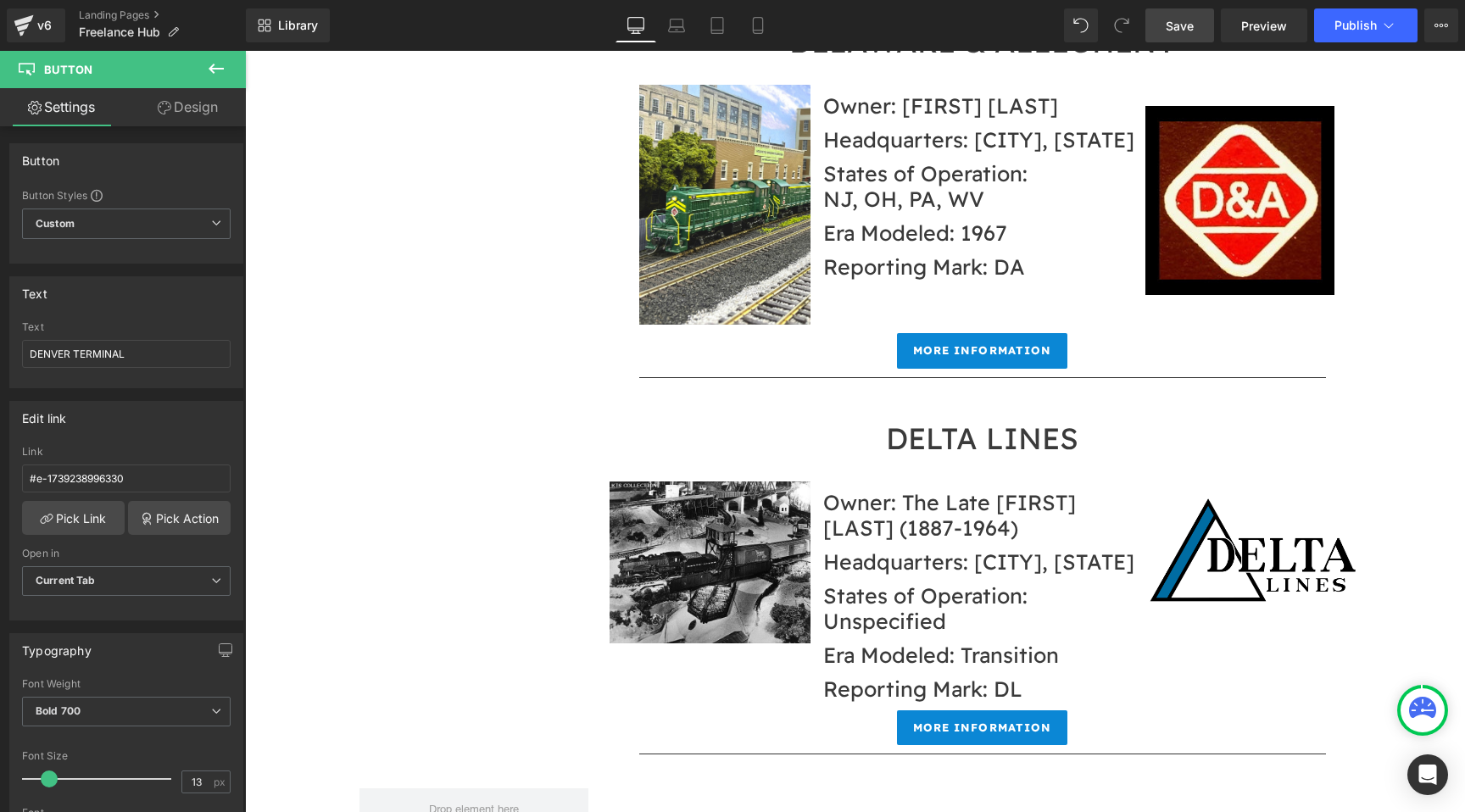 click on "Headquarters: [CITY], [STATE]" at bounding box center [983, 583] 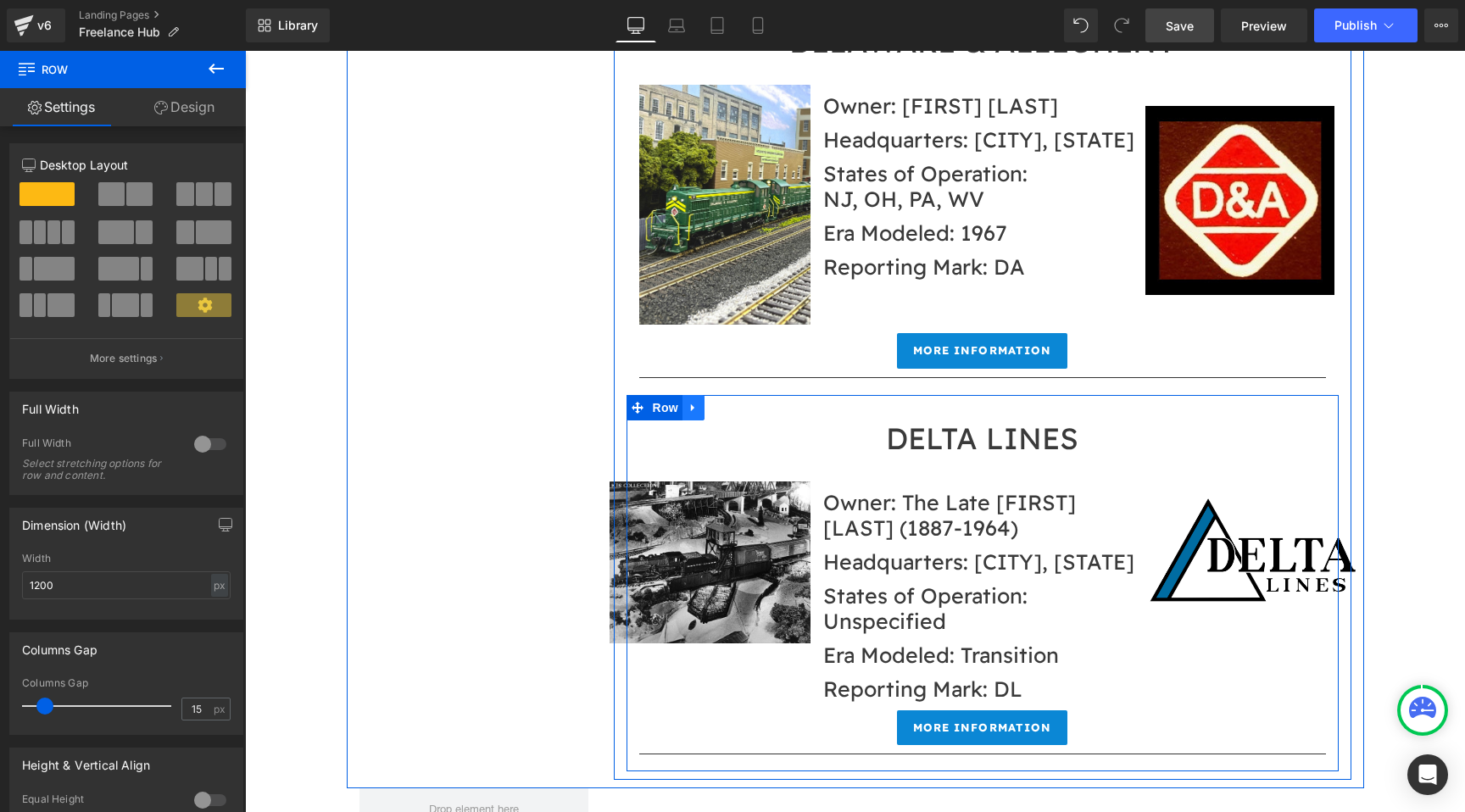 click 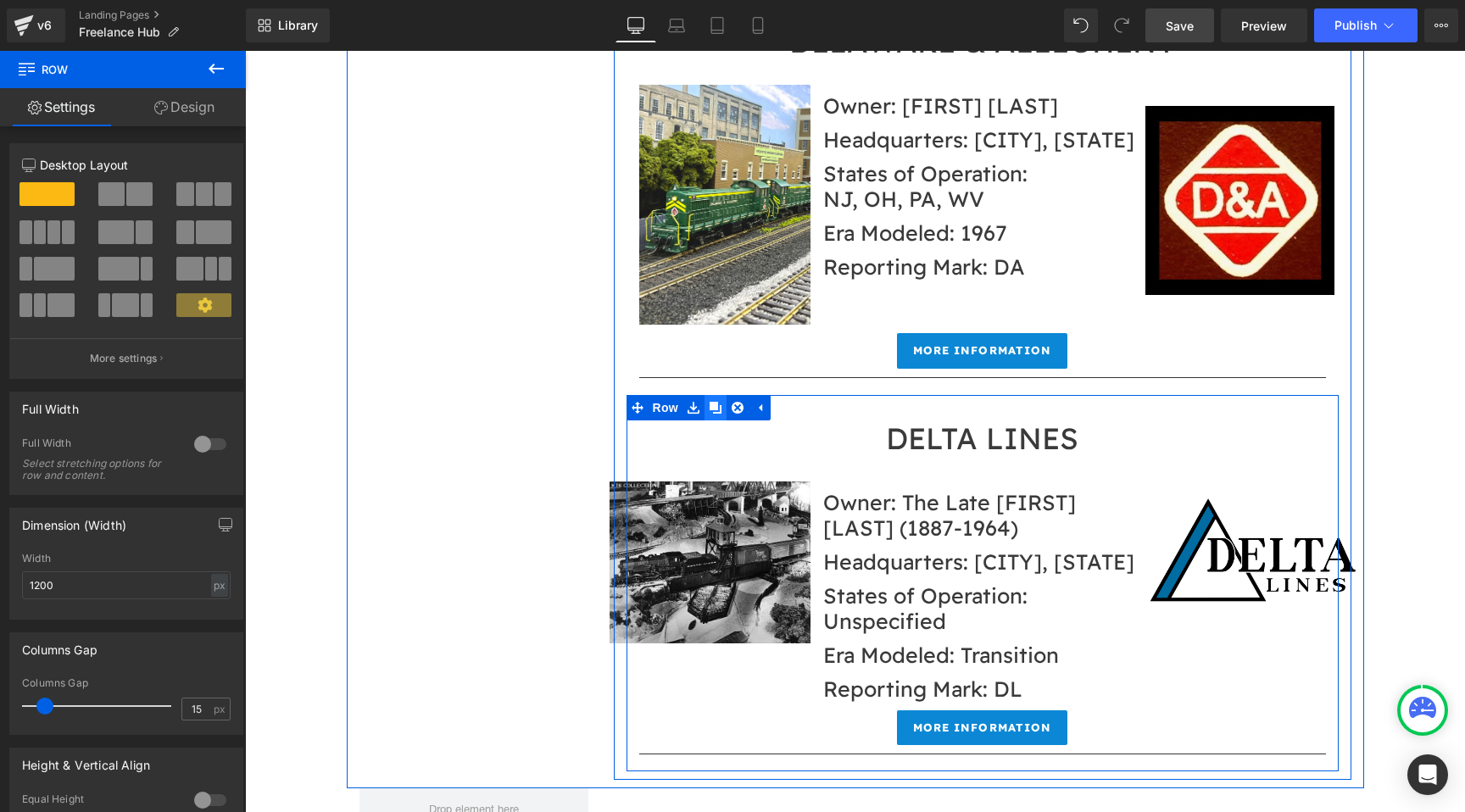 click at bounding box center (716, 408) 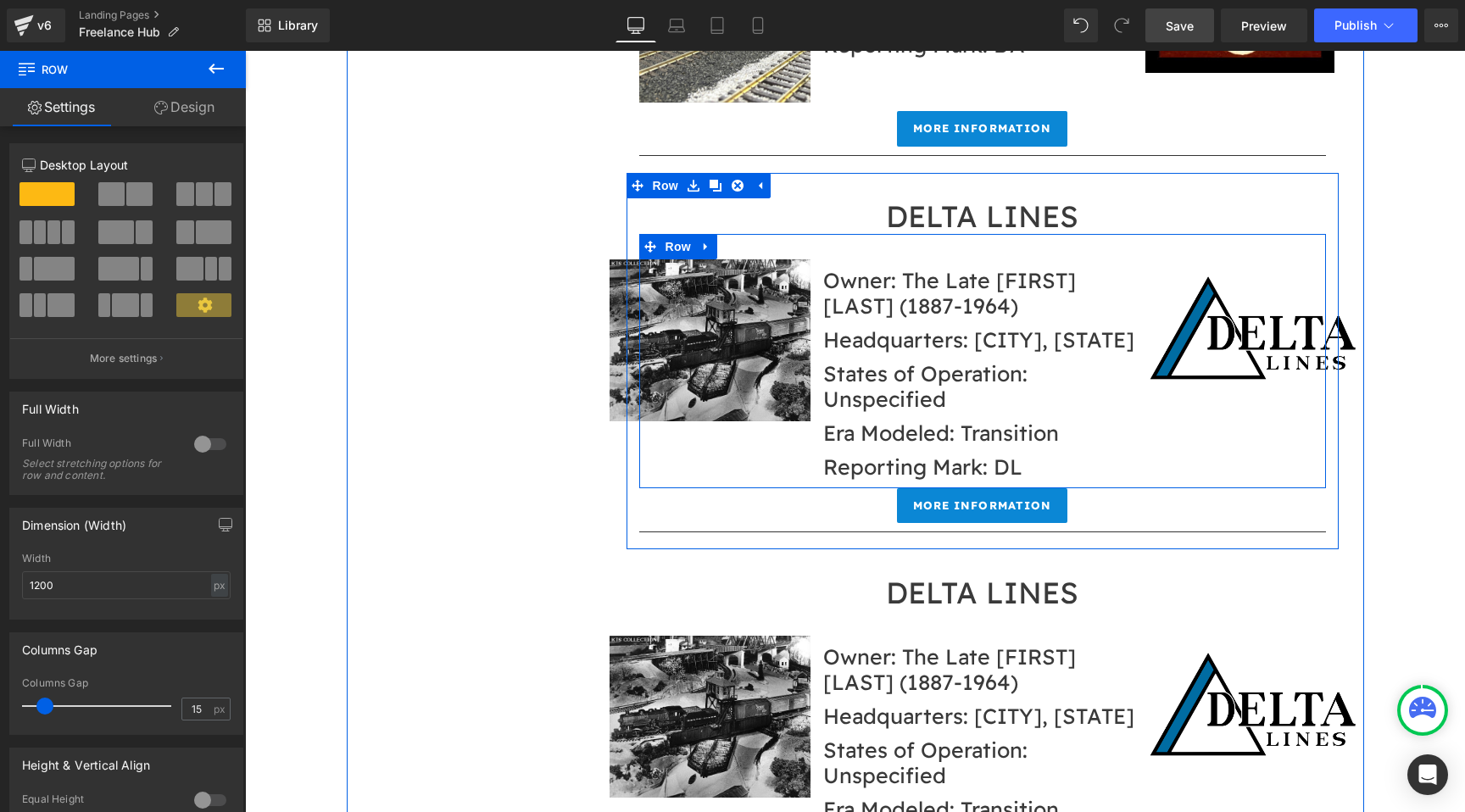 scroll, scrollTop: 7087, scrollLeft: 0, axis: vertical 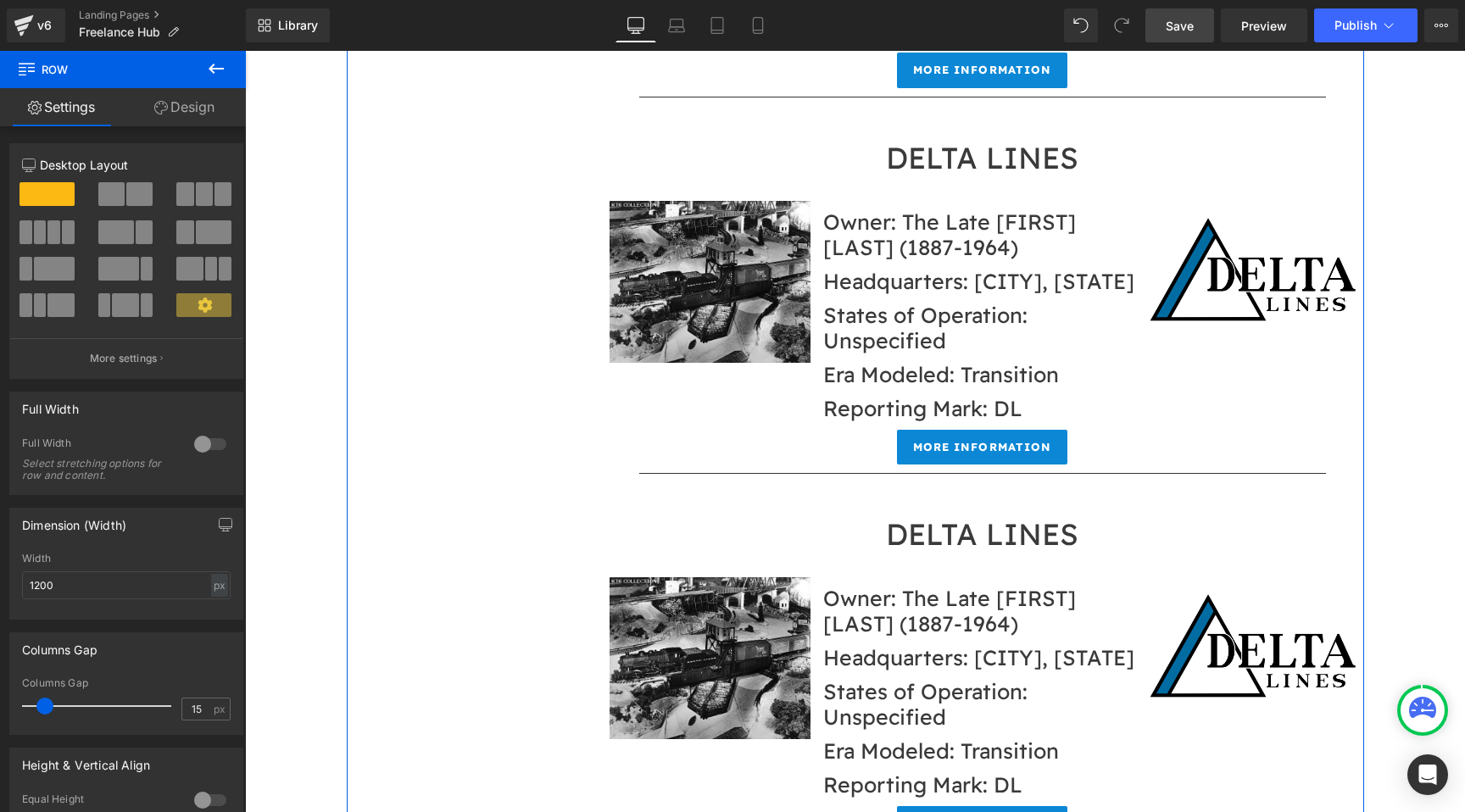 click on "DELTA LINES" at bounding box center (983, 534) 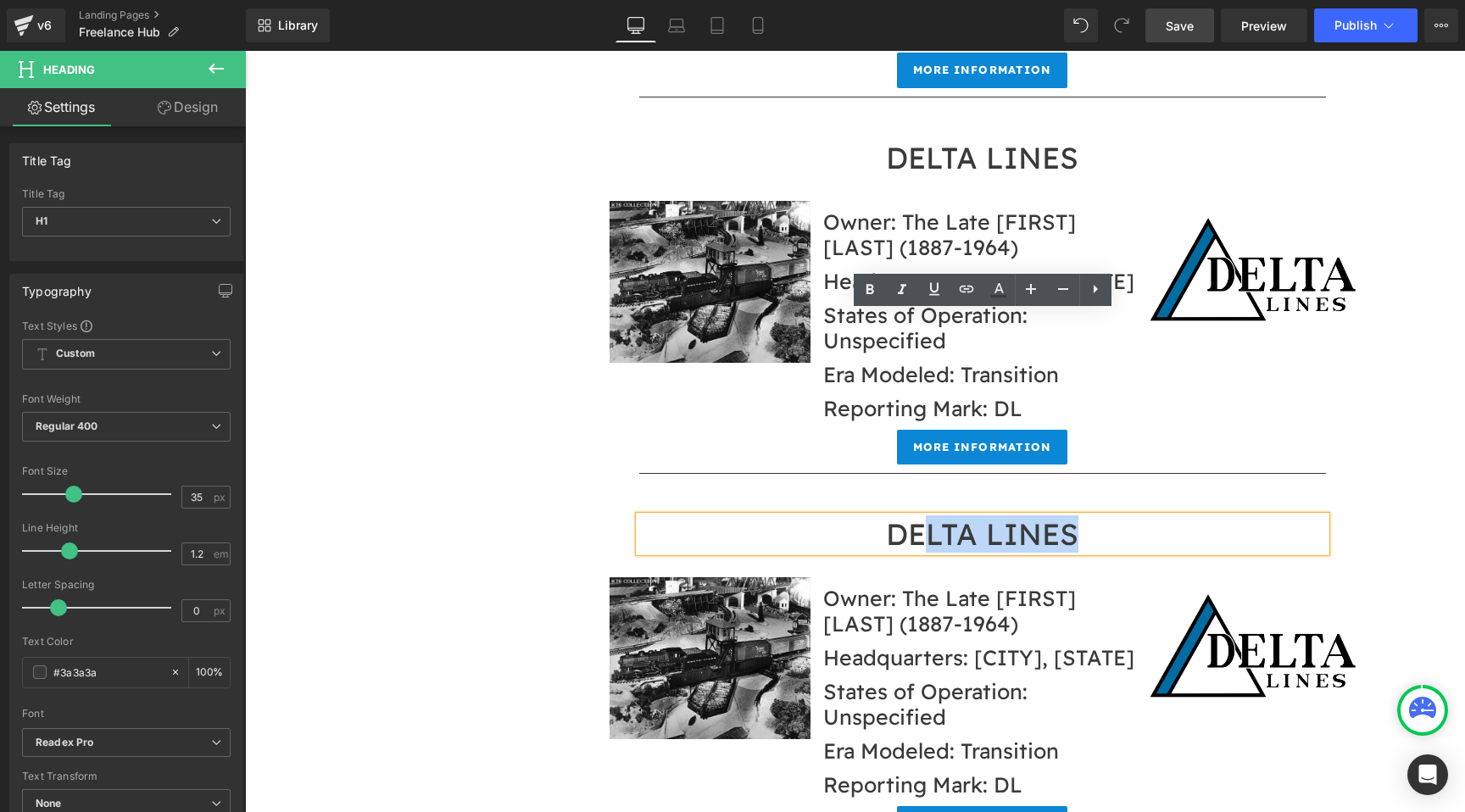 drag, startPoint x: 927, startPoint y: 329, endPoint x: 1133, endPoint y: 333, distance: 206.03883 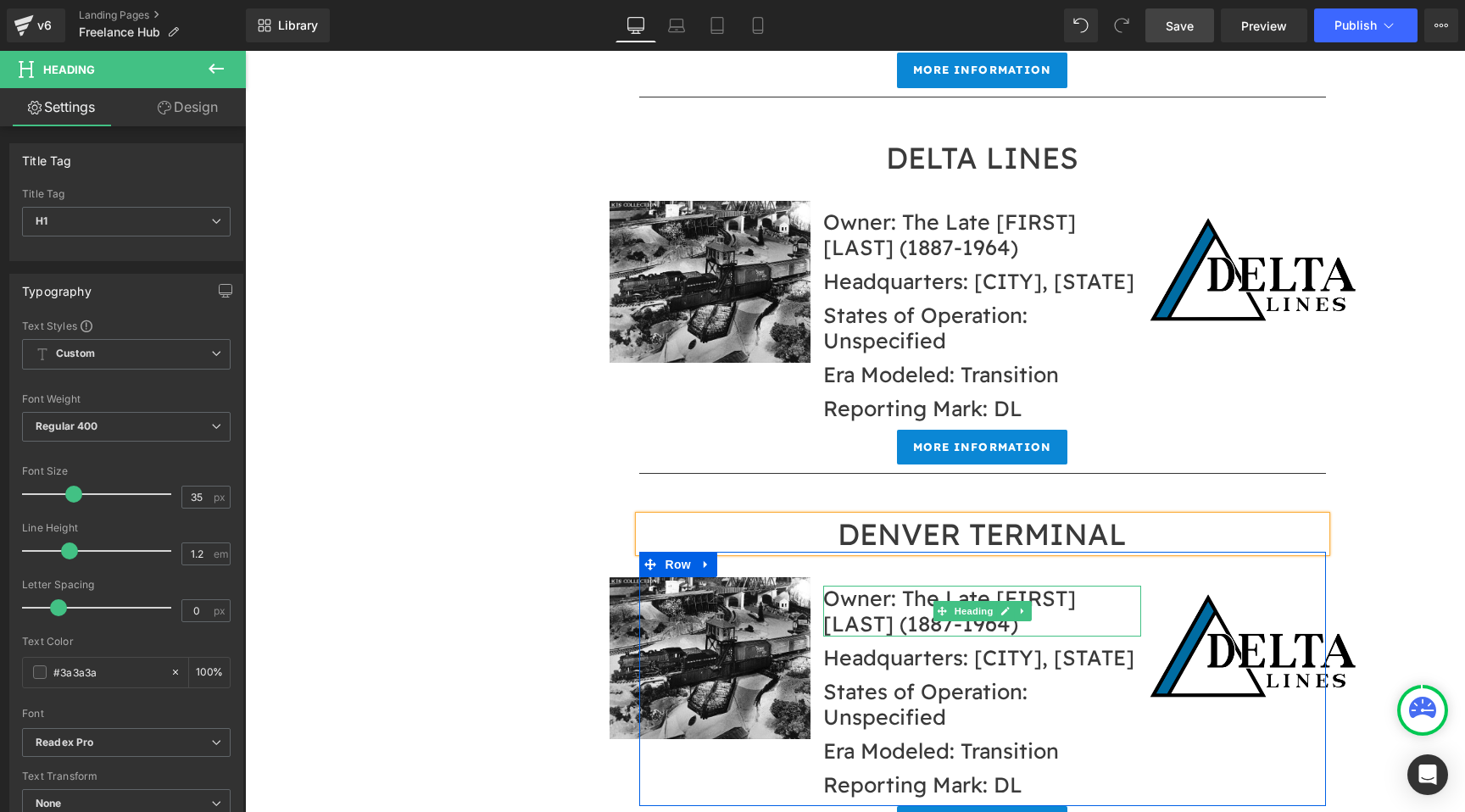 click on "Owner: The Late [FIRST] [LAST] (1887-1964)" at bounding box center (982, 611) 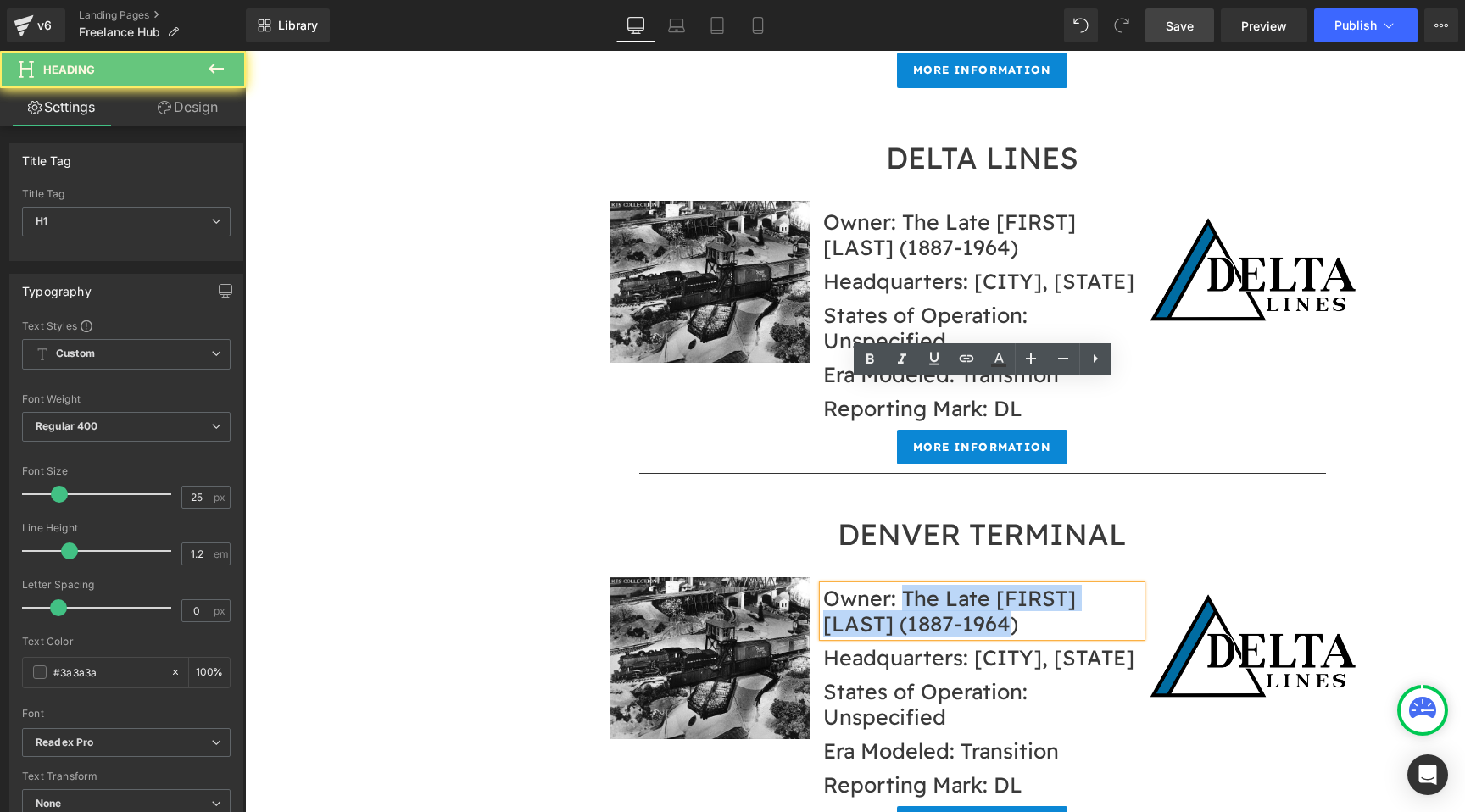 drag, startPoint x: 960, startPoint y: 425, endPoint x: 903, endPoint y: 390, distance: 66.88797 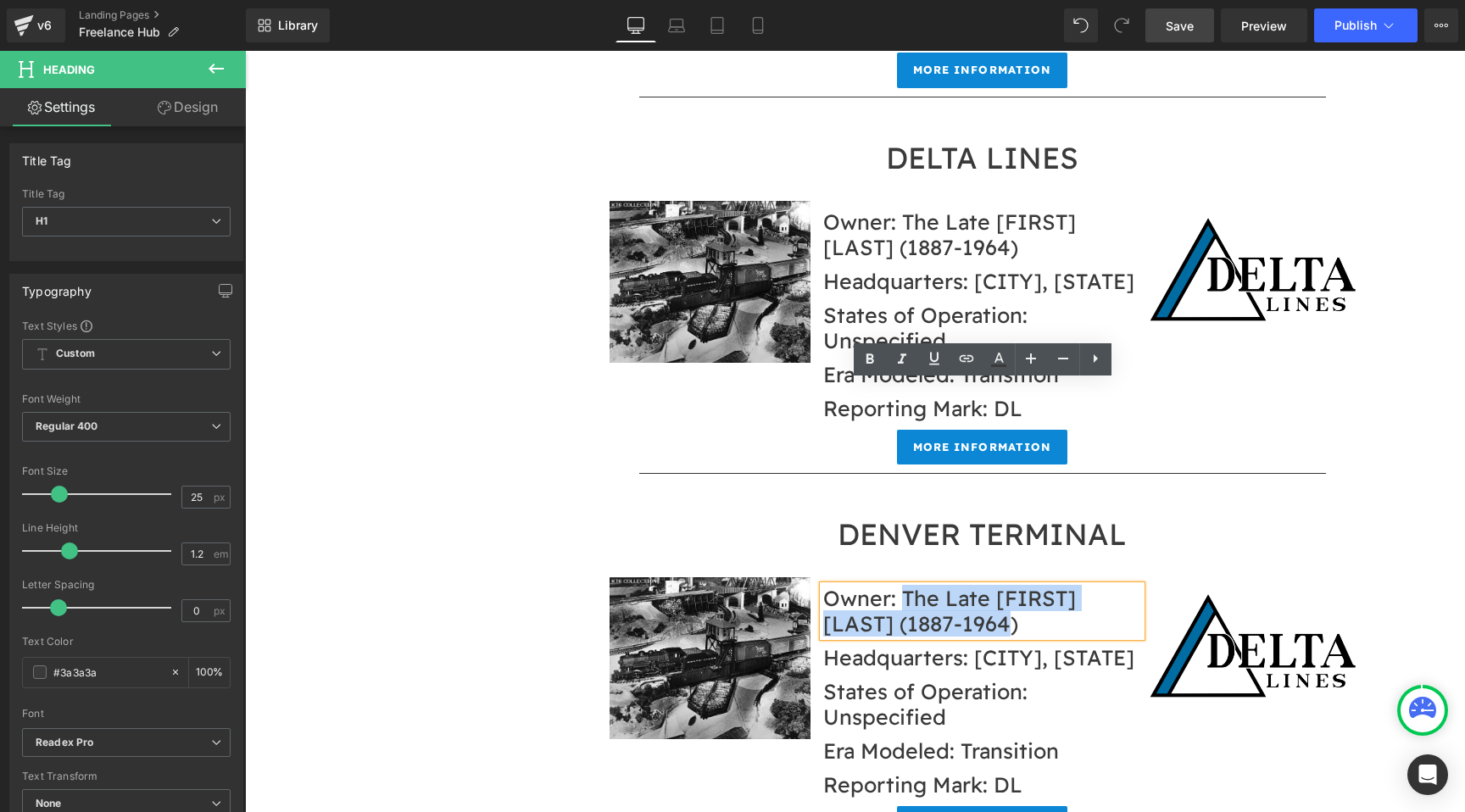 type 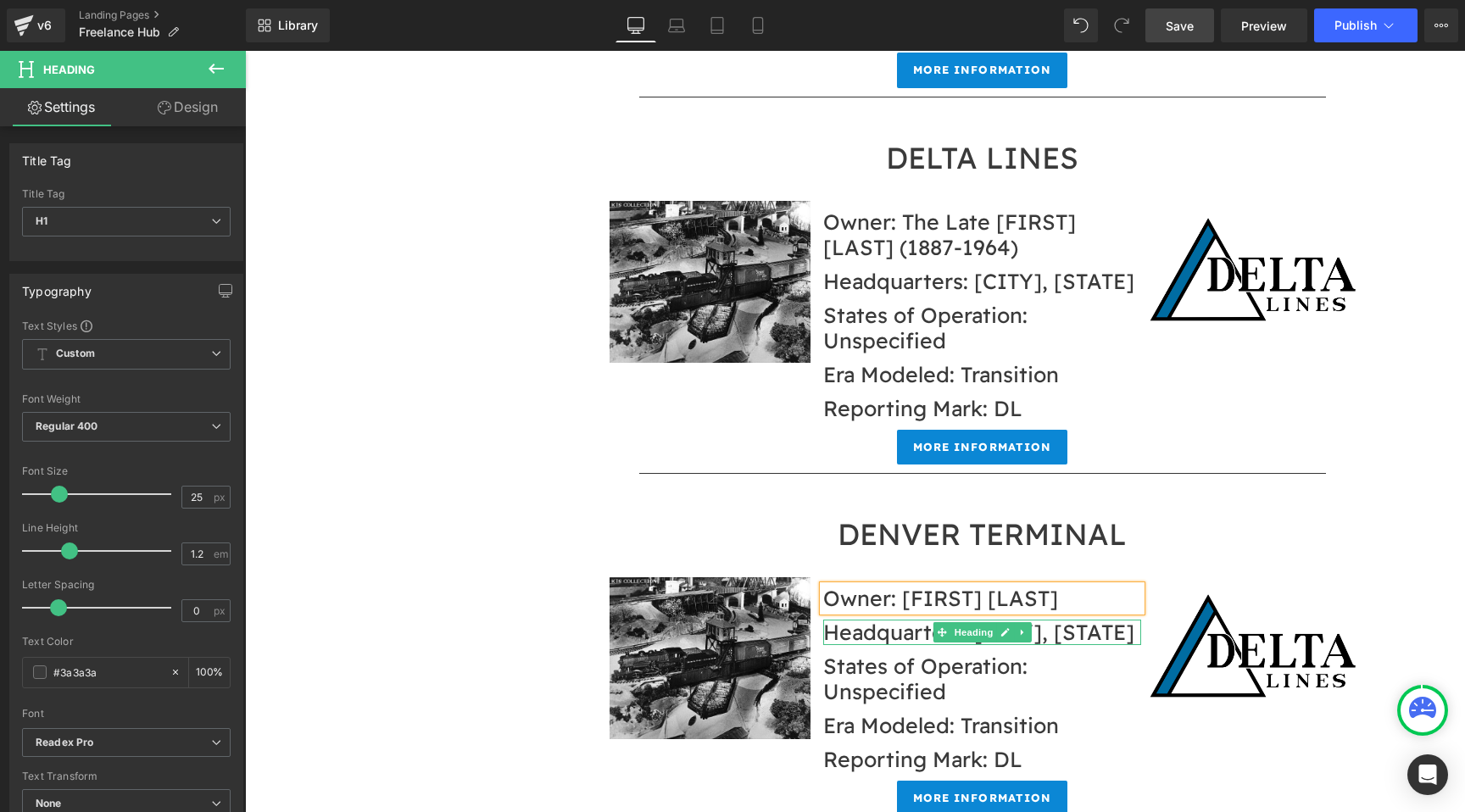 click on "Headquarters: [CITY], [STATE]" at bounding box center (982, 632) 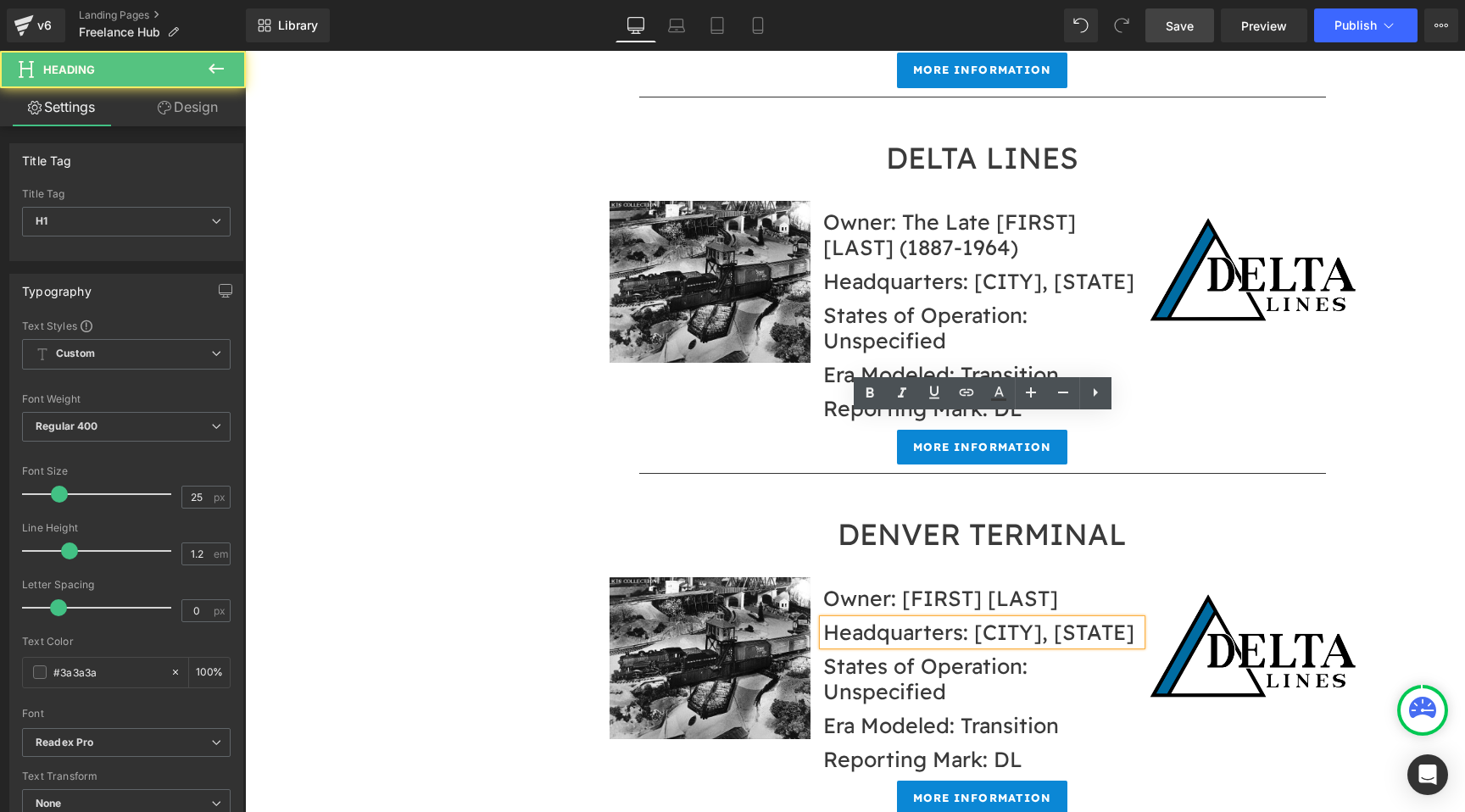 click on "Headquarters: [CITY], [STATE]" at bounding box center [982, 632] 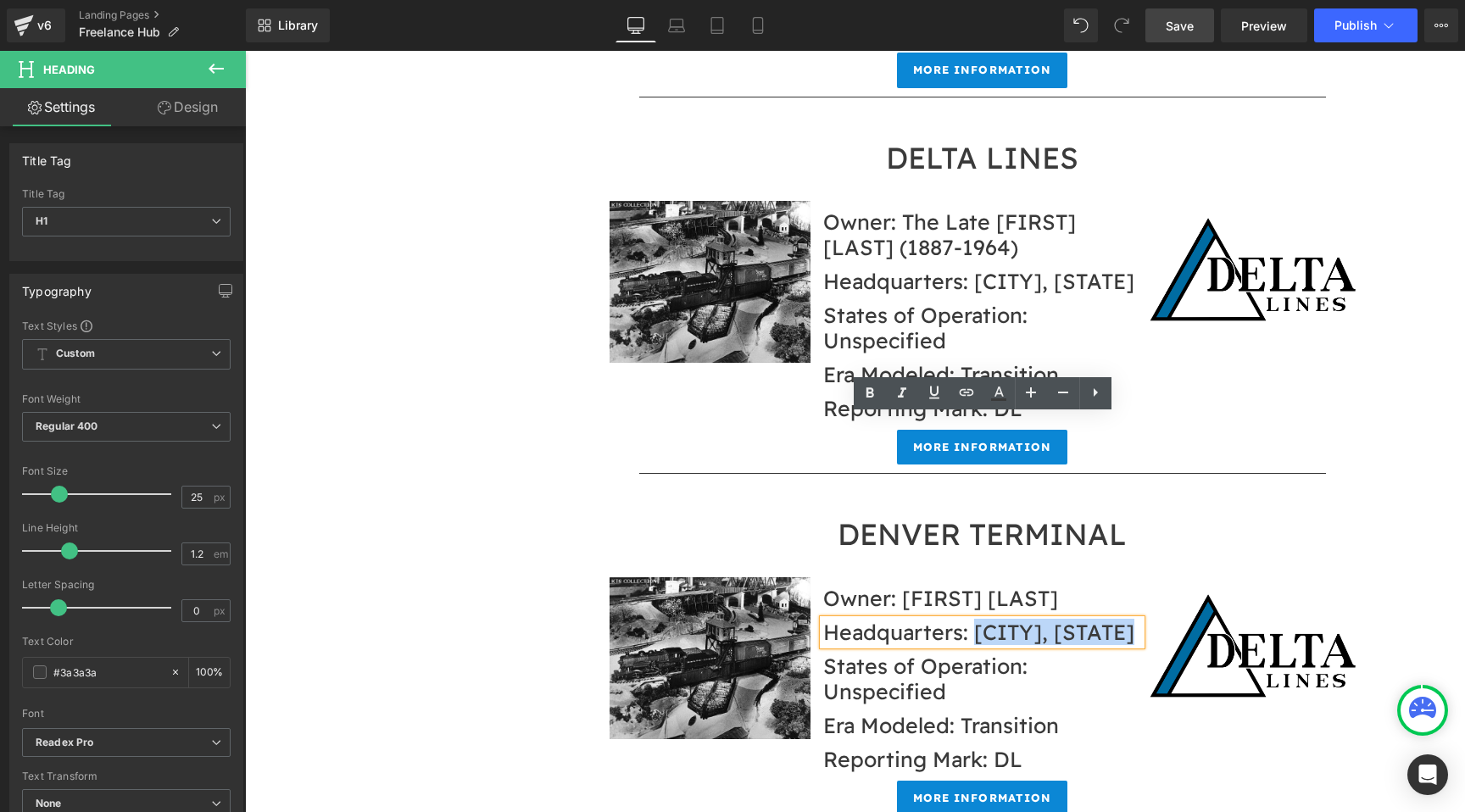drag, startPoint x: 1134, startPoint y: 431, endPoint x: 971, endPoint y: 430, distance: 163.00307 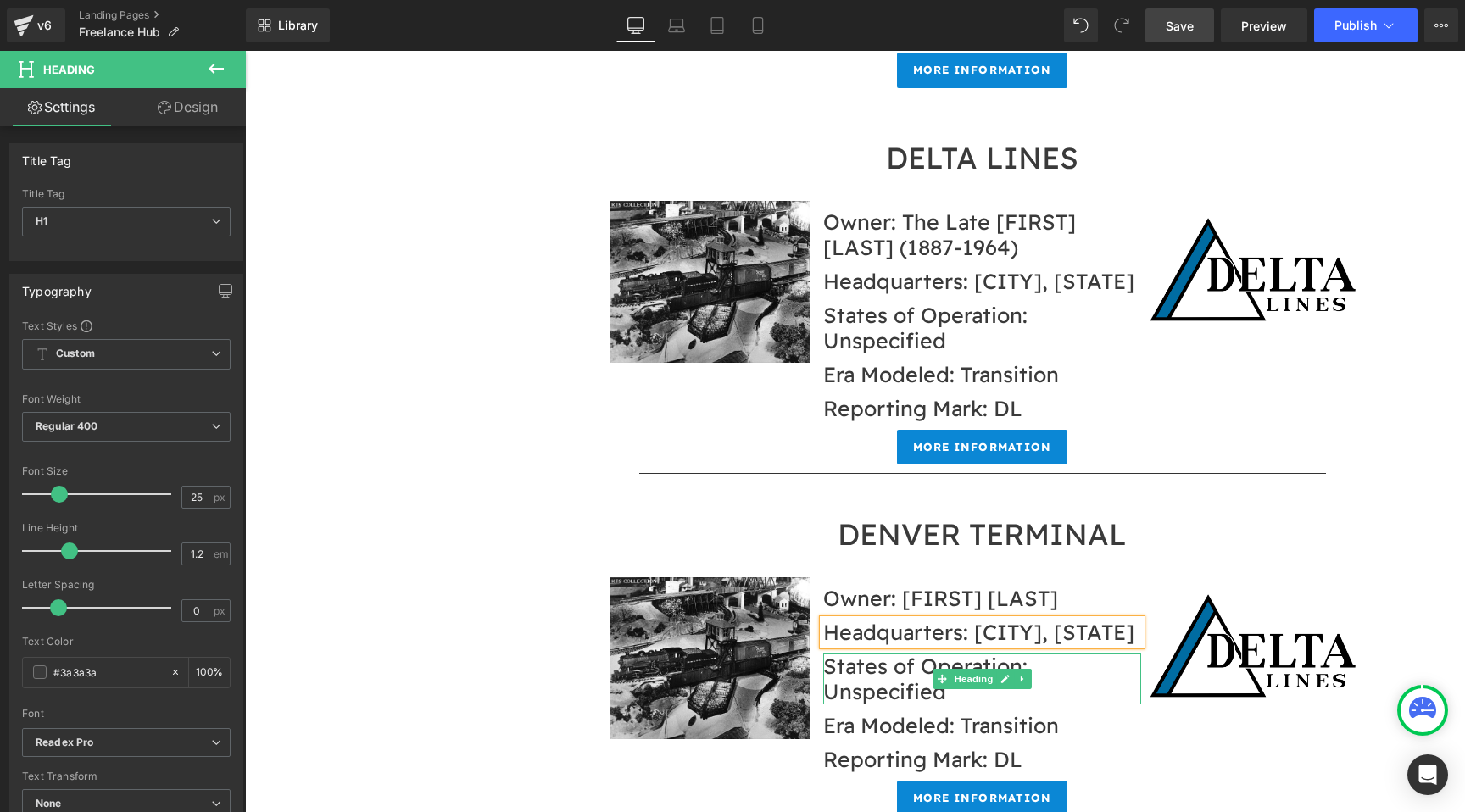 click on "Unspecified" at bounding box center (884, 691) 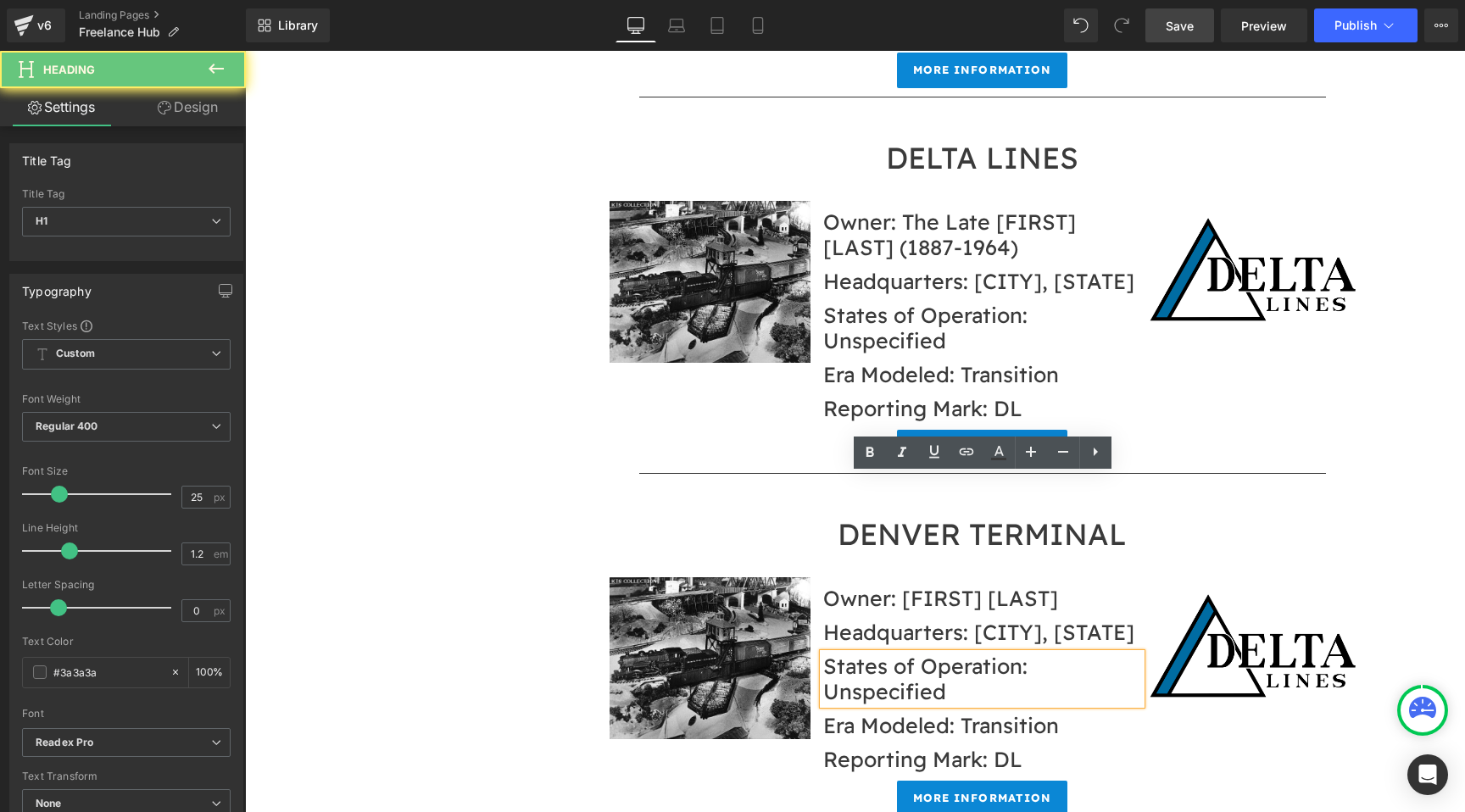 drag, startPoint x: 951, startPoint y: 518, endPoint x: 822, endPoint y: 519, distance: 129.00388 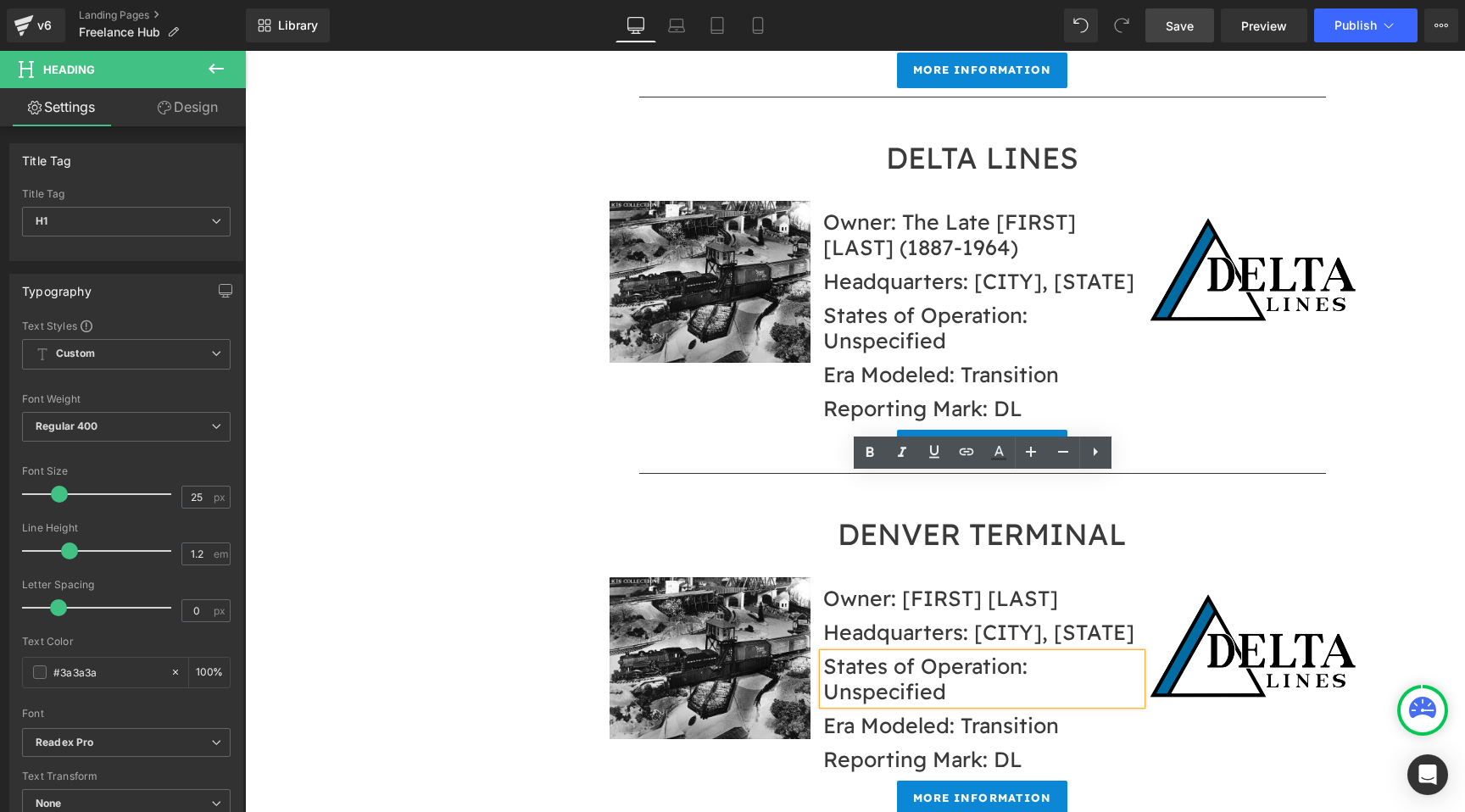 type 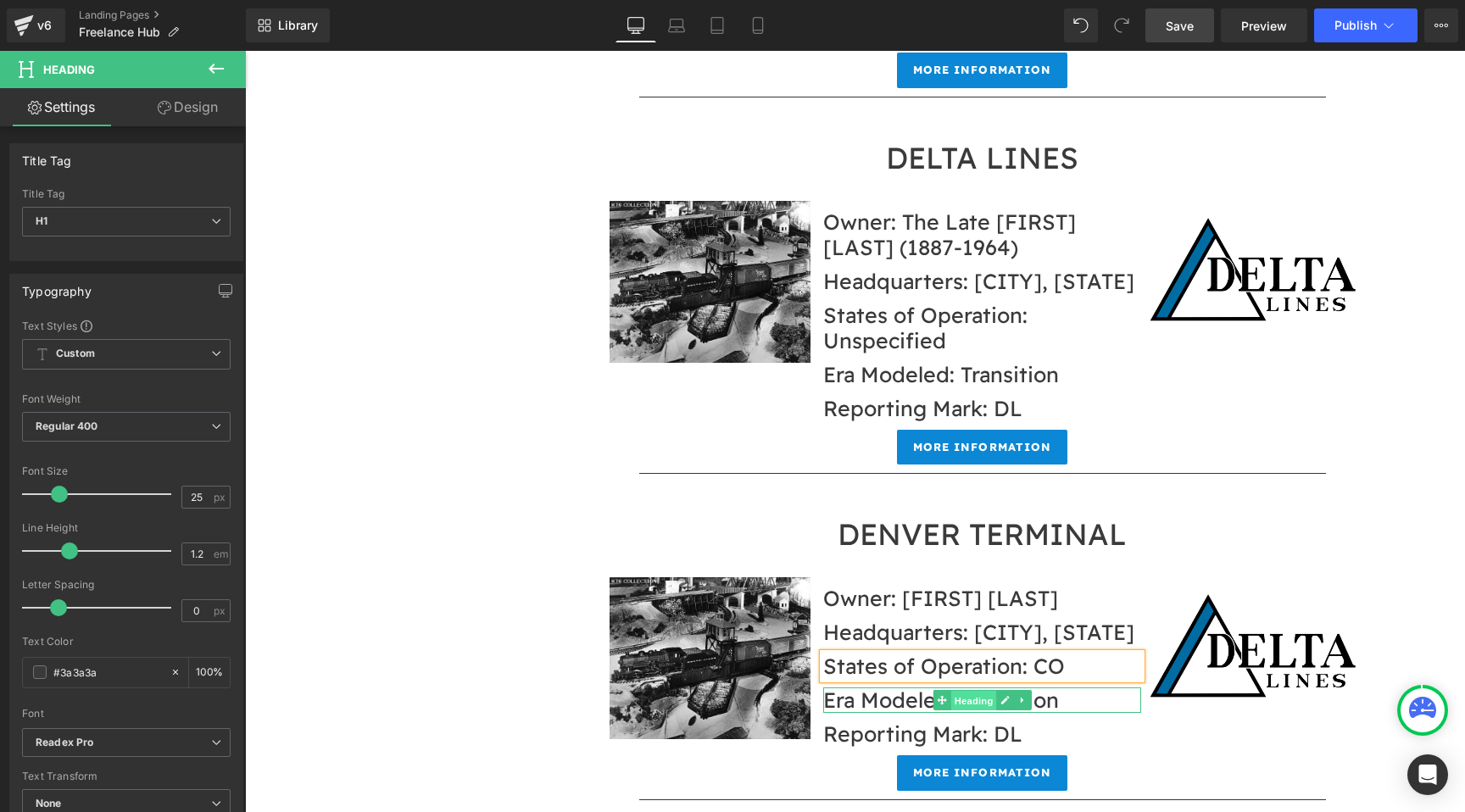 click on "Heading" at bounding box center [973, 701] 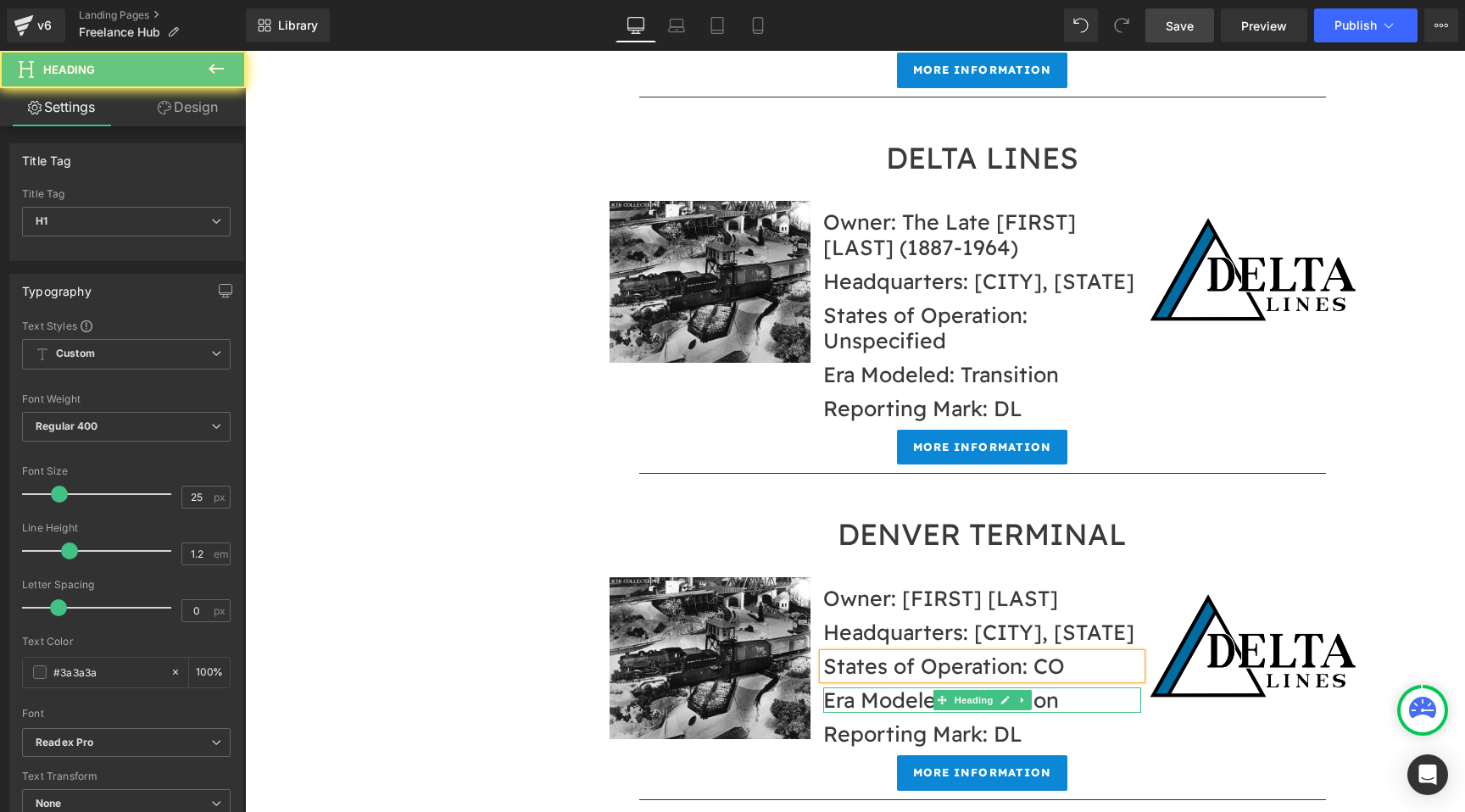 click on "Era Modeled: Transition" at bounding box center [982, 700] 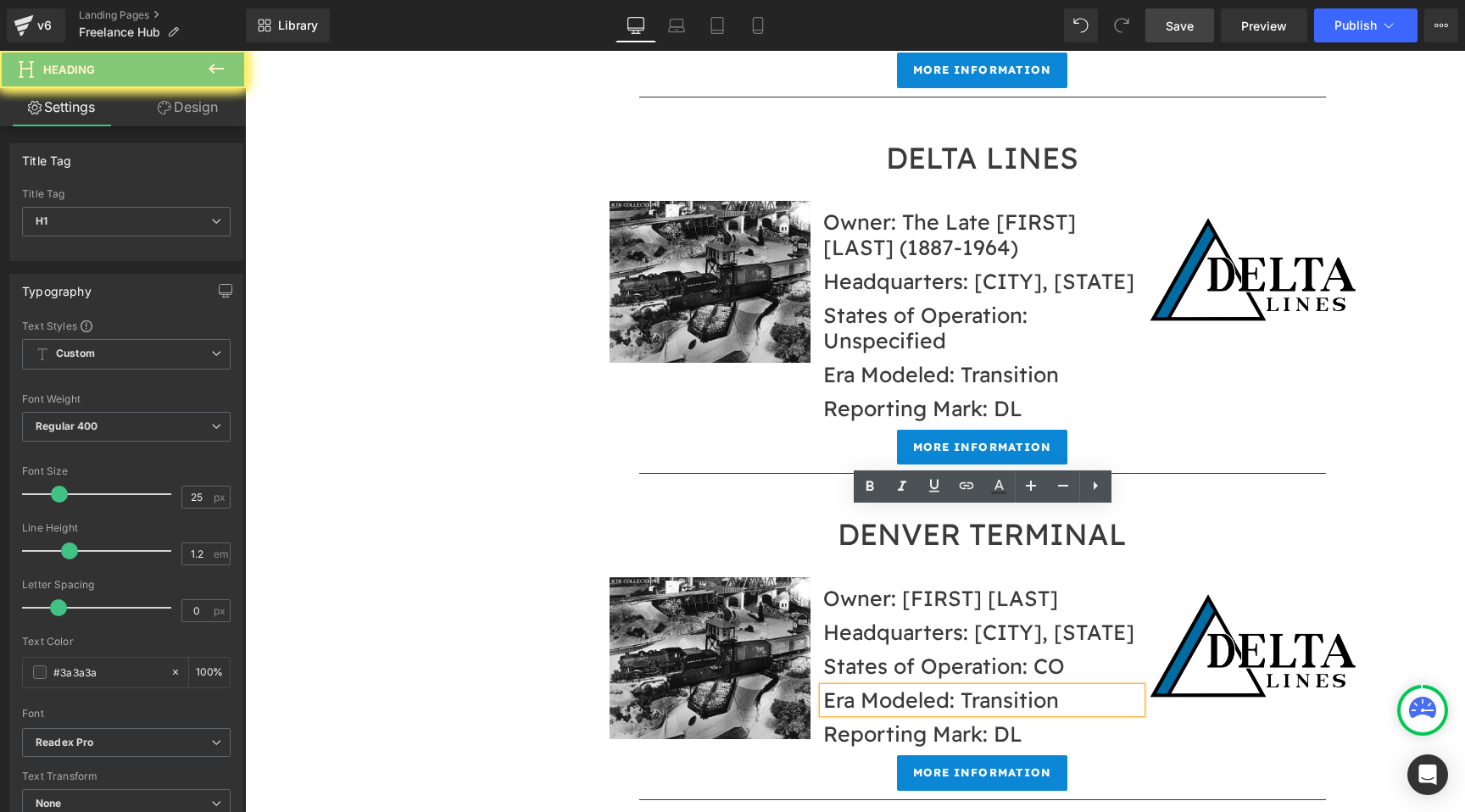 click on "Era Modeled: Transition" at bounding box center (982, 700) 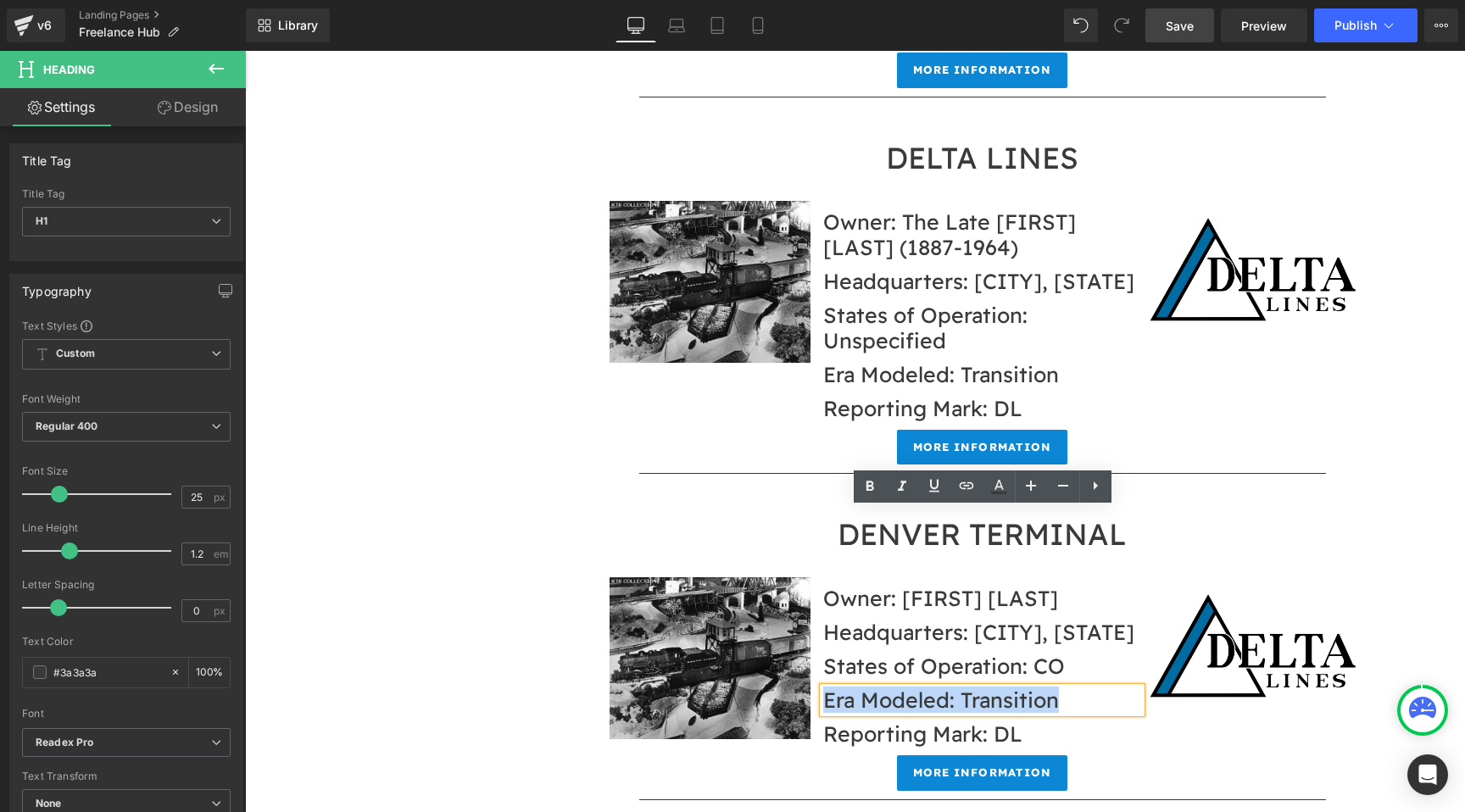 click on "Era Modeled: Transition" at bounding box center (982, 700) 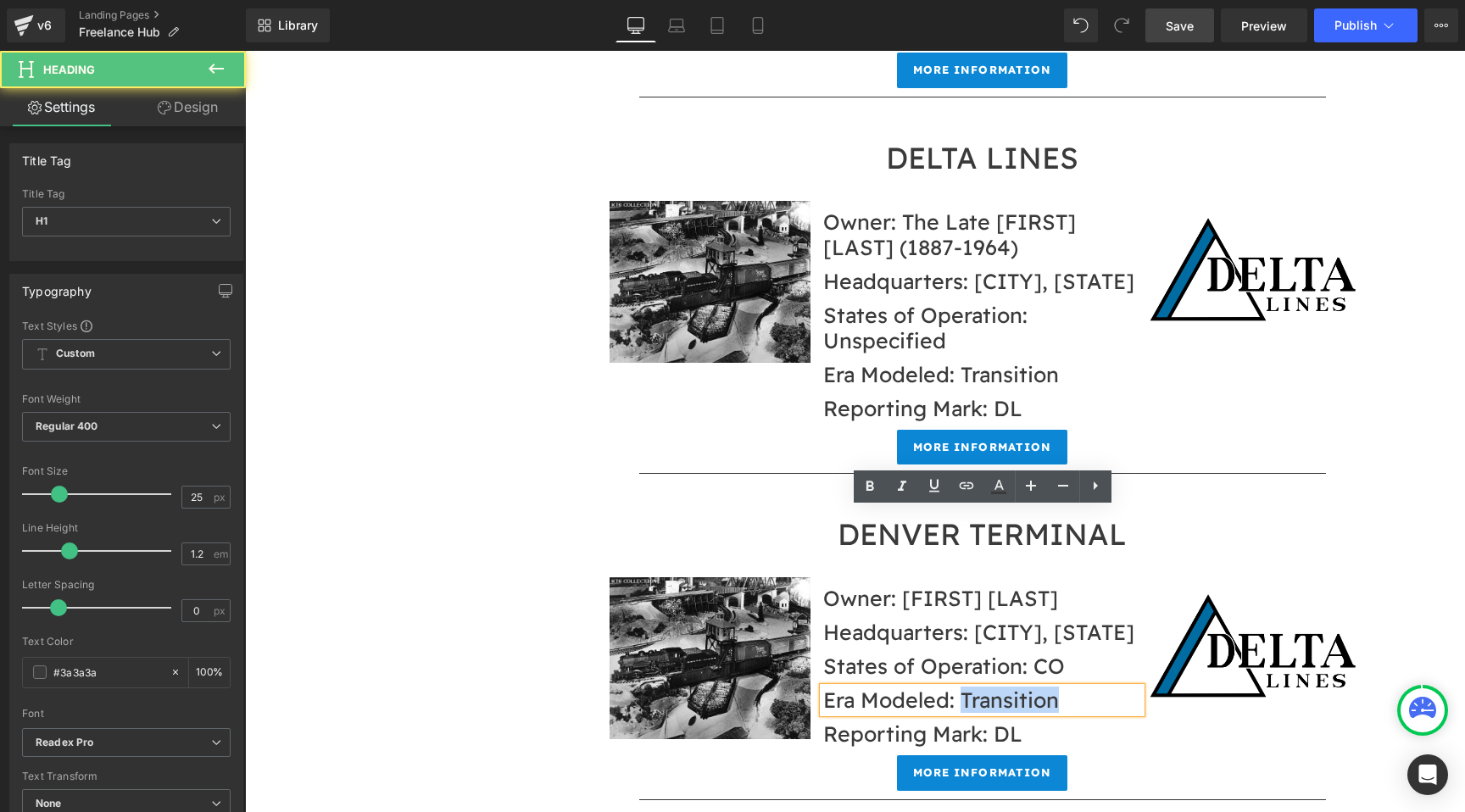 drag, startPoint x: 1067, startPoint y: 529, endPoint x: 961, endPoint y: 528, distance: 106.005 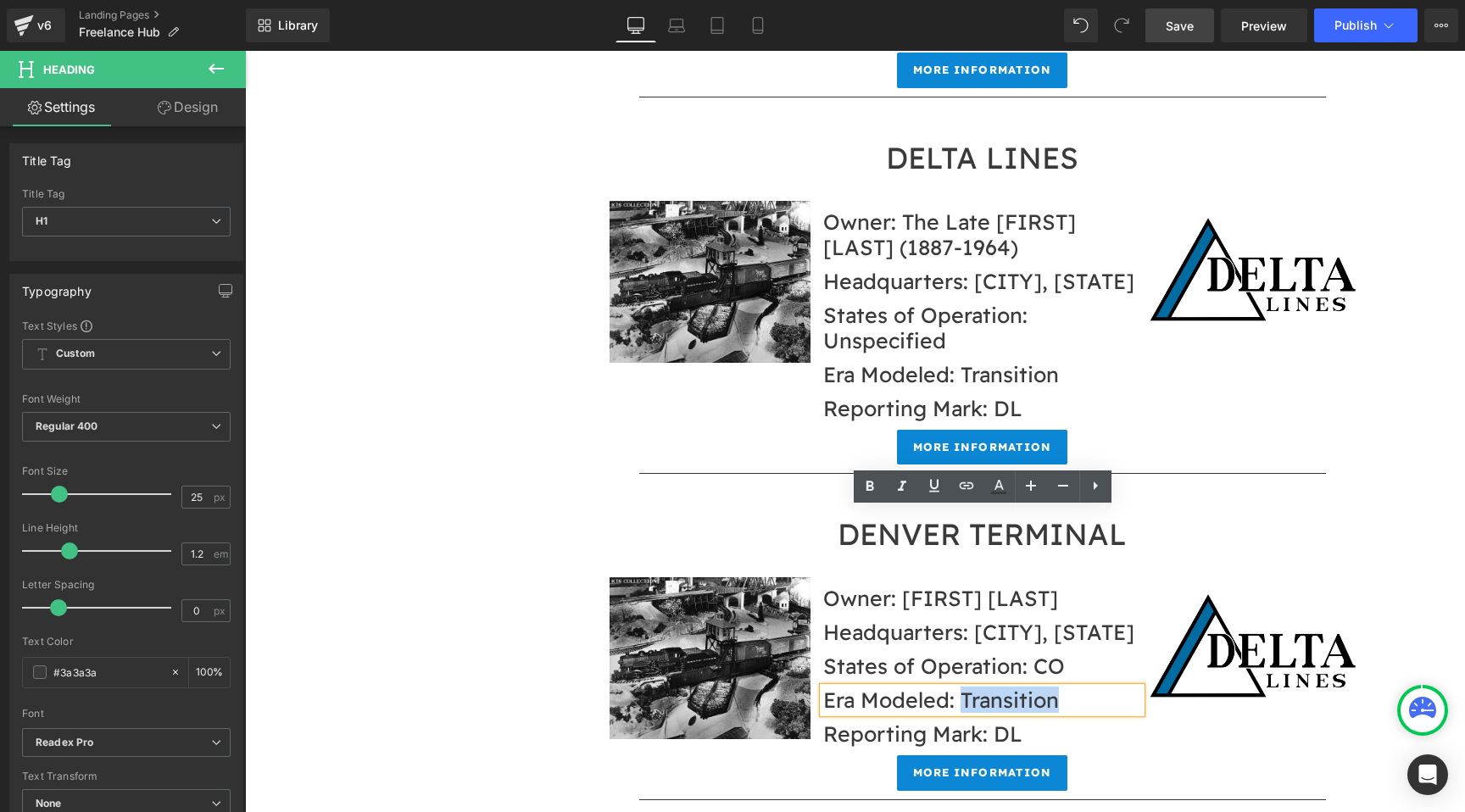 type 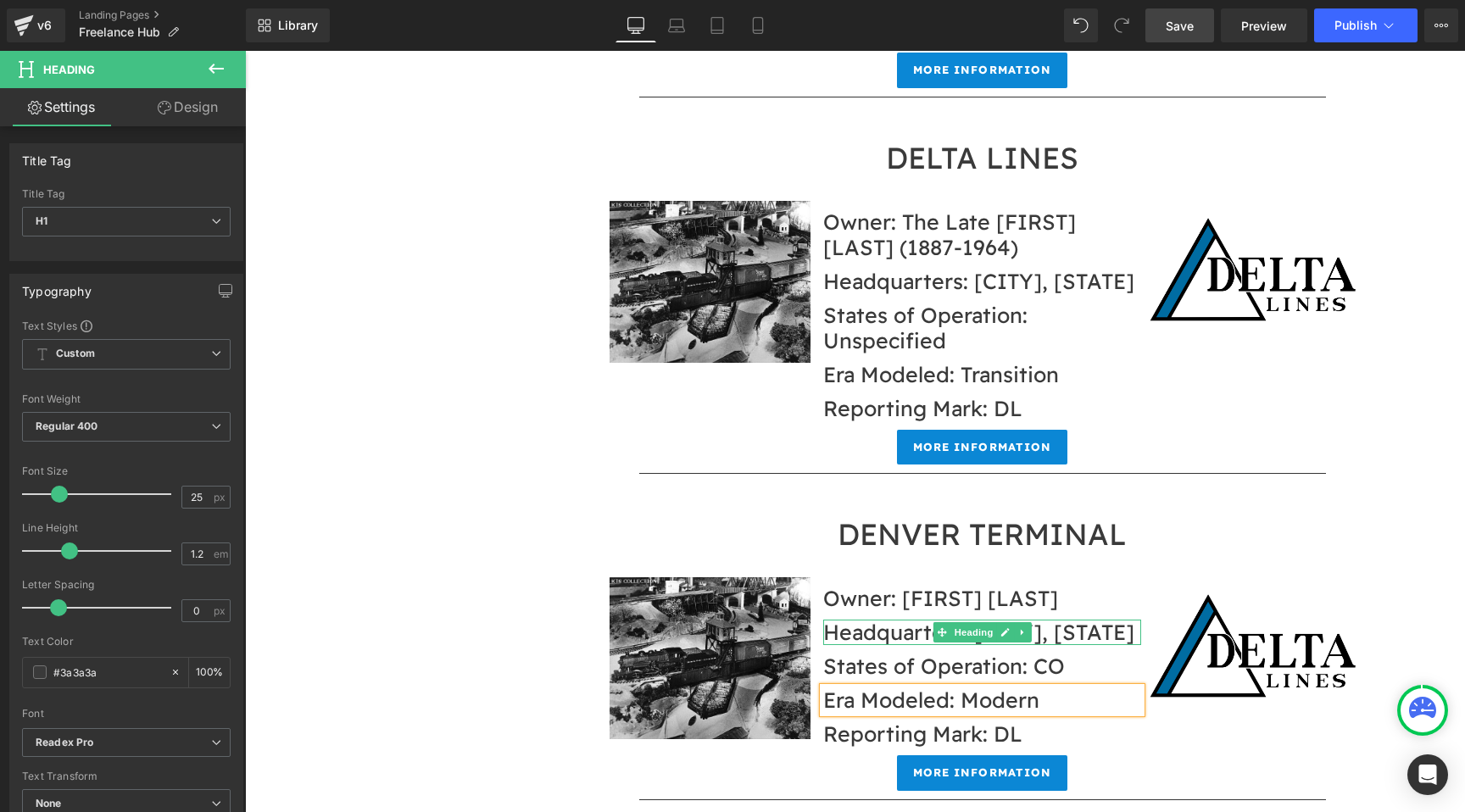 click on "Headquarters: [CITY], [STATE]" at bounding box center (982, 632) 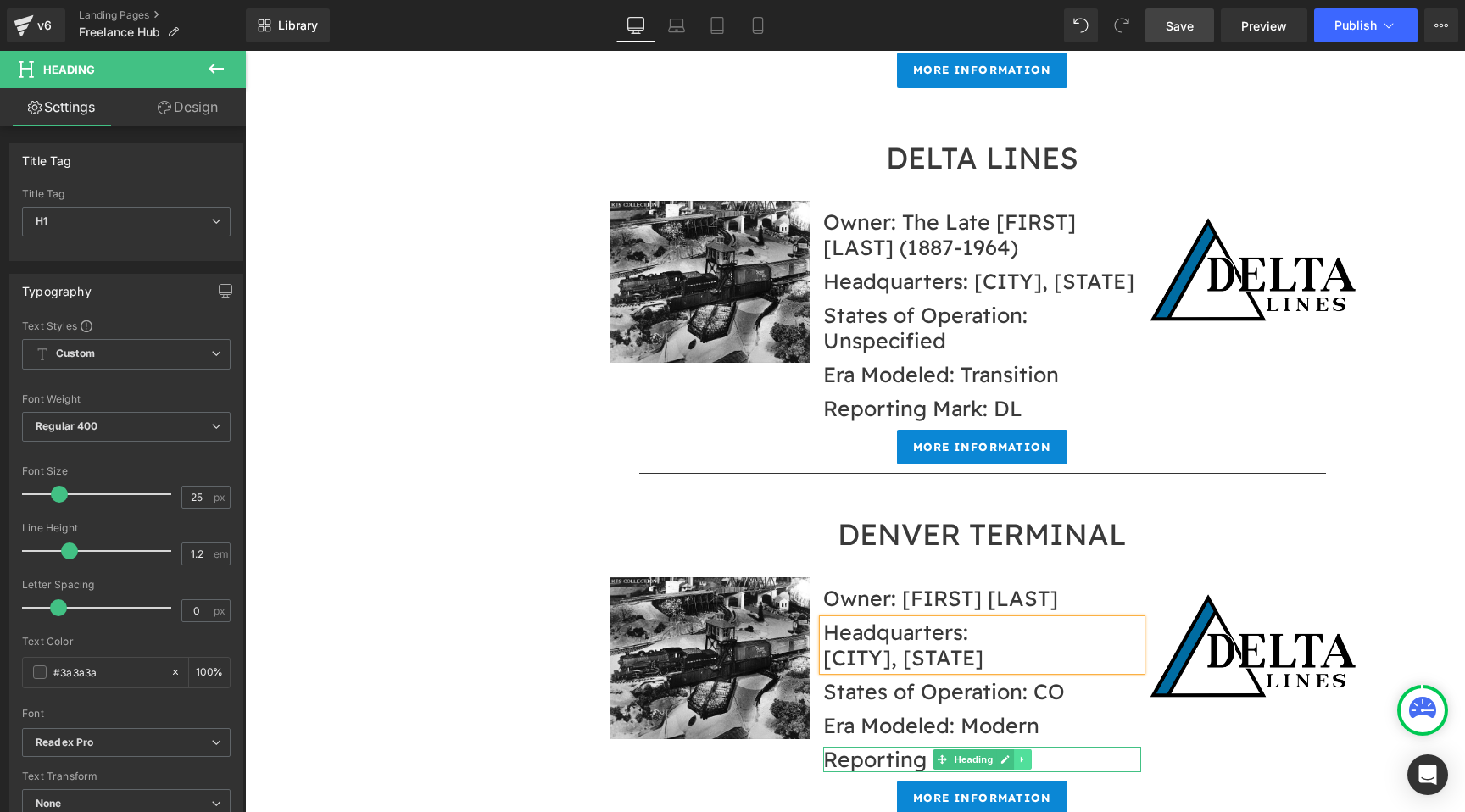 click 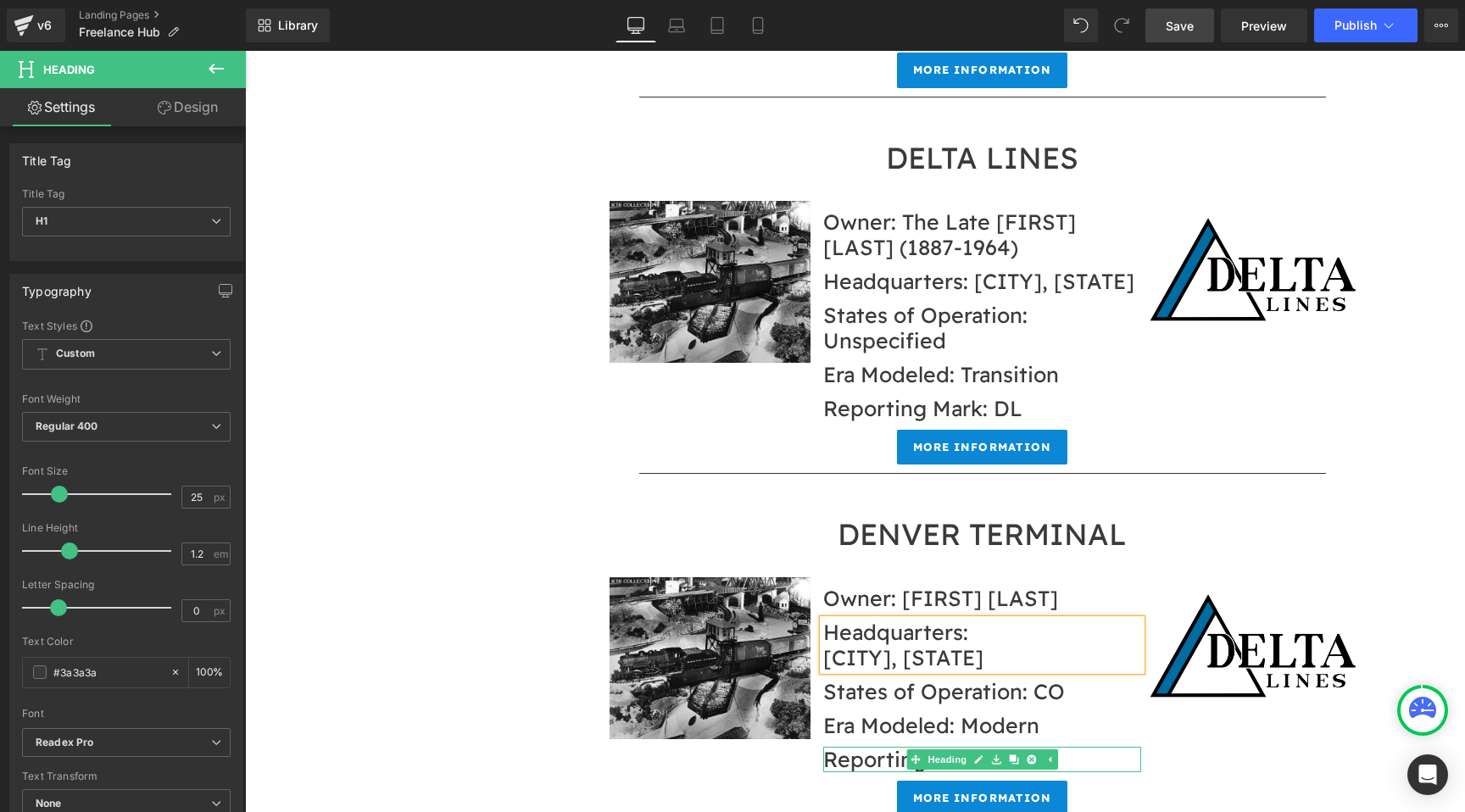 click on "Reporting Mark: DL" at bounding box center [982, 759] 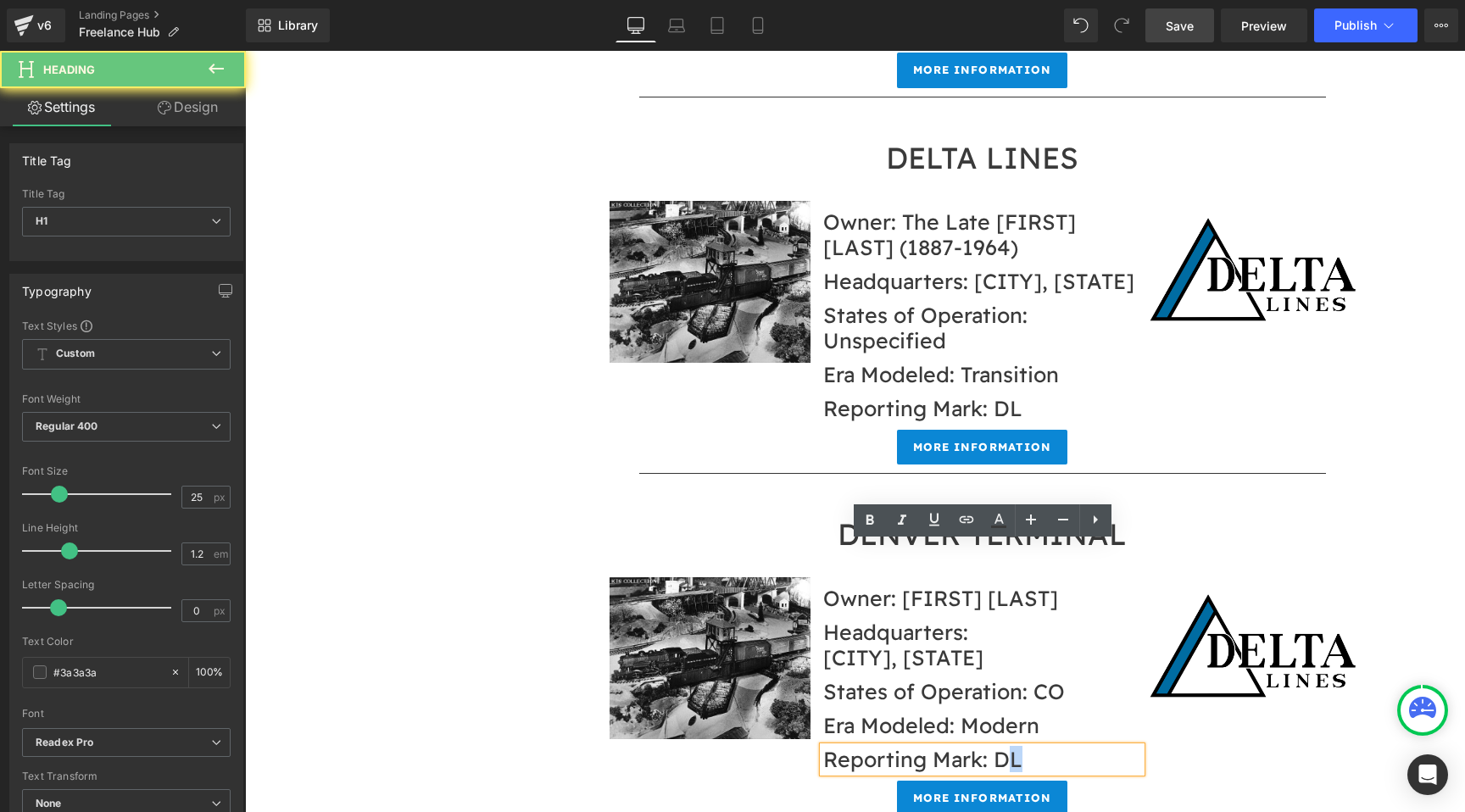 drag, startPoint x: 1077, startPoint y: 553, endPoint x: 1005, endPoint y: 553, distance: 72 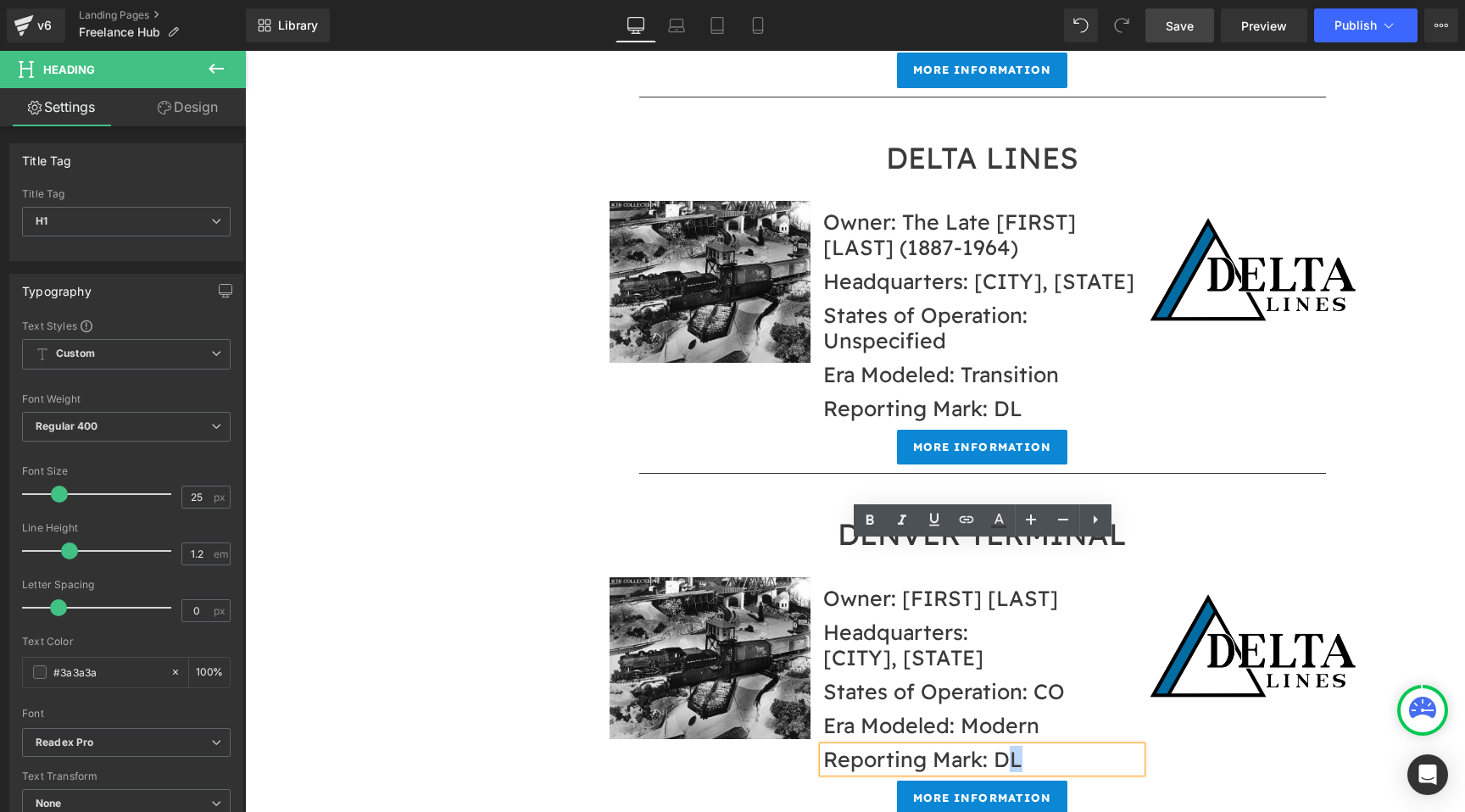 type 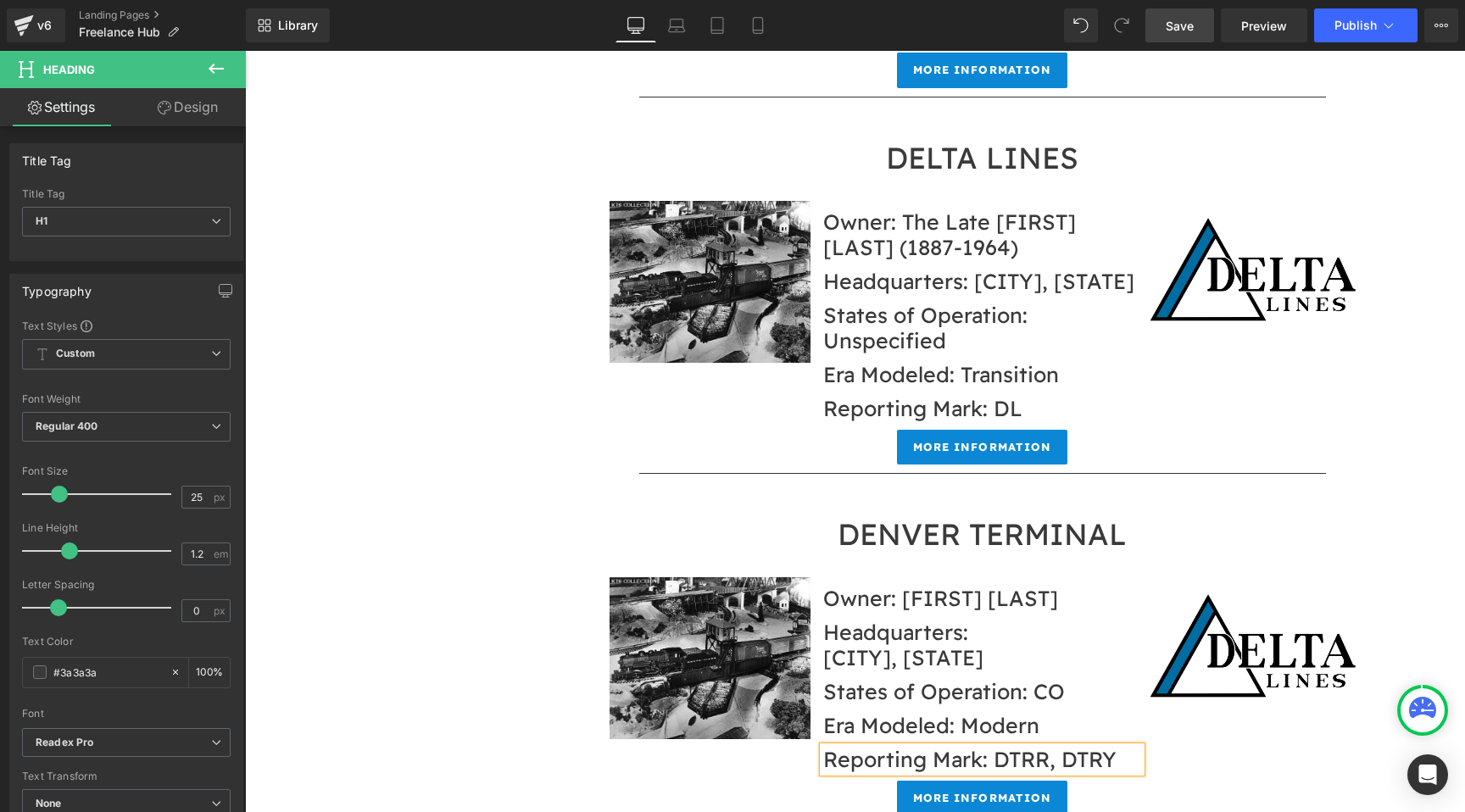 click on "Save" at bounding box center (1179, 25) 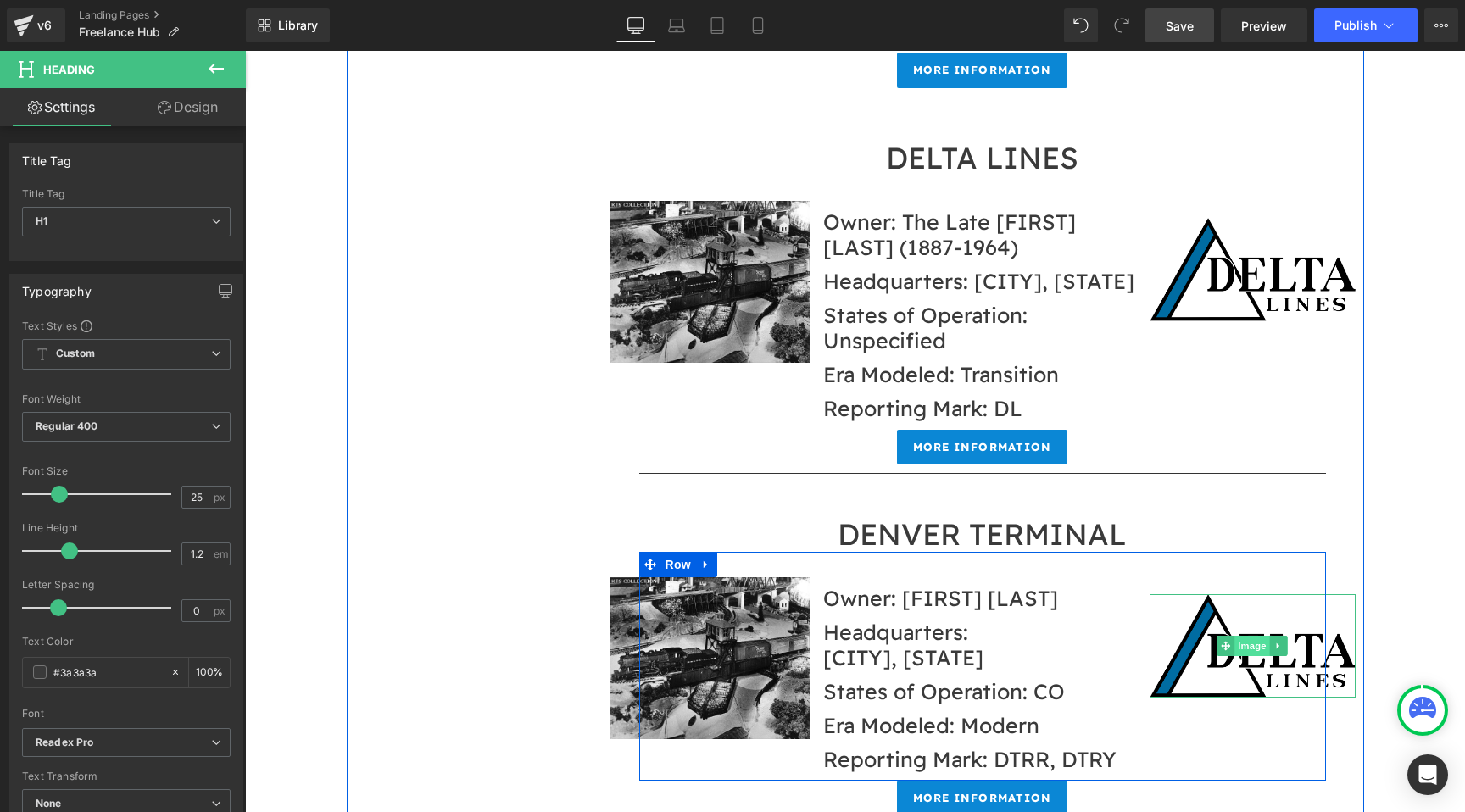 click on "Image" at bounding box center (1252, 646) 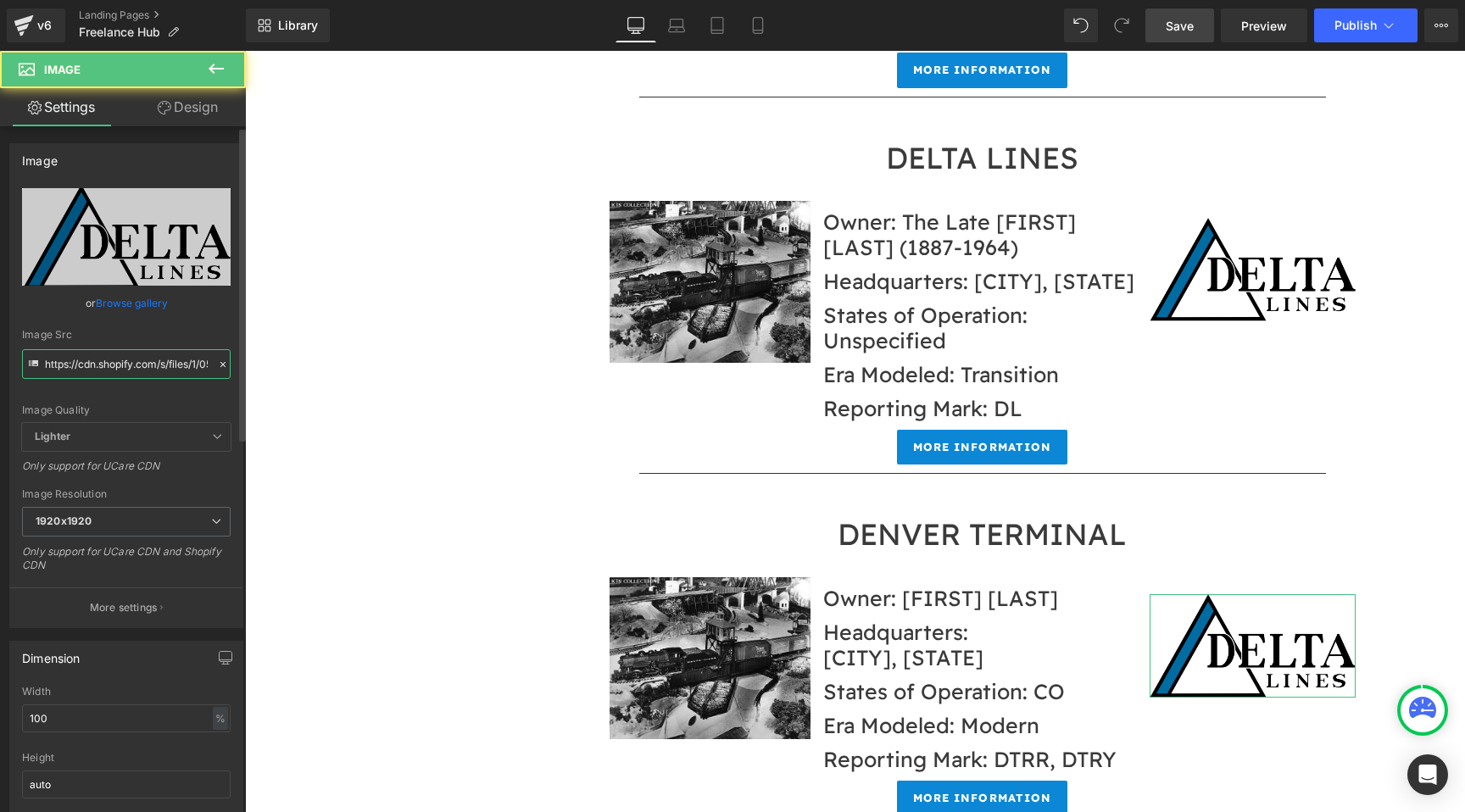 click on "https://cdn.shopify.com/s/files/1/0552/5425/3750/files/Delta_Lines_Blue_Logo_1920x1920.png?v=1754261116" at bounding box center [126, 364] 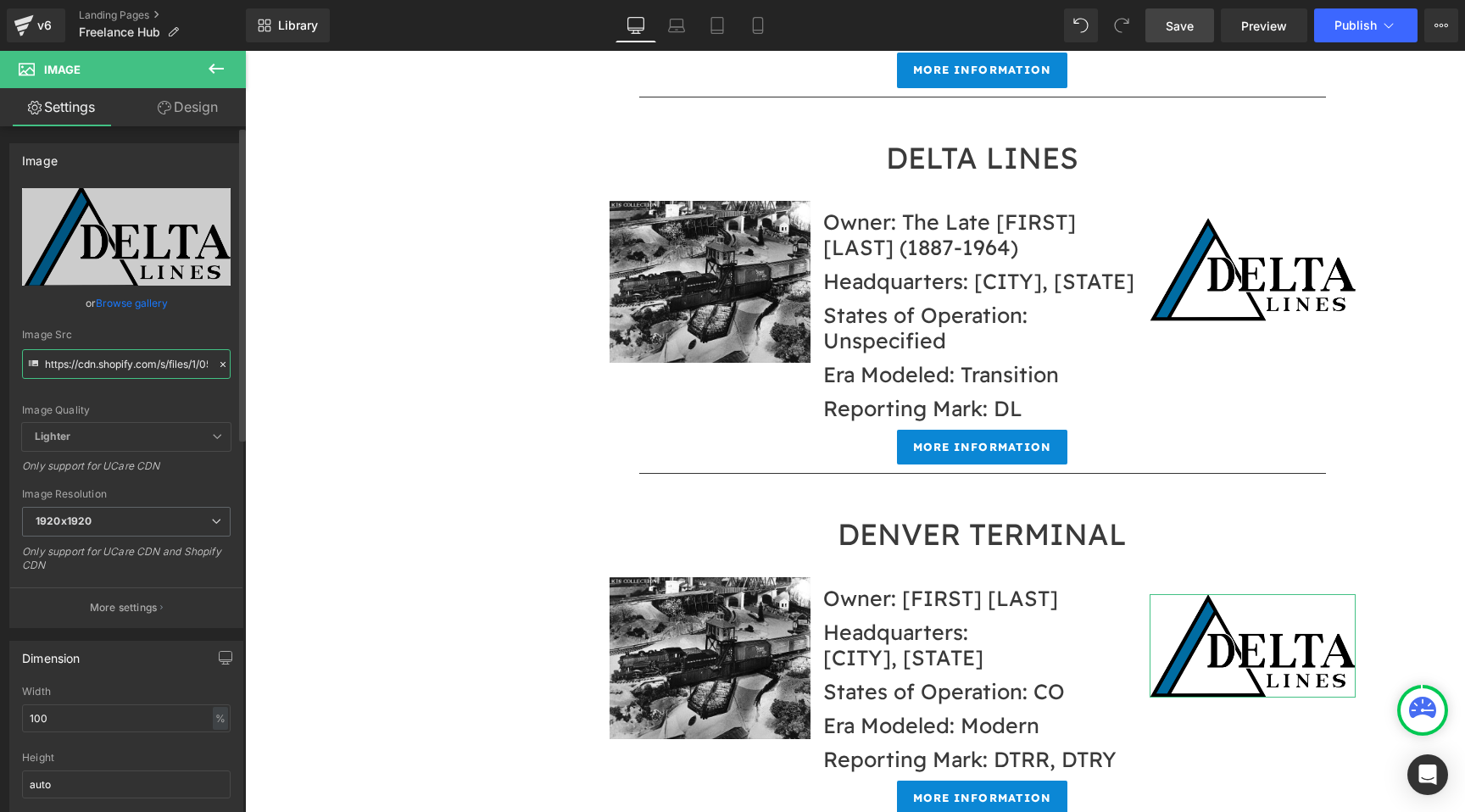 click on "https://cdn.shopify.com/s/files/1/0552/5425/3750/files/Delta_Lines_Blue_Logo_1920x1920.png?v=1754261116" at bounding box center (126, 364) 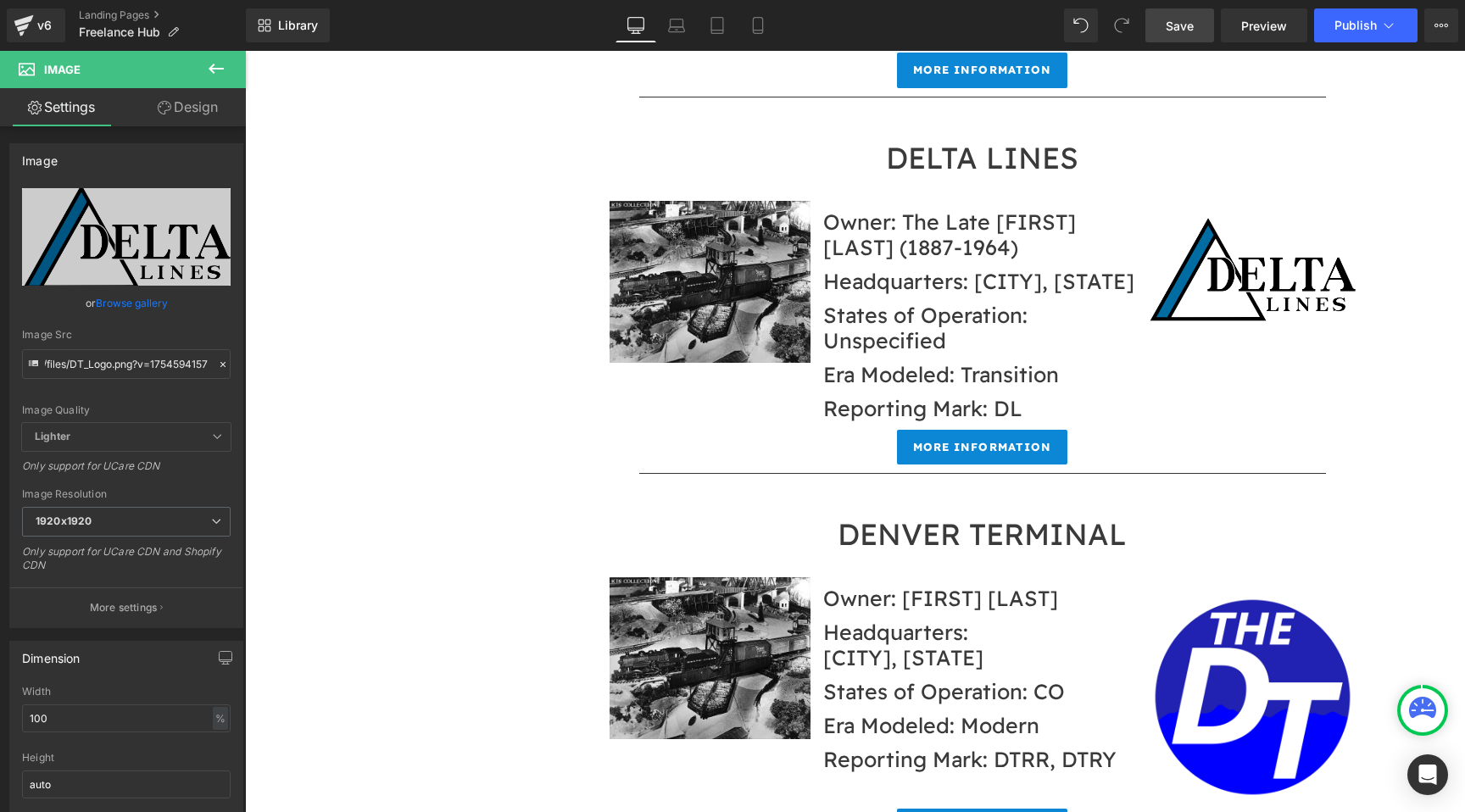scroll, scrollTop: 0, scrollLeft: 0, axis: both 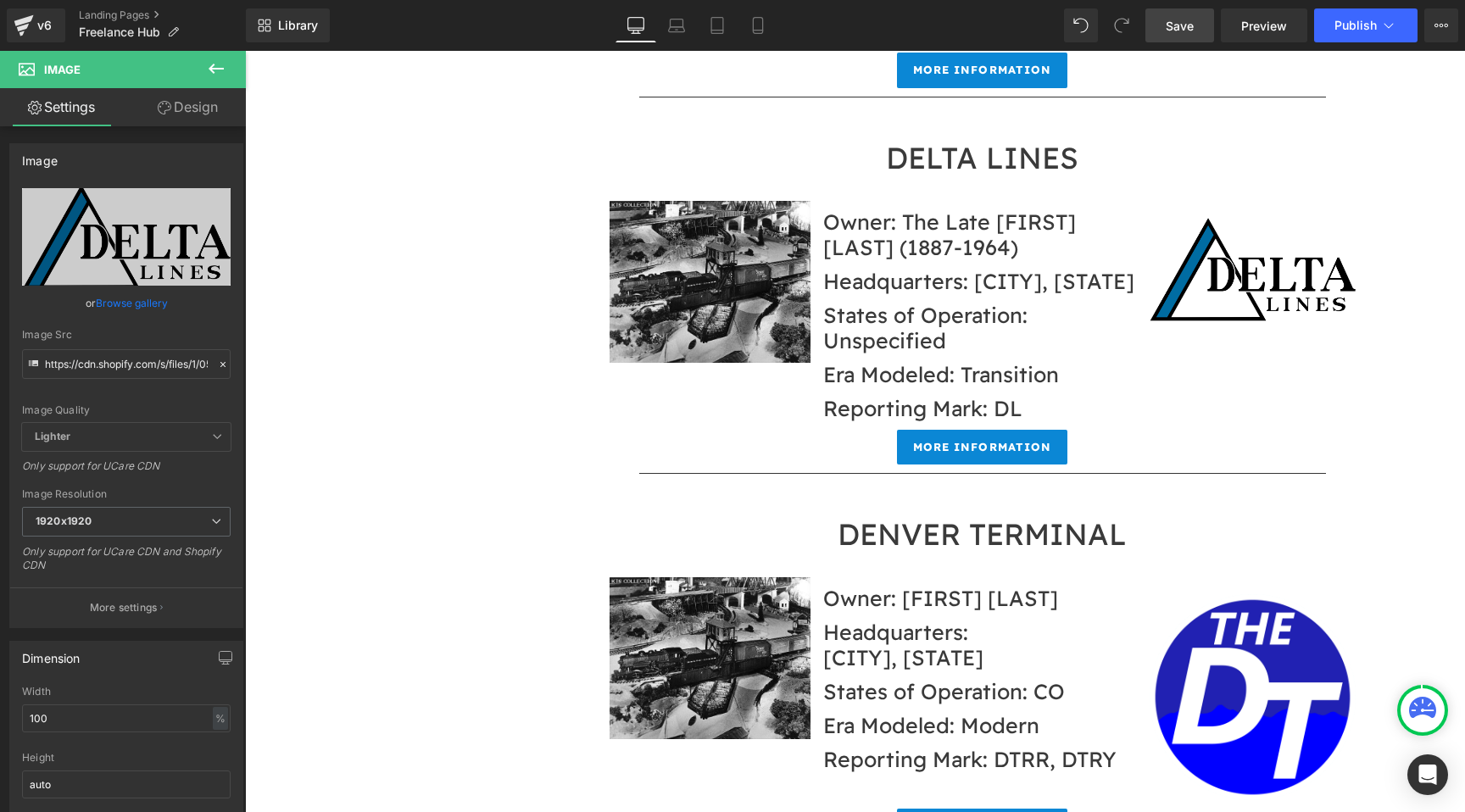 click on "Image         Row         ALLAGASH Button         ALLEGHENY MIDLAND Button         ARKANSAS VALLEY Button         ARVADA WESTERN Button         ATLANTIC & GREAT WESTERN Button         BENTON & SOUTHERN Button         BROWNVILLE & ASHLAND Button         CANADIAN ATLANTIC Button         CASS COUNTY Button         CAT MOUNTAIN & SANTA FE Button         CHESAPEAKE WHEELING & ERIE Button         CHINOOK LINES Button         CINCINNATI & LAKE ERIE Button         COPPER STATE RAILWAY Button         CRESCENT LINES Button         DAVIES STEEL Button         DELAWARE & ALLEGHENY Button         DELTA LINES Button         DENVER TERMINAL Button         EAGLE RIVER & KANKAKEE Button         FARLIN TERMINAL Button         FLORIDA GULF COAST Button         FORT WORTH TEMPLE & GULF Button         GEORGIA ROAD (FGC/GARD) Button         HOME SHOPS LEASING Button         KANSAS PACIFIC Button         LOST DUTCHMAN Button         MARYLAND SOUTHERN Button         MDRAIL Button         MERIDIAN SPEEDWAY (GSI/NT&O/T&GN) Button" at bounding box center [855, 4053] 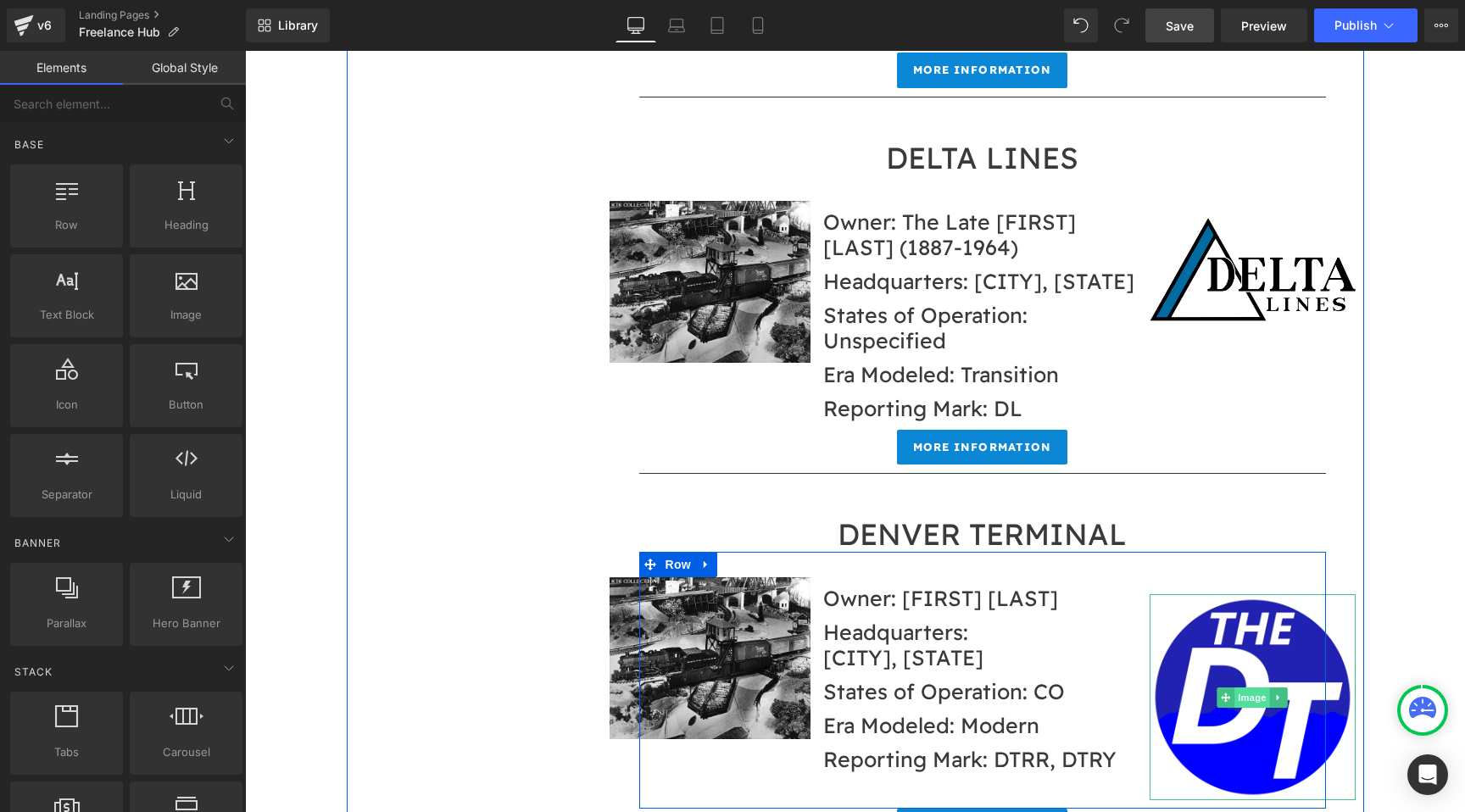 click on "Image" at bounding box center [1252, 698] 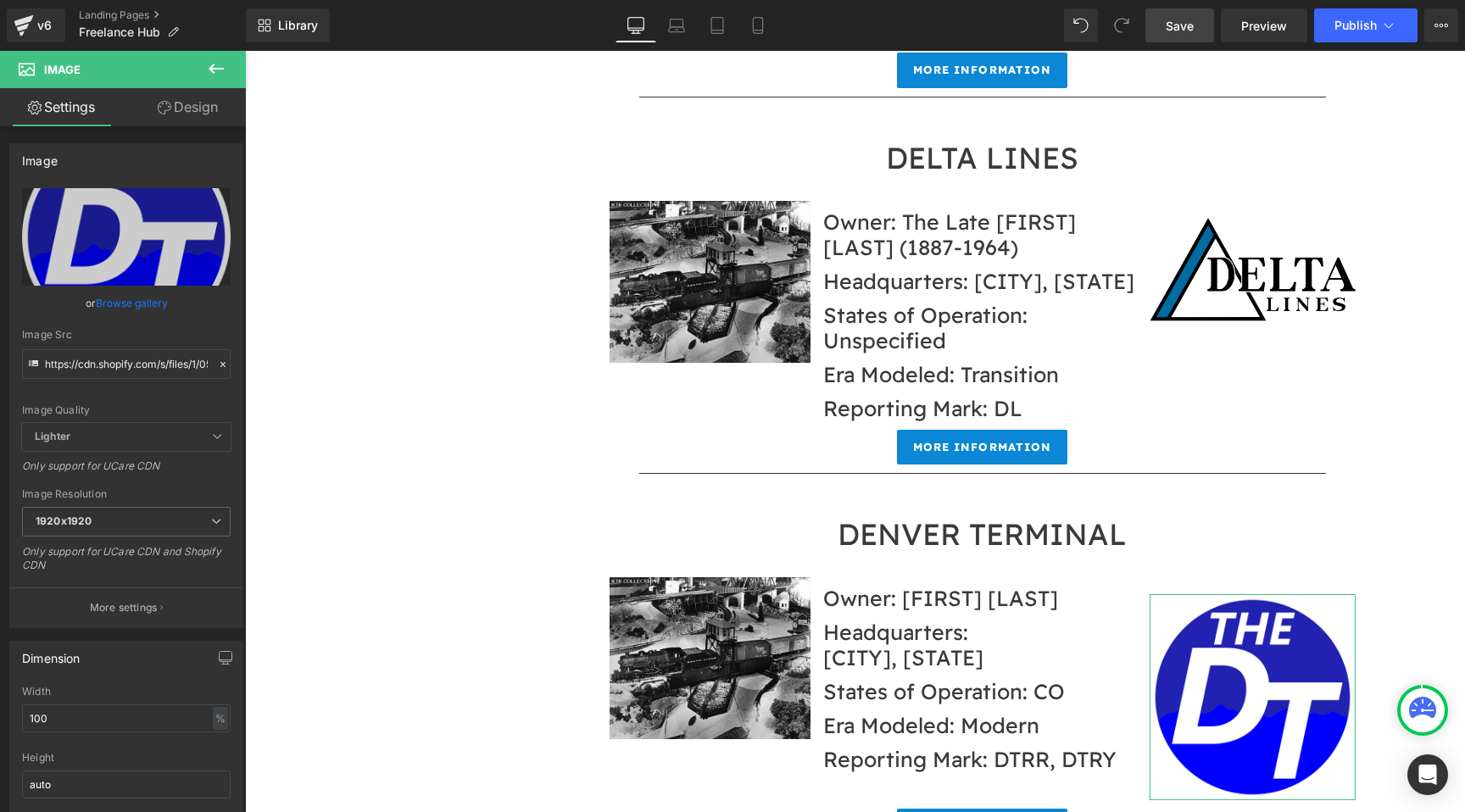 click 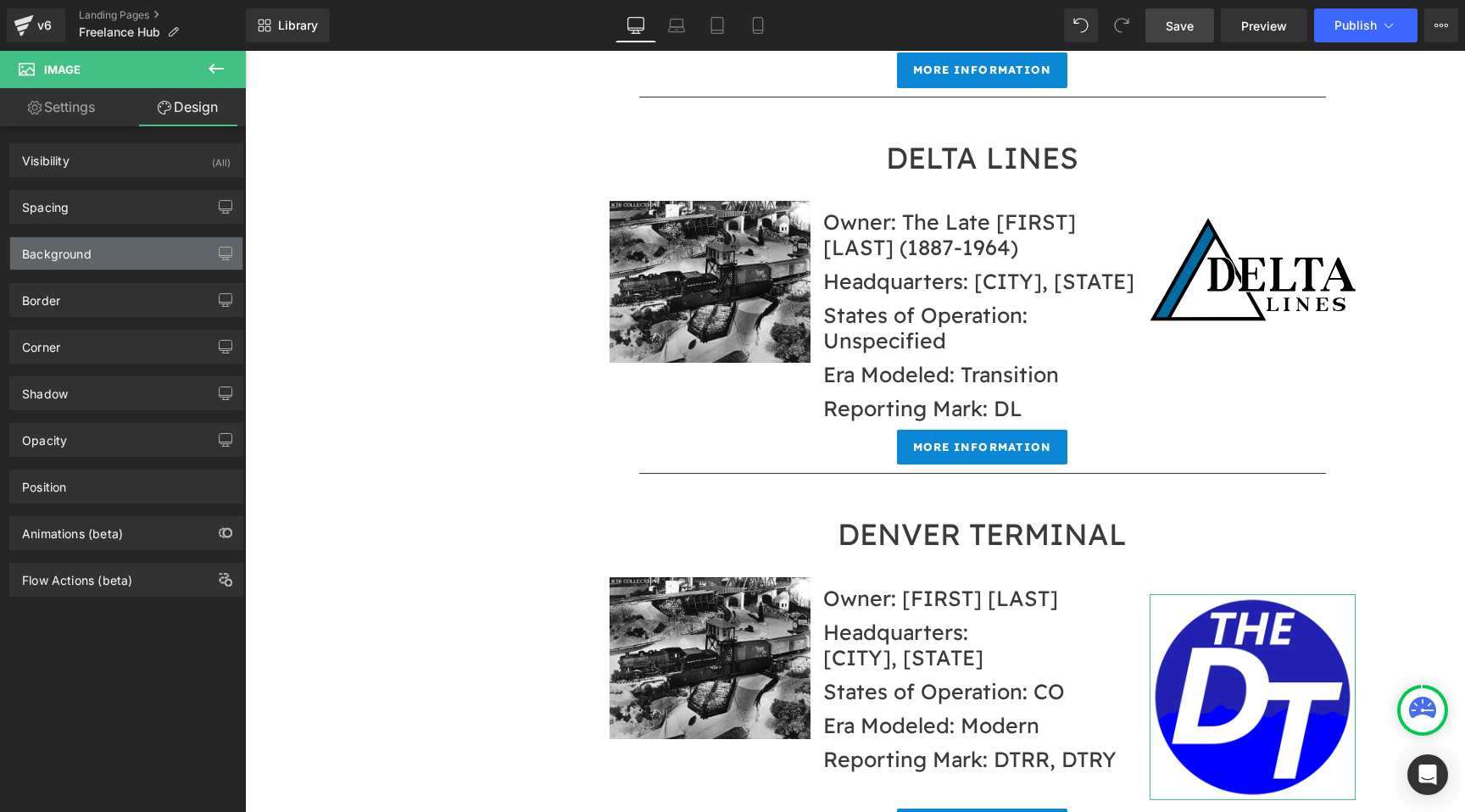 click on "Background" at bounding box center [126, 253] 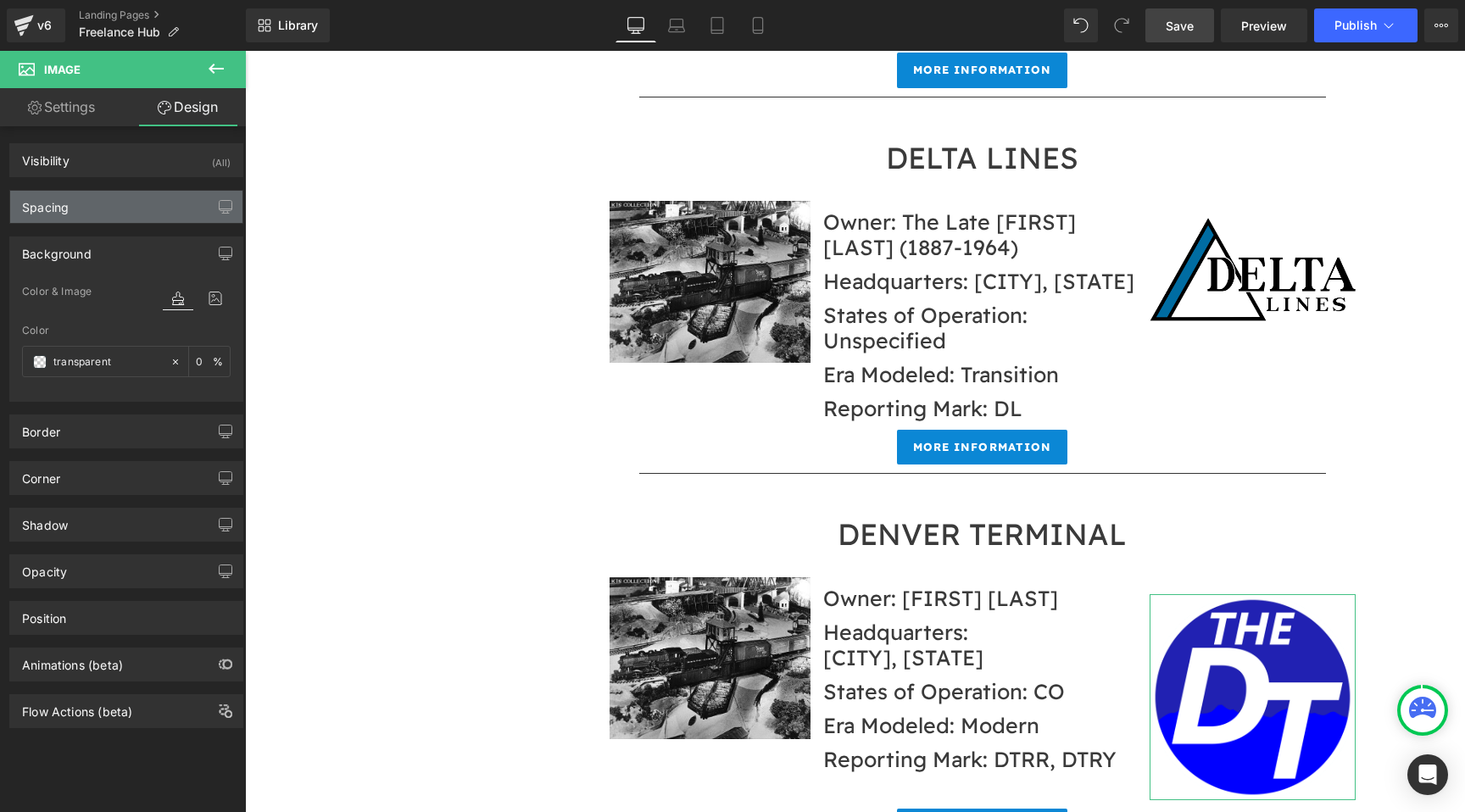 click on "Spacing" at bounding box center [126, 207] 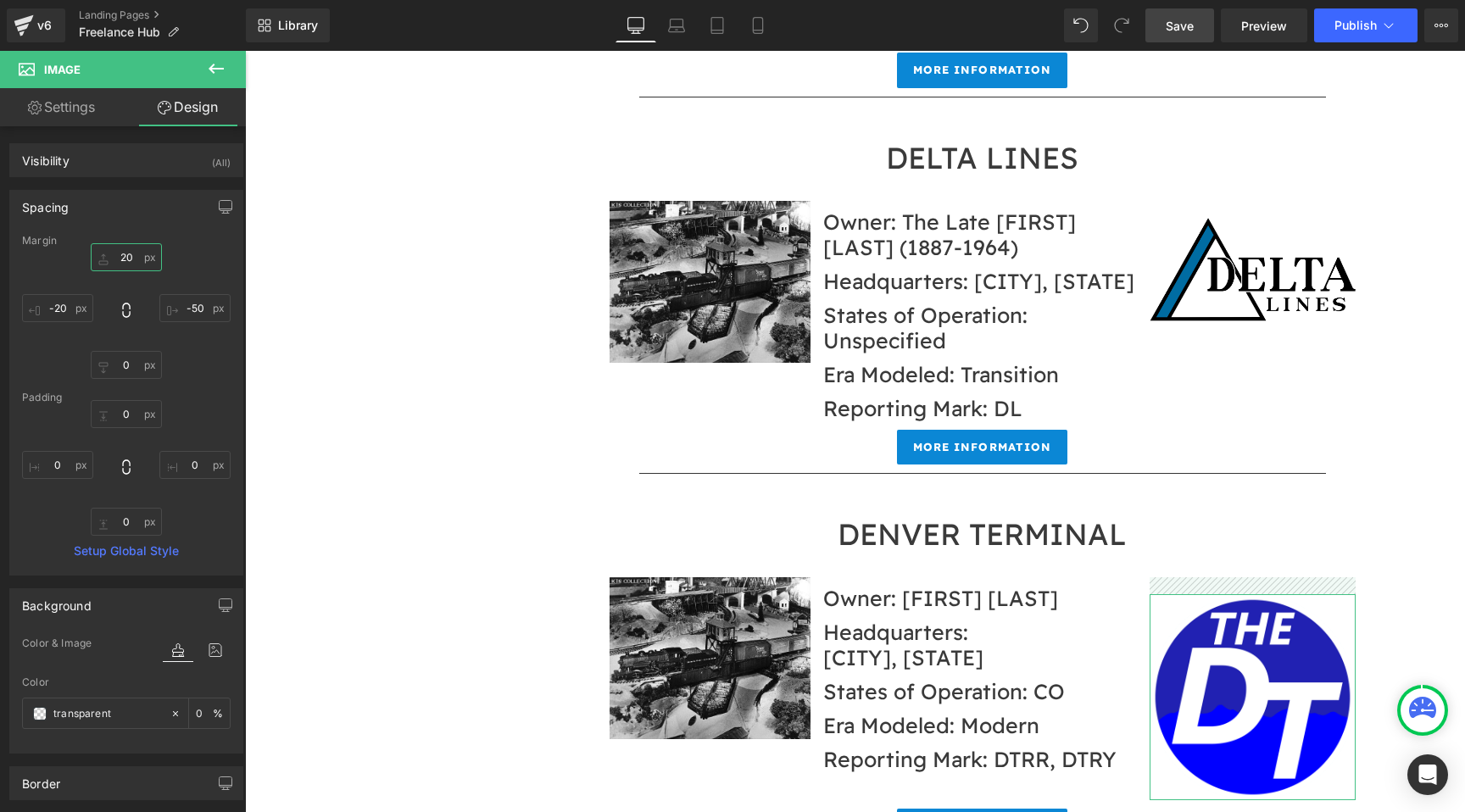 click on "20" at bounding box center (126, 257) 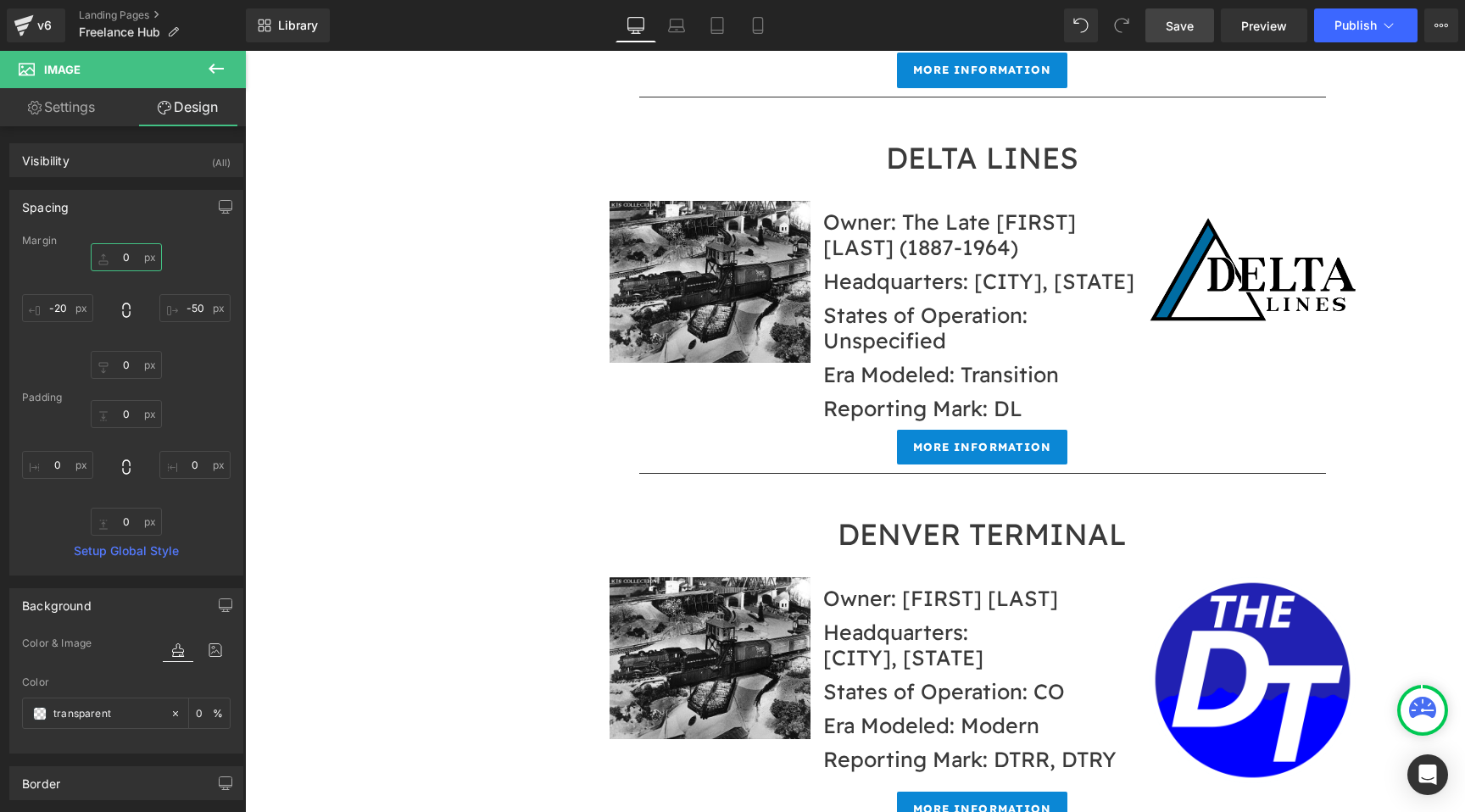 type on "0" 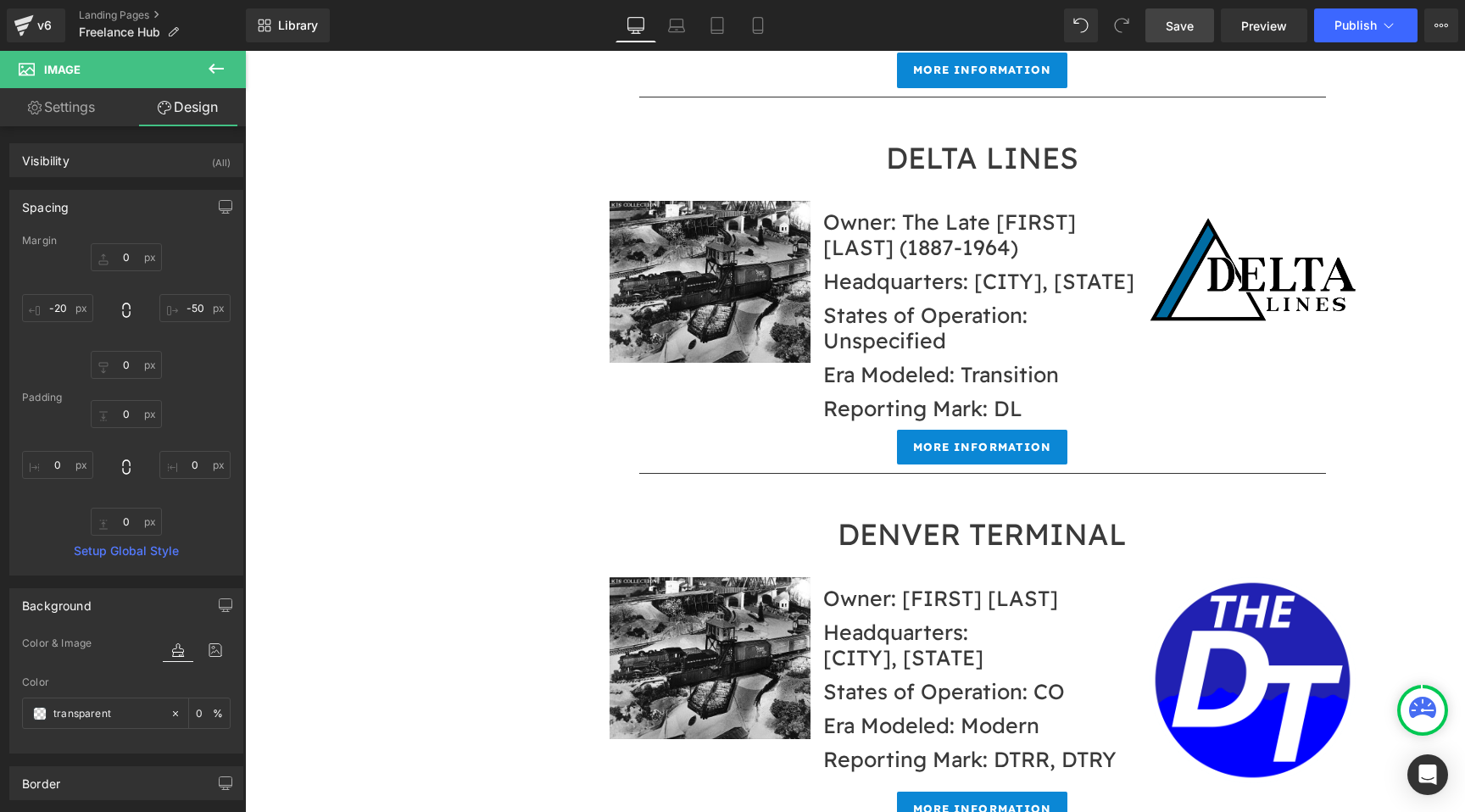 click on "Save" at bounding box center [1179, 25] 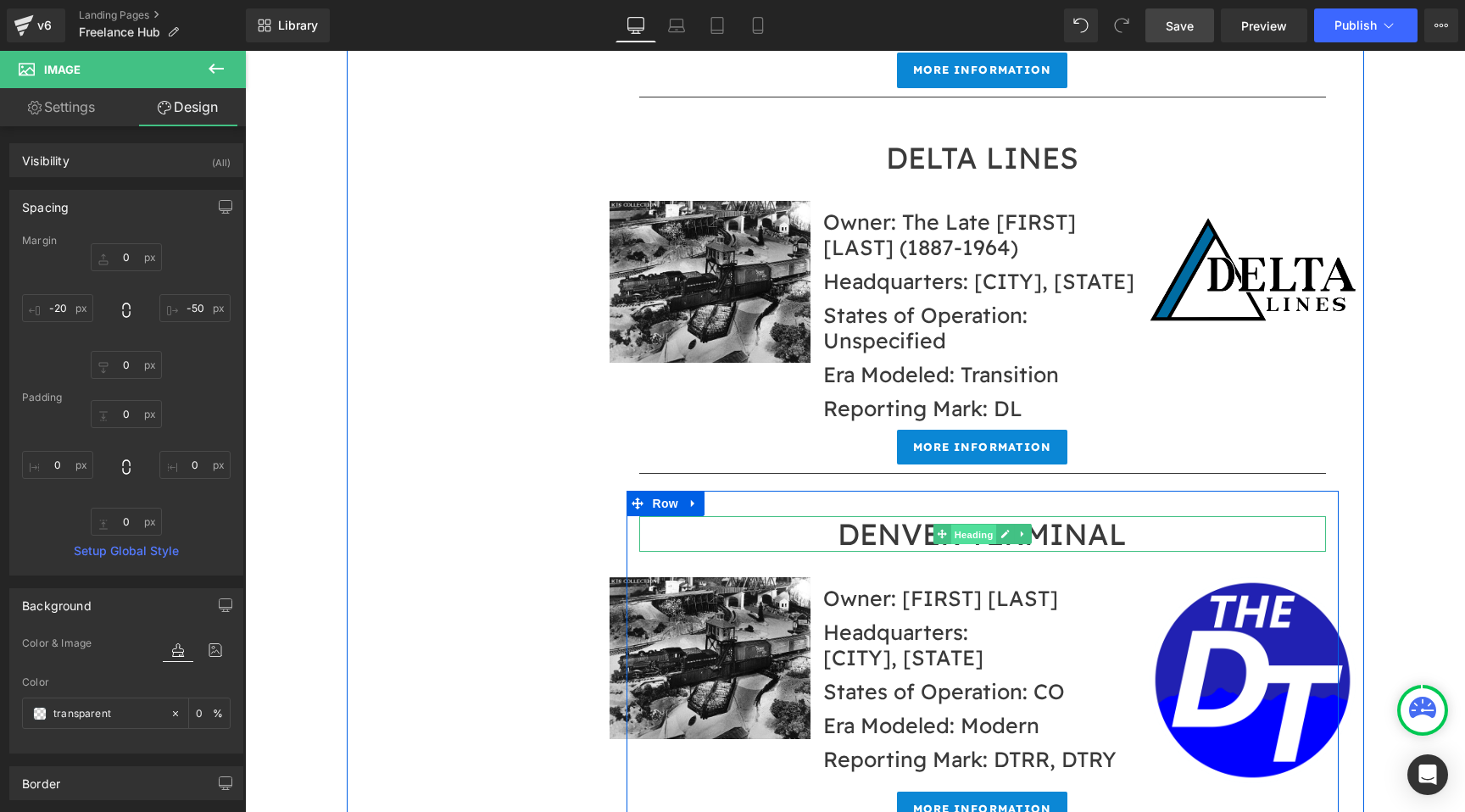 click on "Heading" at bounding box center [973, 535] 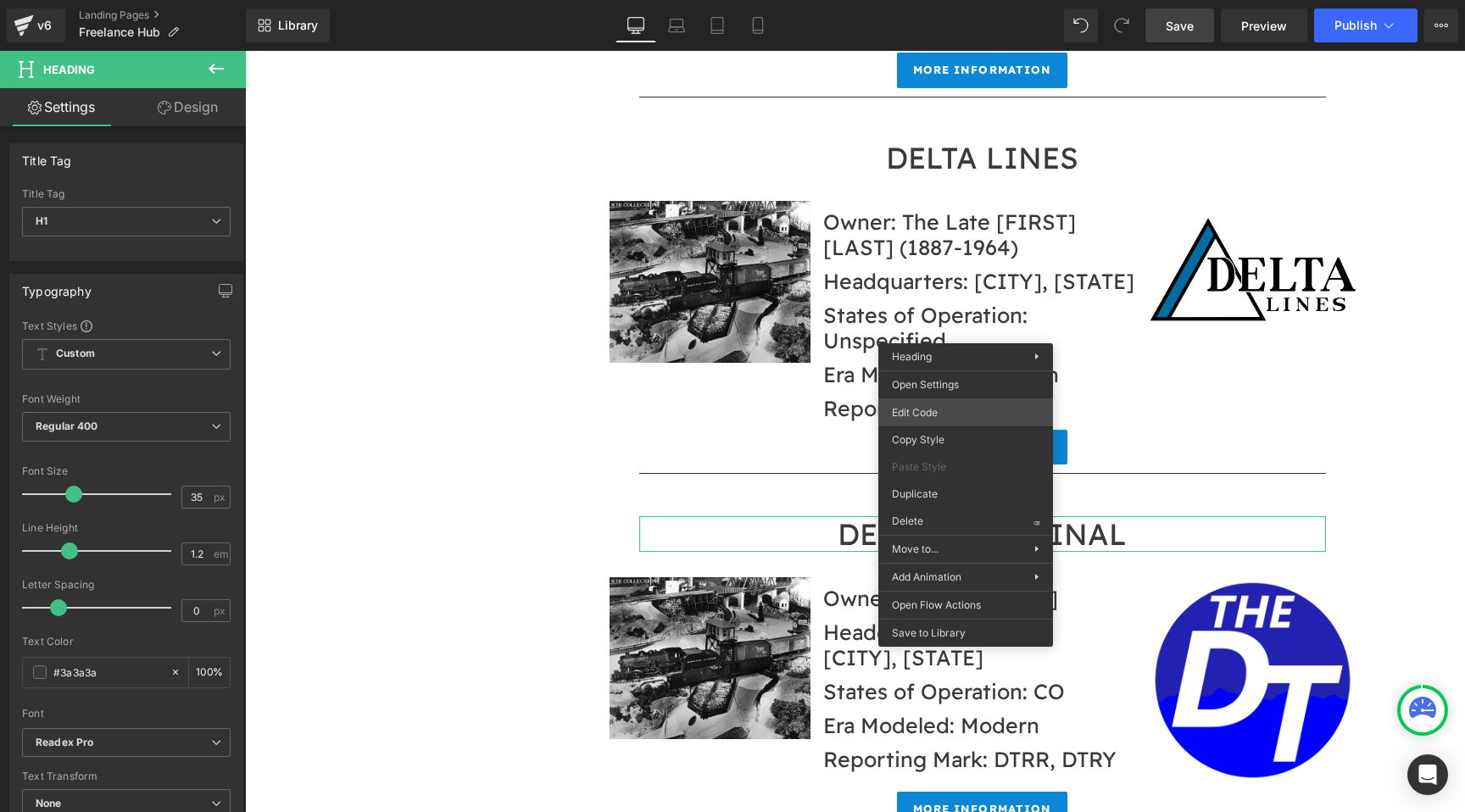 click on "Heading  You are previewing how the   will restyle your page. You can not edit Elements in Preset Preview Mode.  v6 Landing Pages Freelance Hub Library Desktop Desktop Laptop Tablet Mobile Save Preview Publish Scheduled View Live Page View with current Template Save Template to Library Schedule Publish  Optimize  Publish Settings Shortcuts  Your page can’t be published   You've reached the maximum number of published pages on your plan  (0/0).  You need to upgrade your plan or unpublish all your pages to get 1 publish slot.   Unpublish pages   Upgrade plan  Elements Global Style Base Row  rows, columns, layouts, div Heading  headings, titles, h1,h2,h3,h4,h5,h6 Text Block  texts, paragraphs, contents, blocks Image  images, photos, alts, uploads Icon  icons, symbols Button  button, call to action, cta Separator  separators, dividers, horizontal lines Liquid  liquid, custom code, html, javascript, css, reviews, apps, applications, embeded, iframe Banner Parallax  Hero Banner  Stack Tabs  Carousel  Pricing" at bounding box center [732, 0] 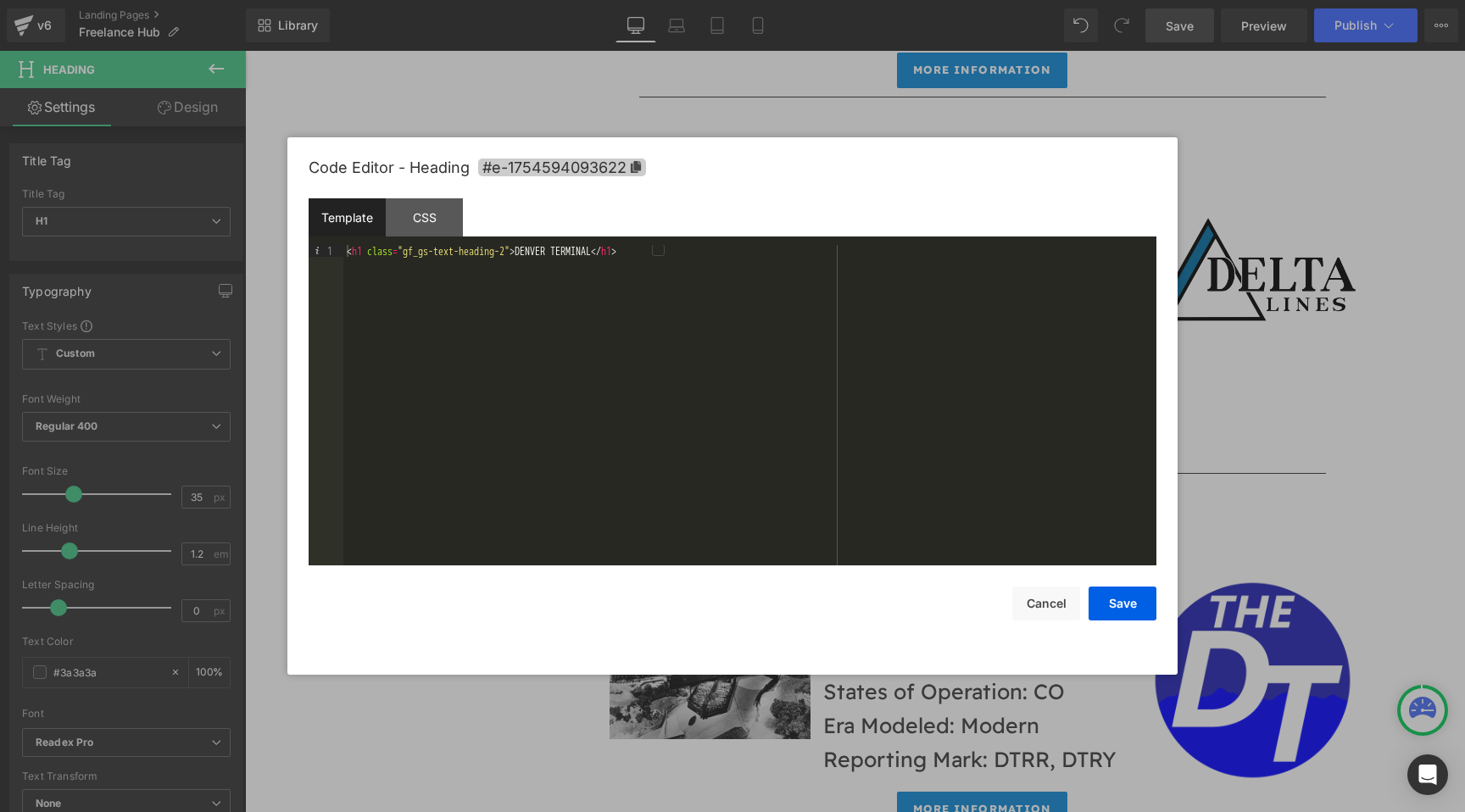 click 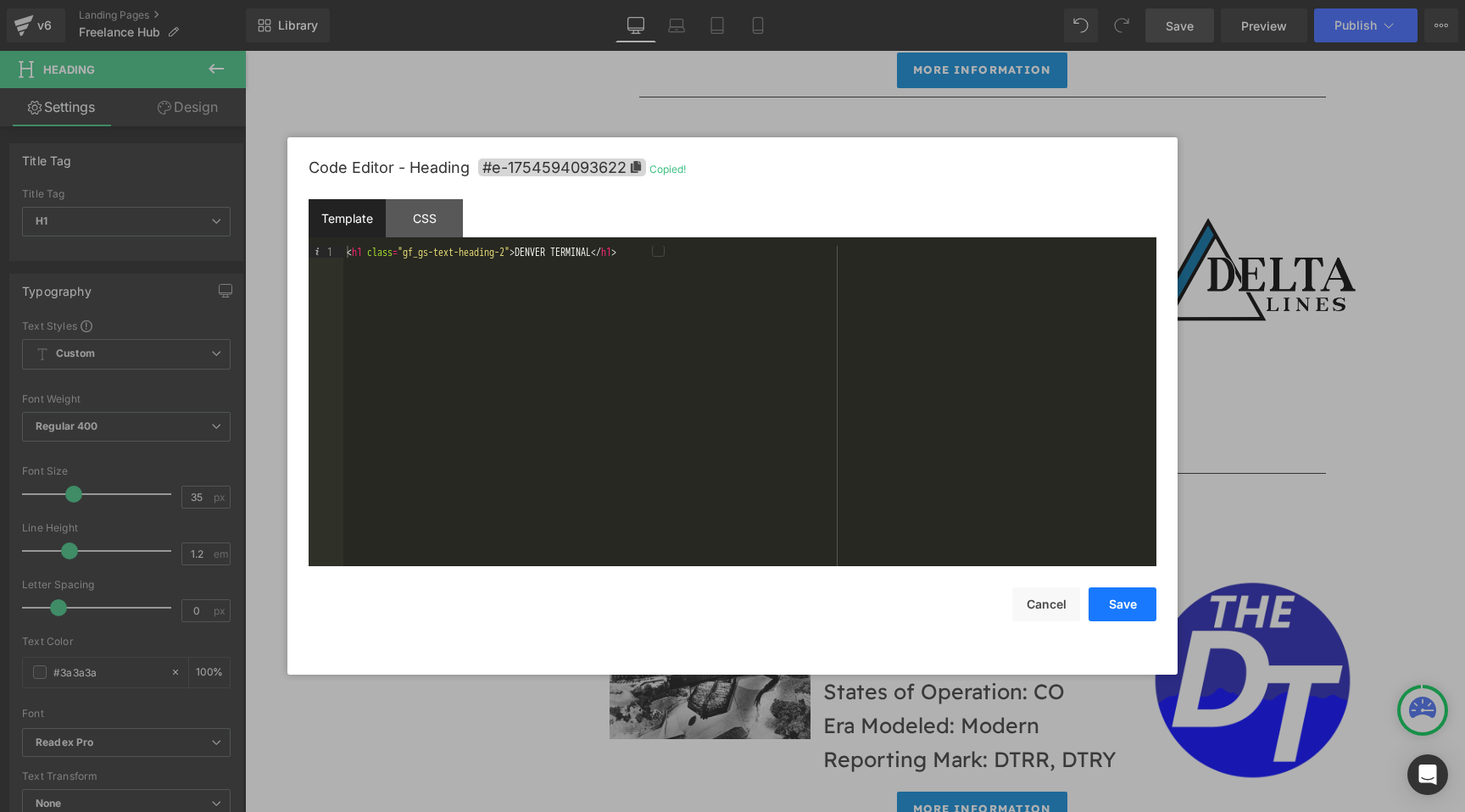 click on "Save" at bounding box center (1122, 604) 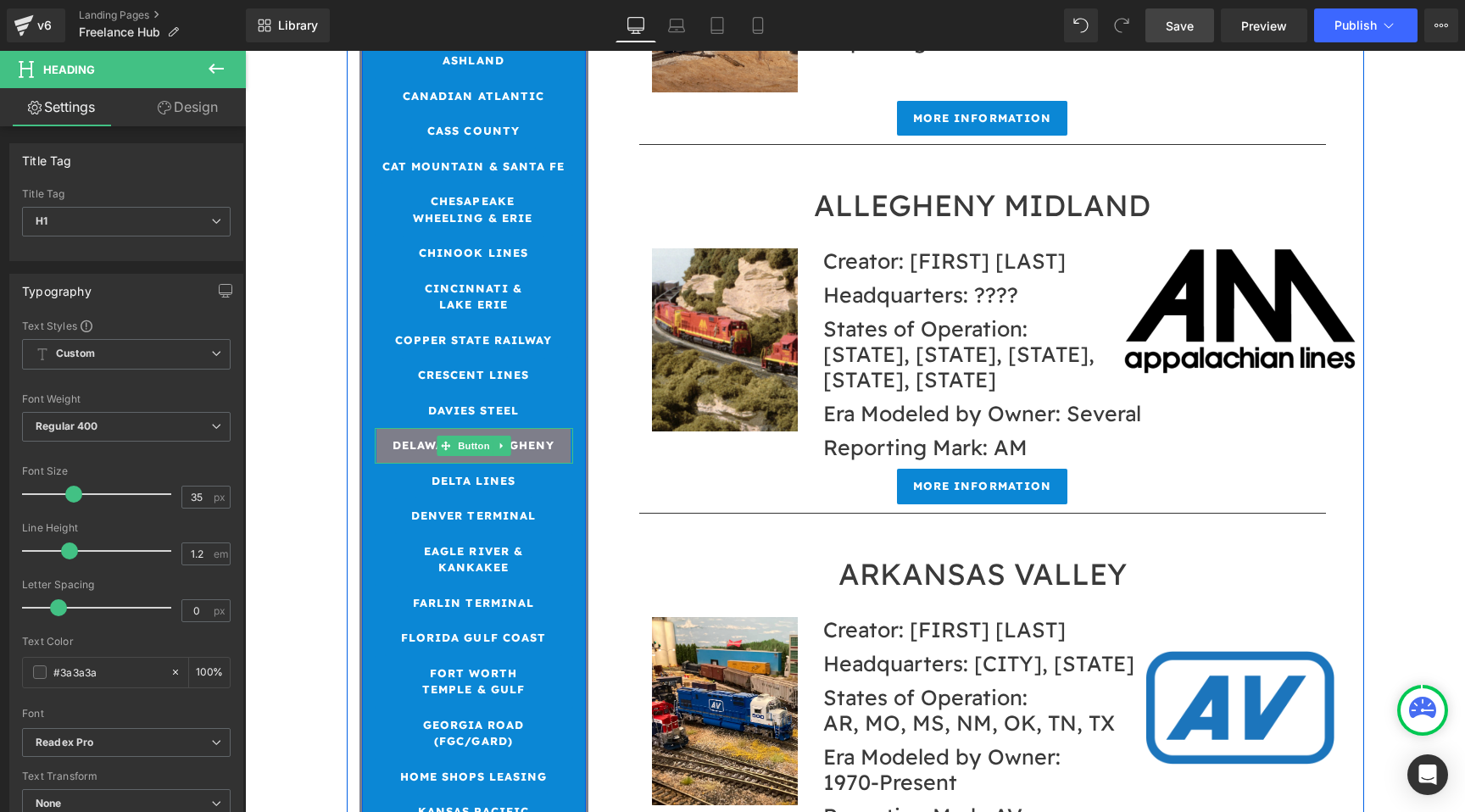 scroll, scrollTop: 945, scrollLeft: 0, axis: vertical 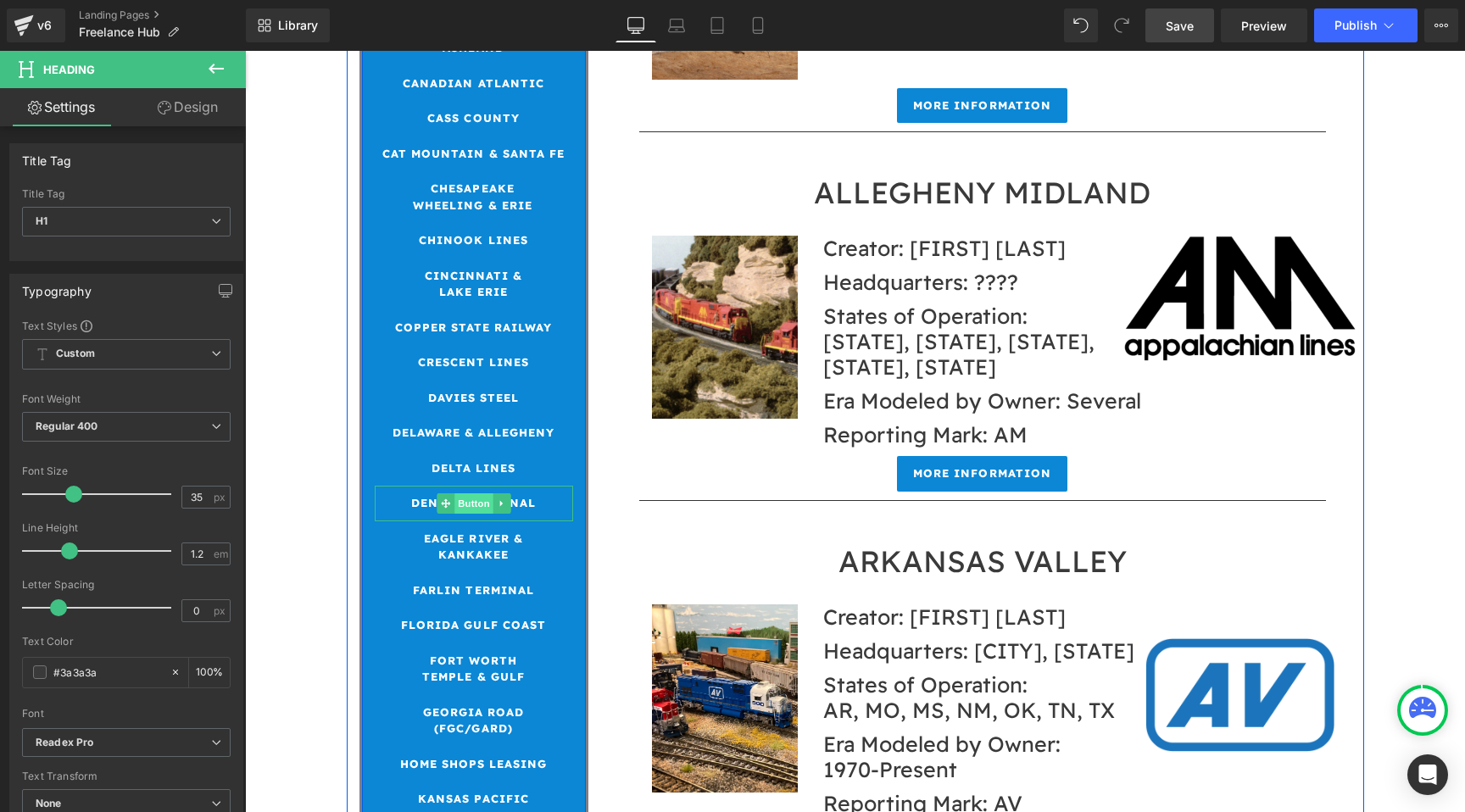 click on "Button" at bounding box center (474, 503) 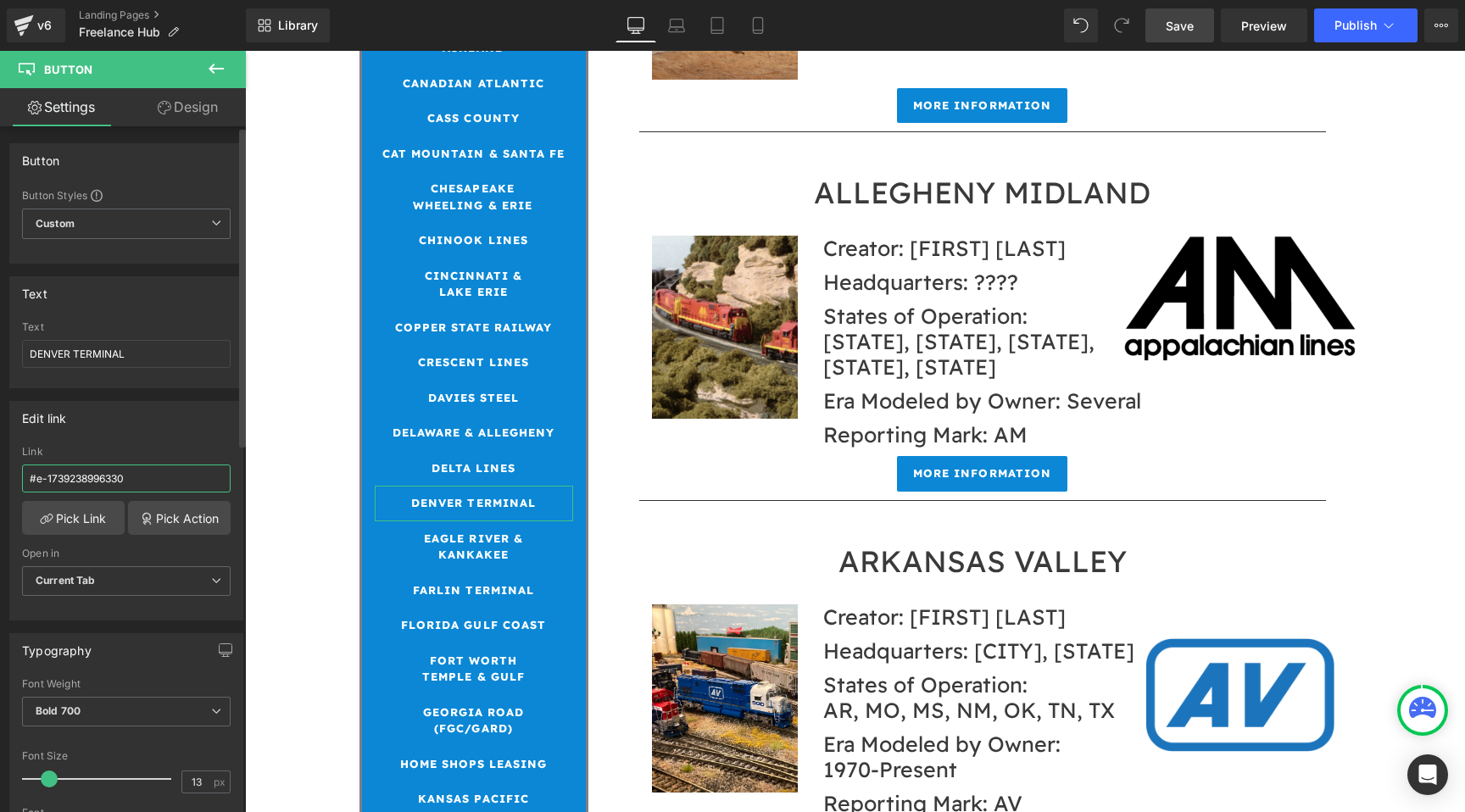 drag, startPoint x: 149, startPoint y: 476, endPoint x: 0, endPoint y: 470, distance: 149.12076 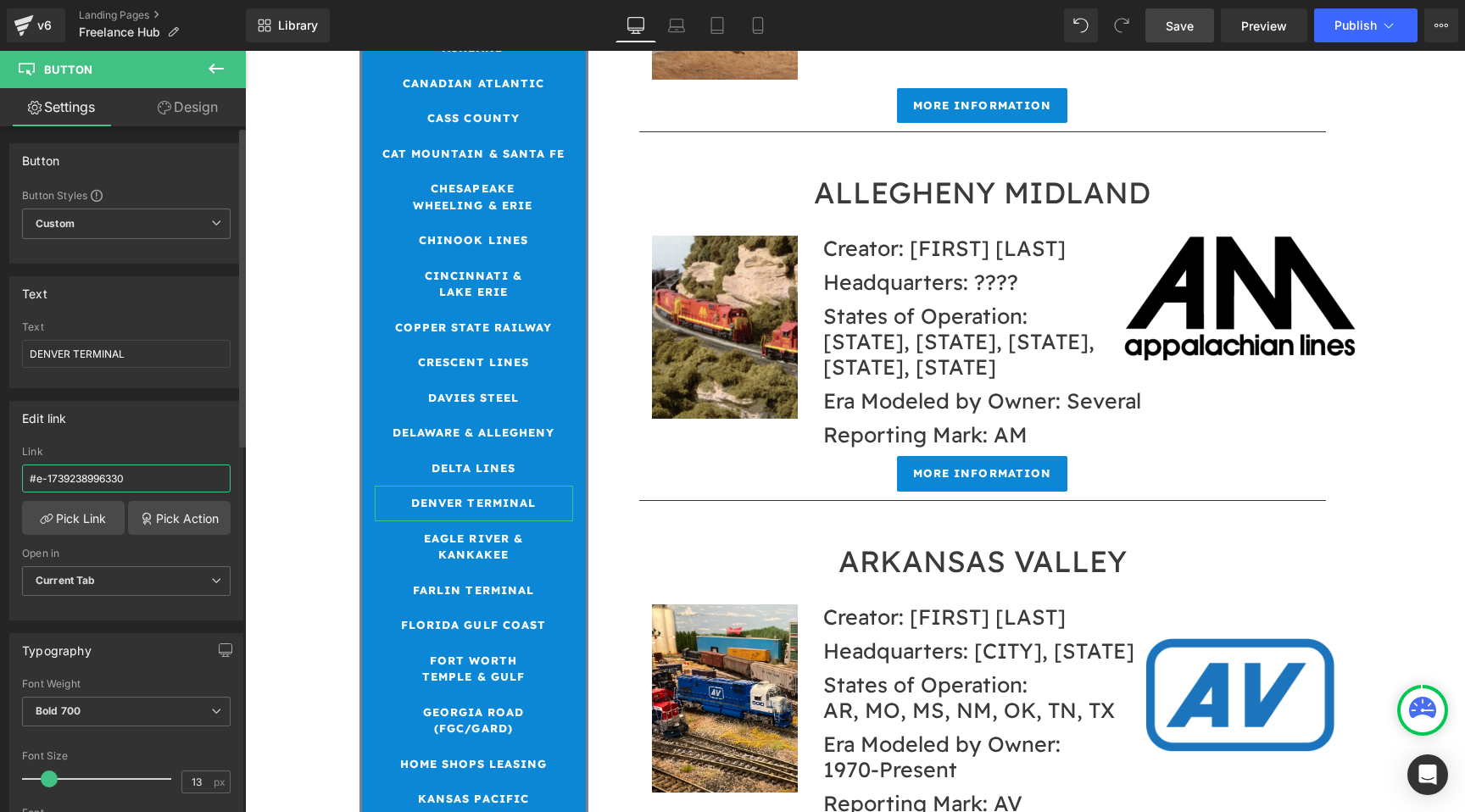 click on "Edit link #e-1739238996330 Link #e-1739238996330  Pick Link  Pick Action Current Tab New Tab Open in
Current Tab
Current Tab New Tab" at bounding box center [126, 504] 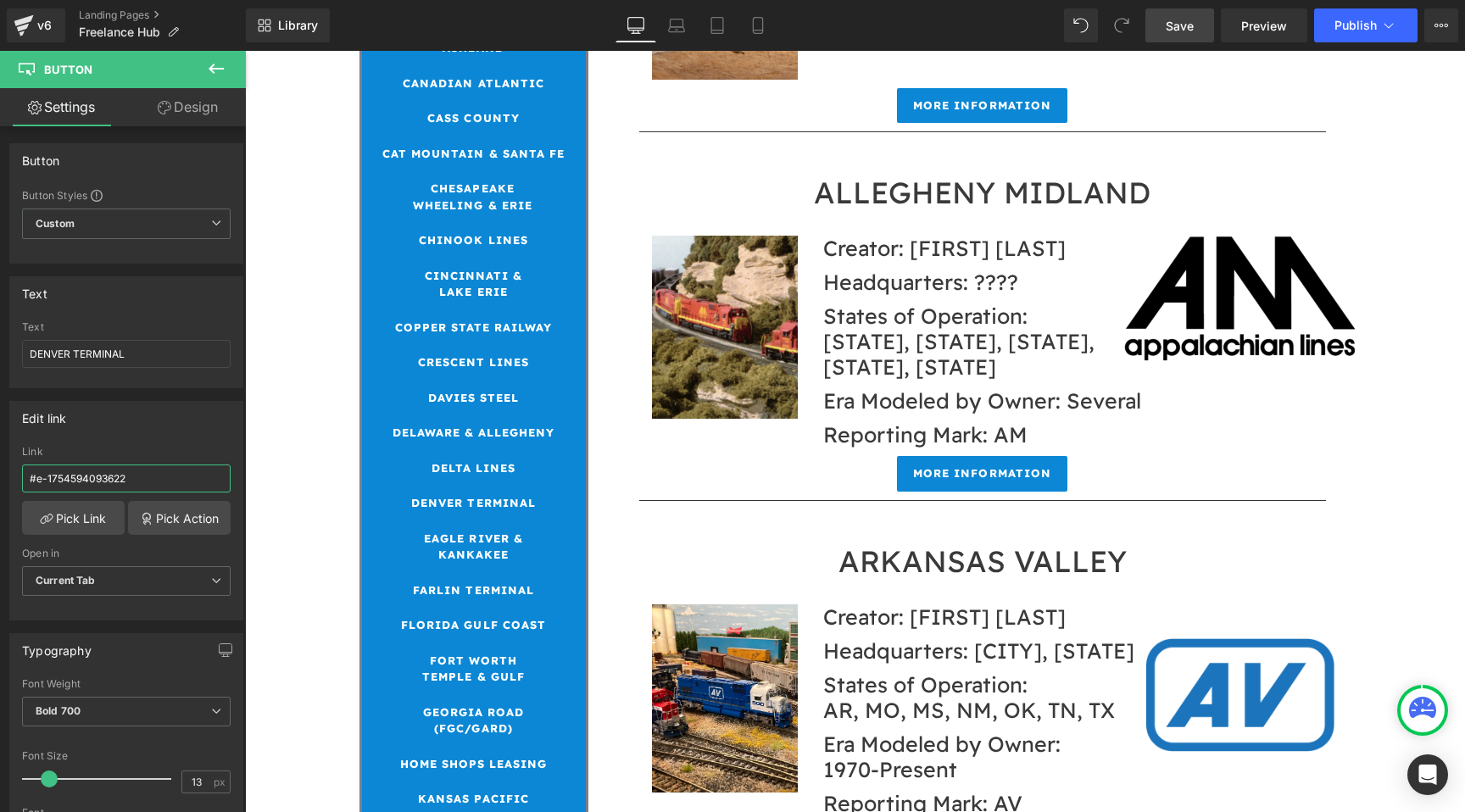 type on "#e-1754594093622" 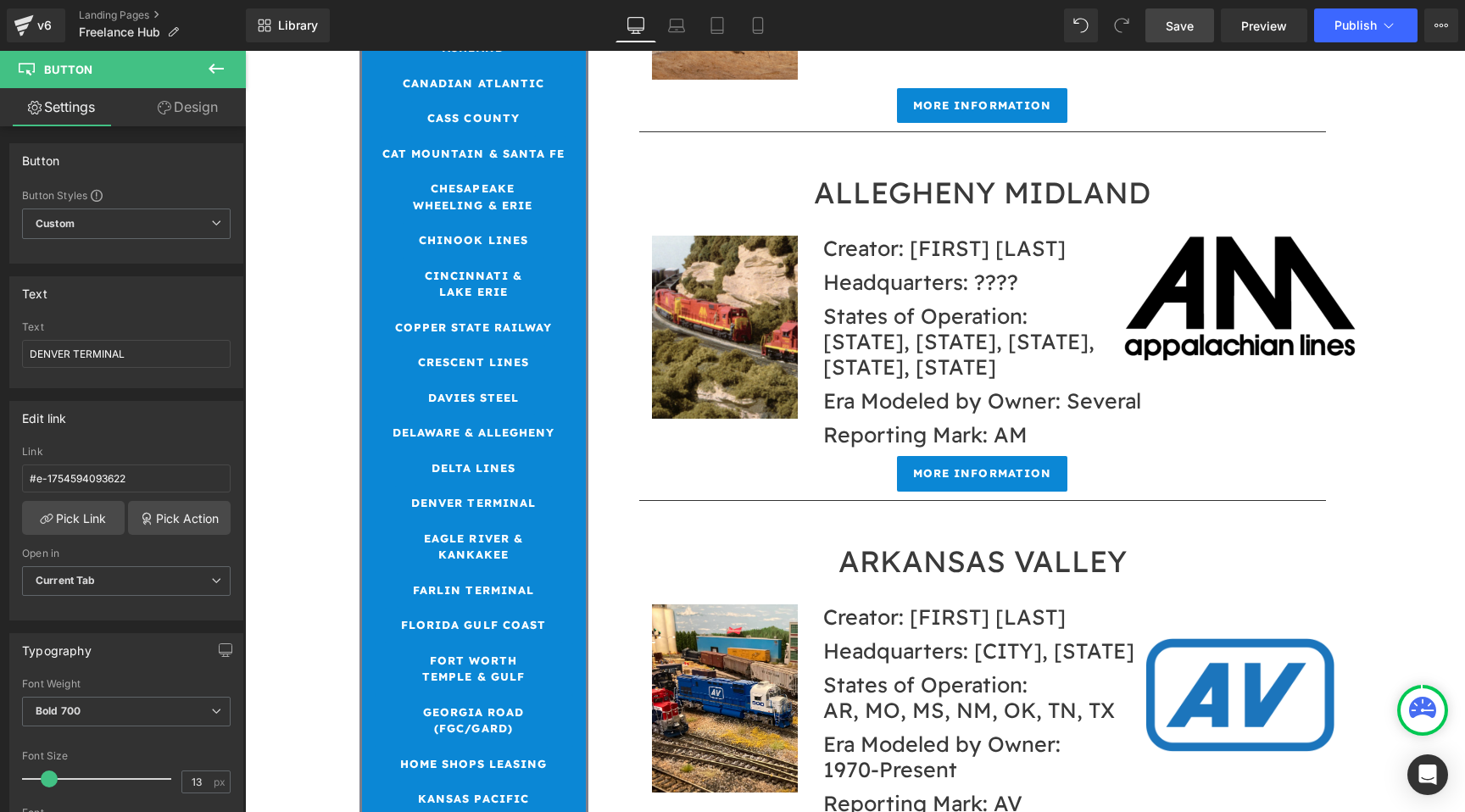 click on "Save" at bounding box center [1179, 25] 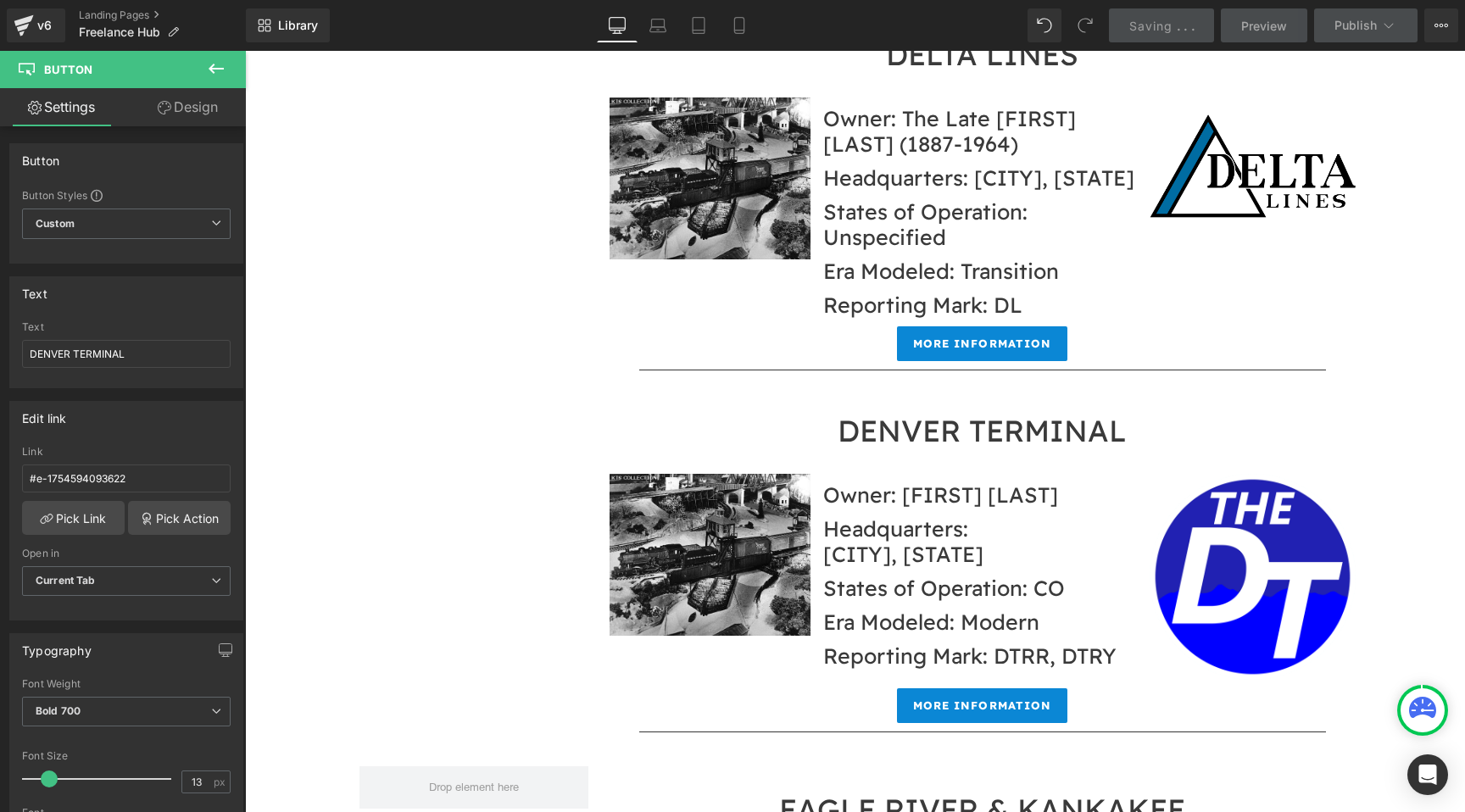 scroll, scrollTop: 7211, scrollLeft: 0, axis: vertical 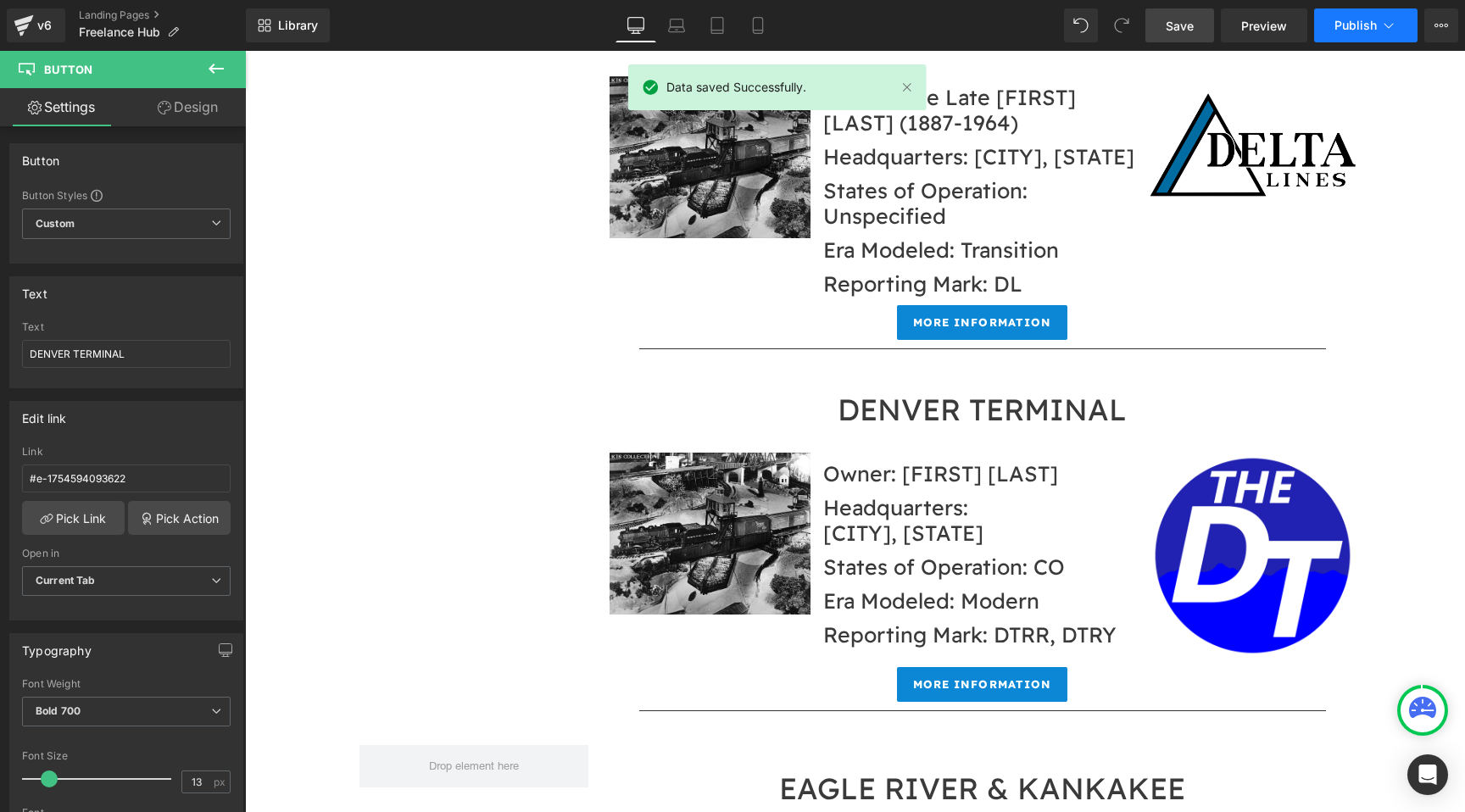 click on "Publish" at bounding box center [1366, 25] 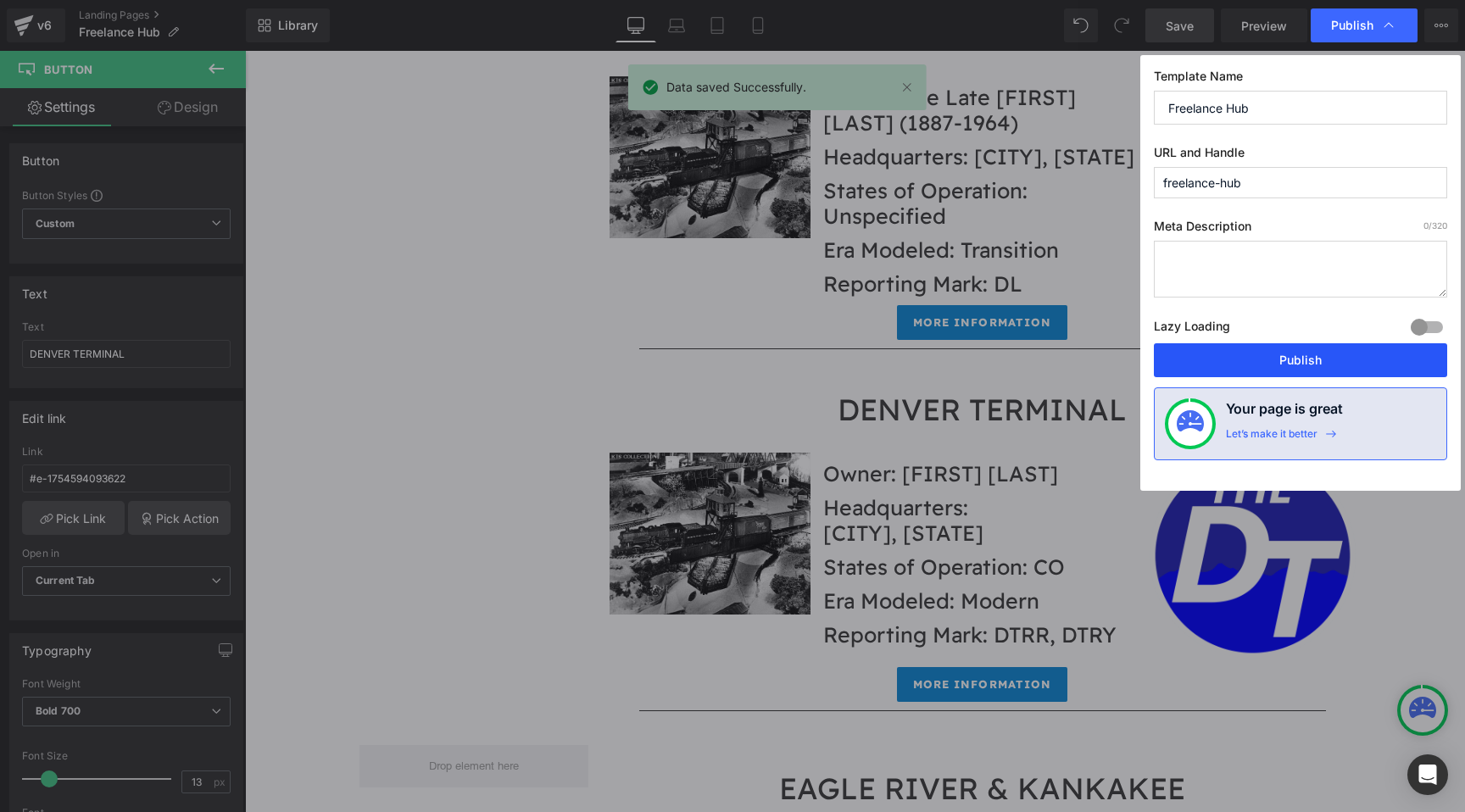 click on "Publish" at bounding box center (1301, 360) 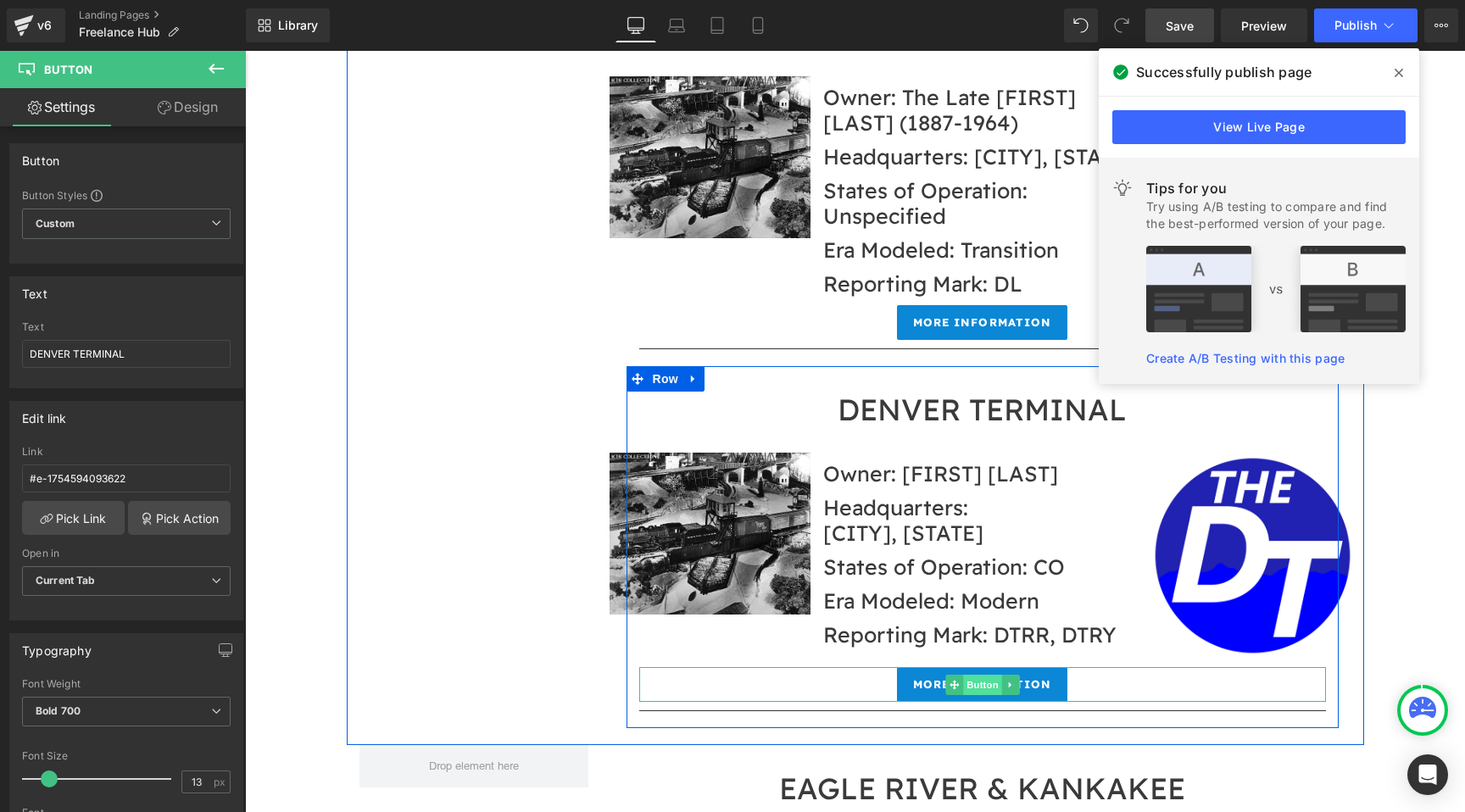 click on "Button" at bounding box center [983, 685] 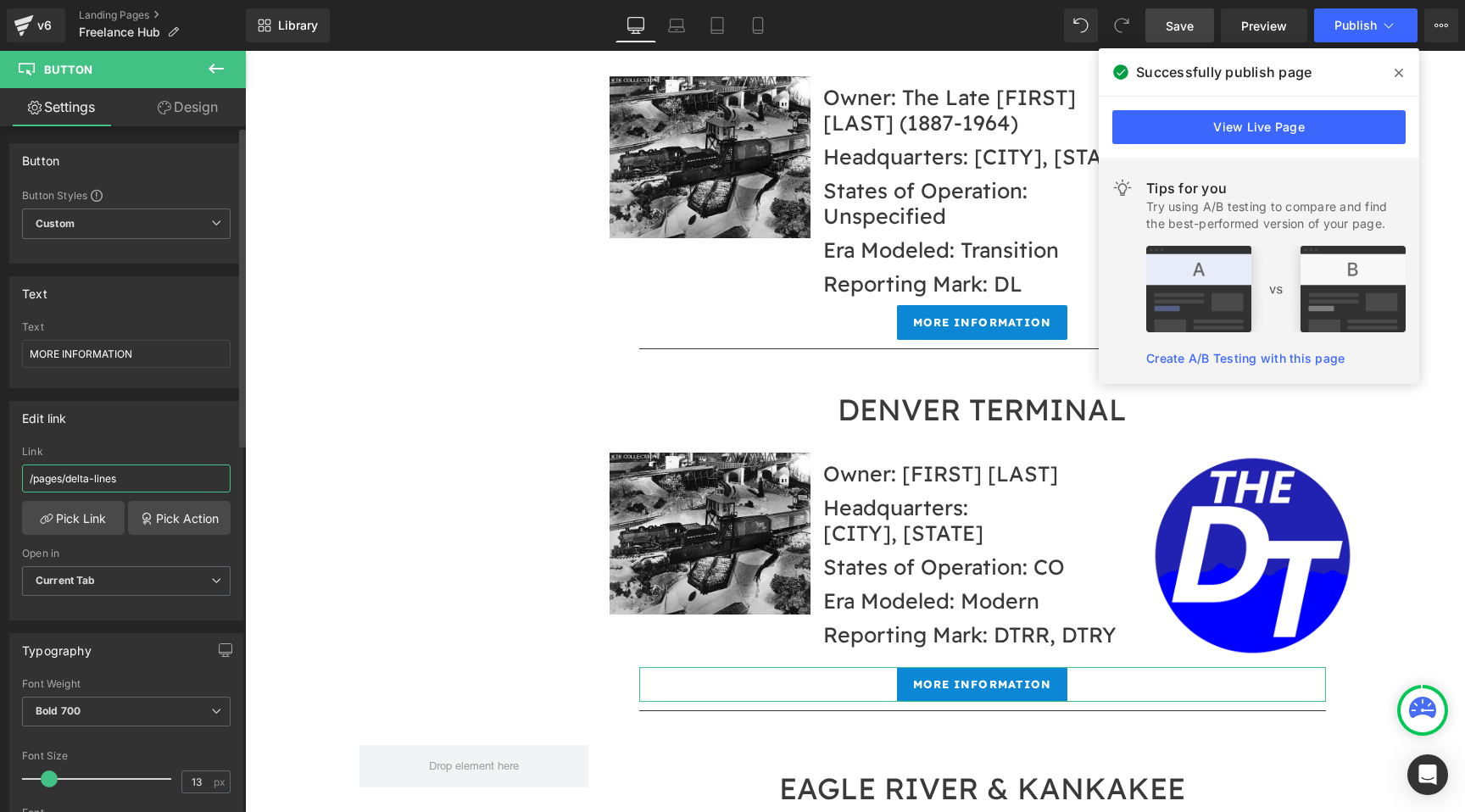 drag, startPoint x: 148, startPoint y: 483, endPoint x: 67, endPoint y: 479, distance: 81.098705 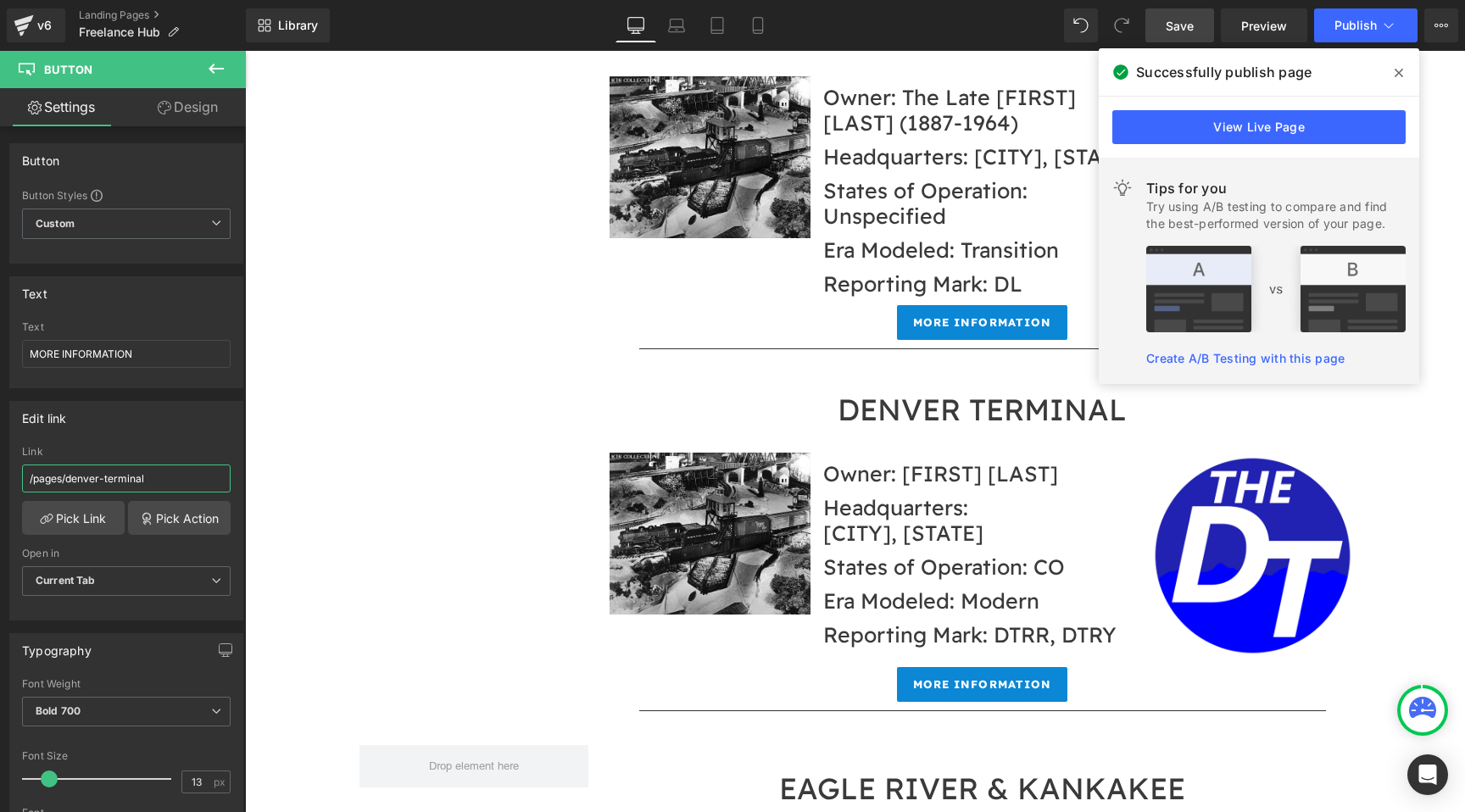 type on "/pages/denver-terminal" 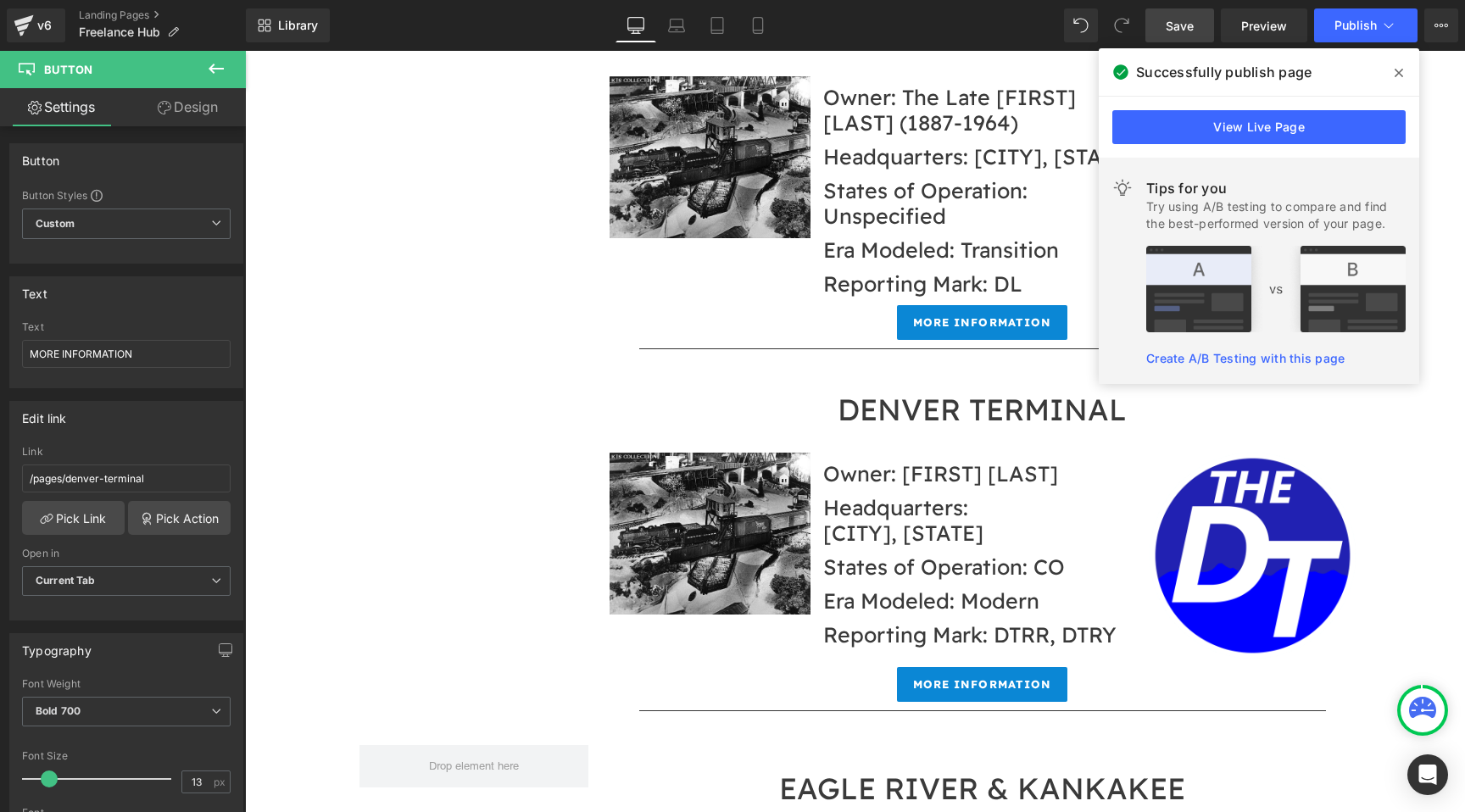 click on "Save" at bounding box center [1179, 25] 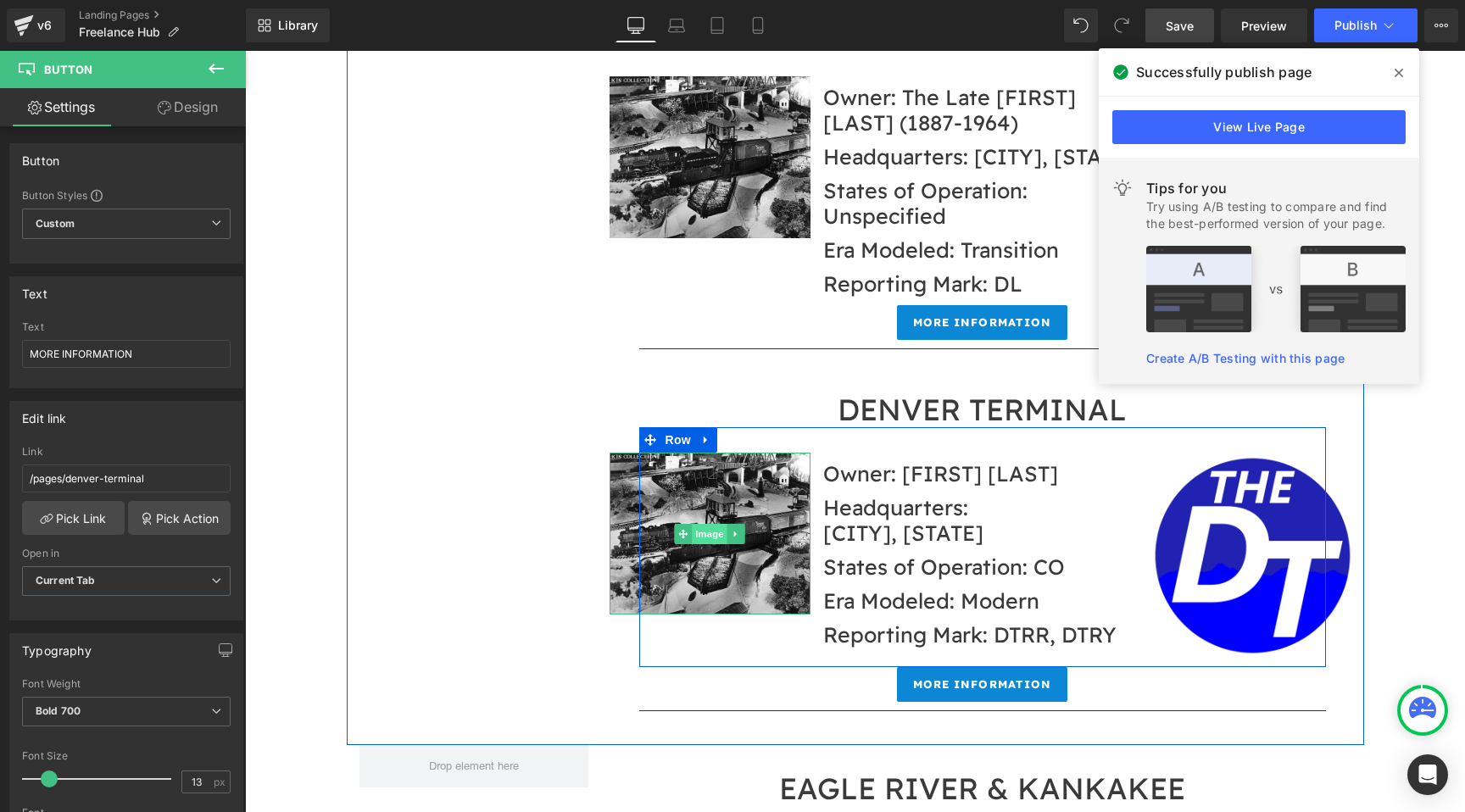 click on "Image" at bounding box center [710, 534] 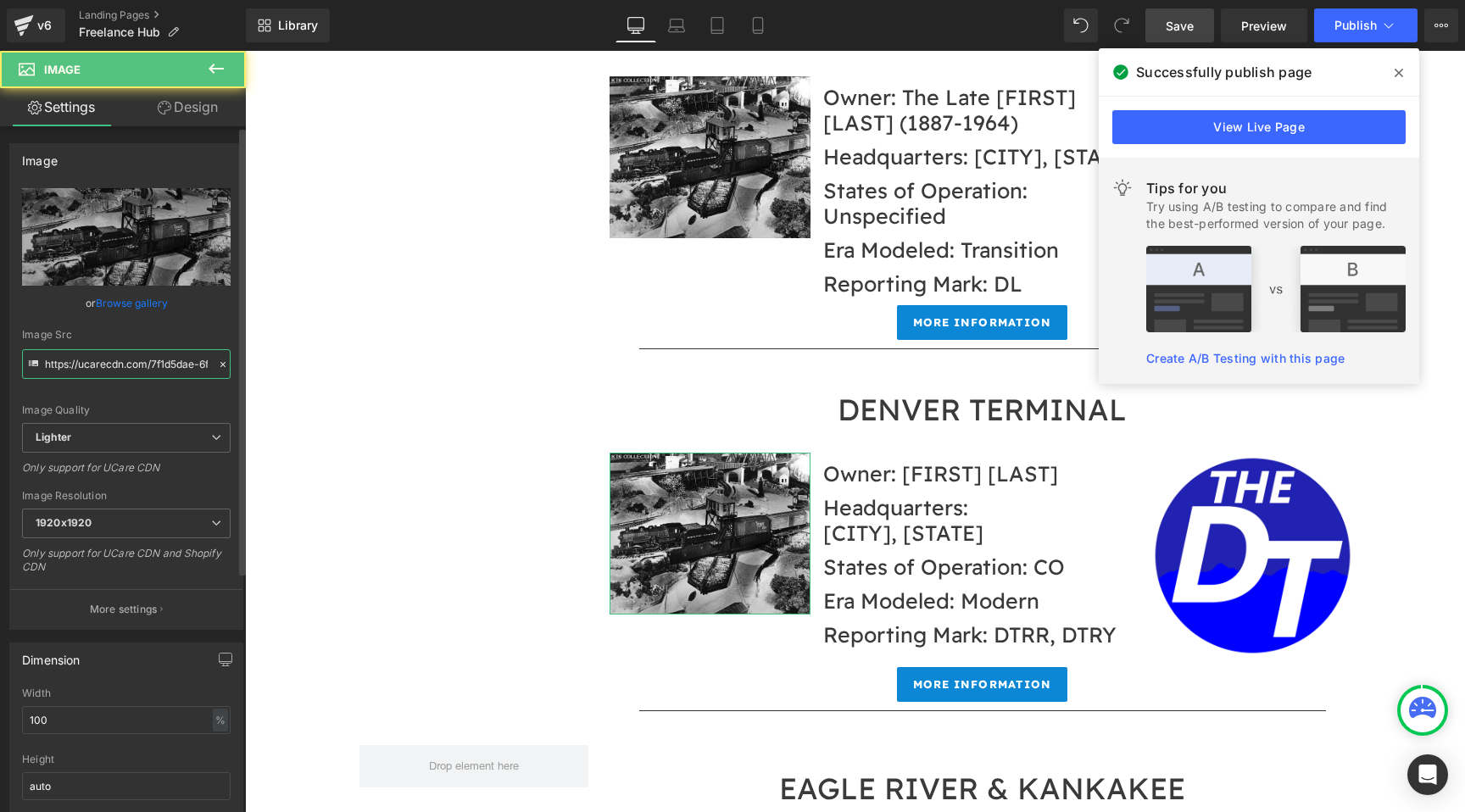 click on "https://ucarecdn.com/7f1d5dae-6fea-4be8-ae6f-fd0b3f7960bf/-/format/auto/-/preview/1920x1920/-/quality/lighter/2827020_orig.jpg" at bounding box center (126, 364) 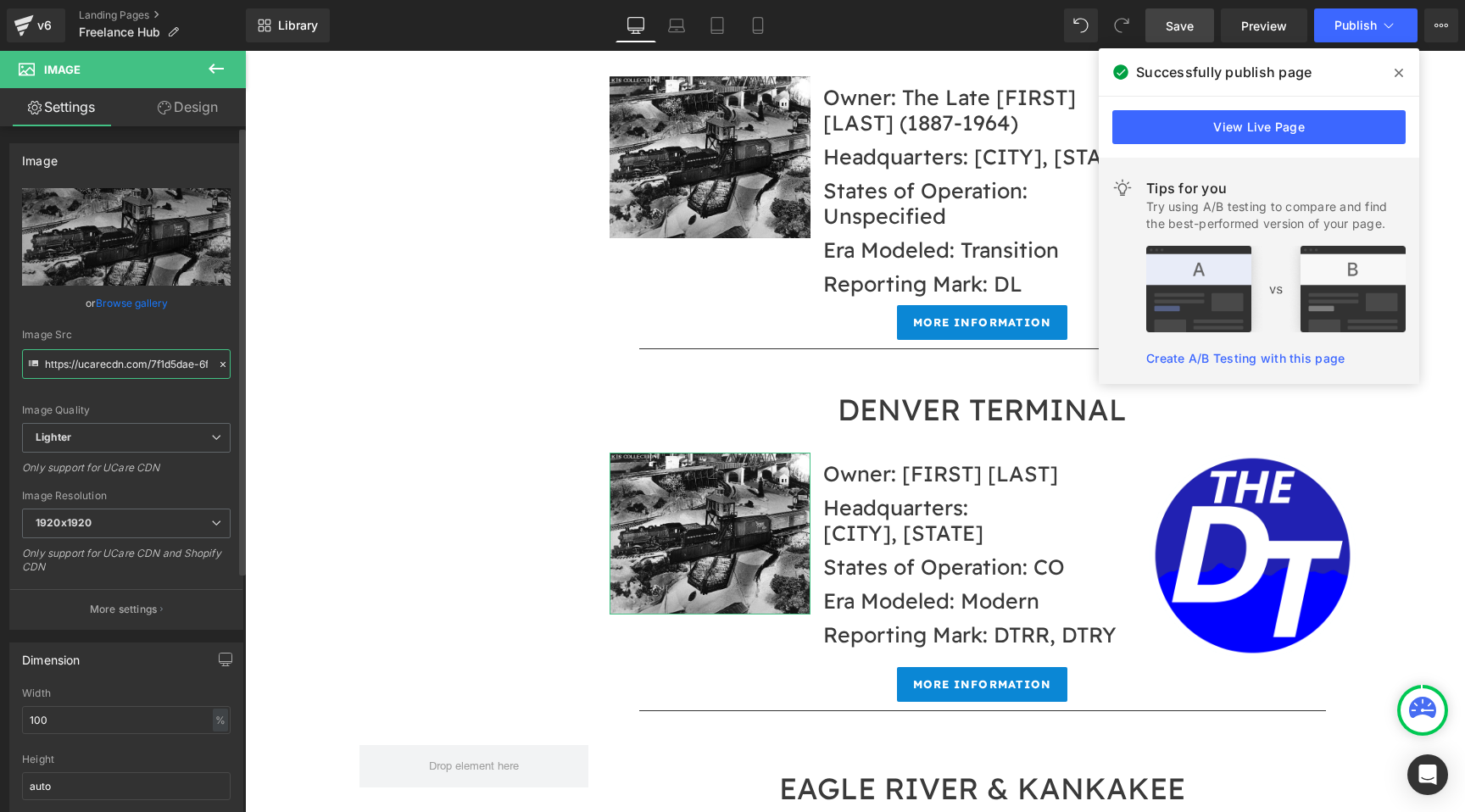 click on "https://ucarecdn.com/7f1d5dae-6fea-4be8-ae6f-fd0b3f7960bf/-/format/auto/-/preview/1920x1920/-/quality/lighter/2827020_orig.jpg" at bounding box center (126, 364) 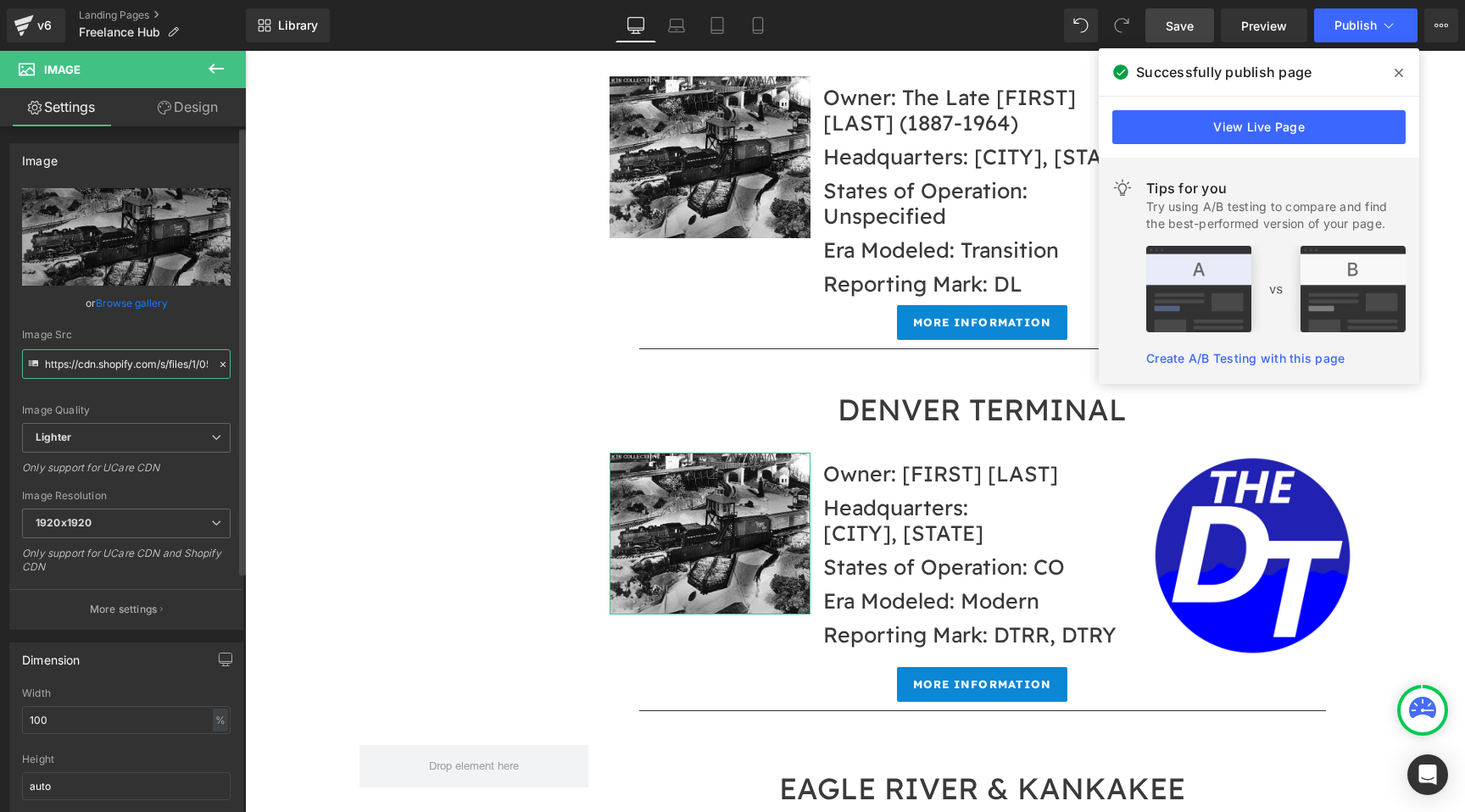 scroll, scrollTop: 0, scrollLeft: 383, axis: horizontal 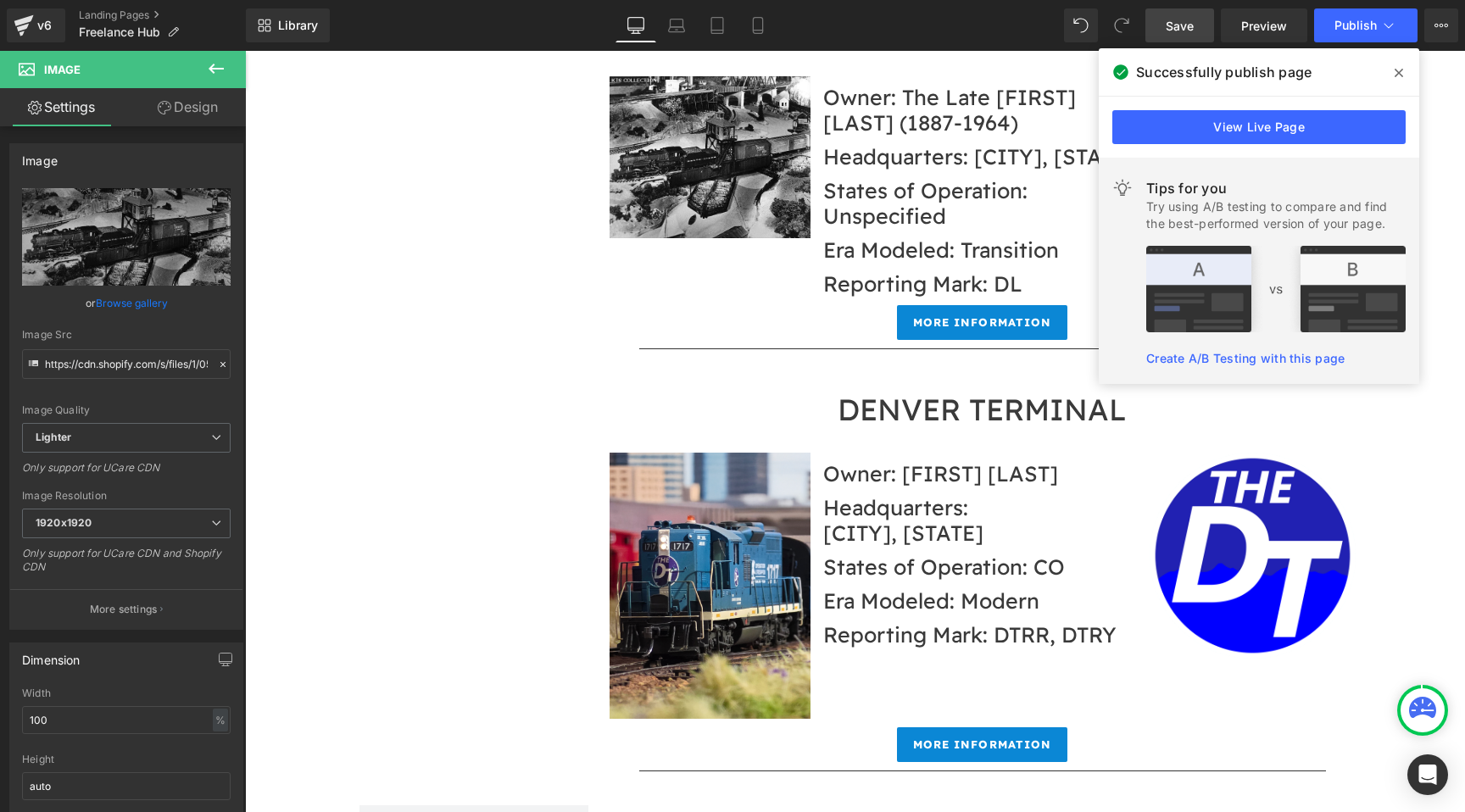 click on "Image         Row         ALLAGASH Button         ALLEGHENY MIDLAND Button         ARKANSAS VALLEY Button         ARVADA WESTERN Button         ATLANTIC & GREAT WESTERN Button         BENTON & SOUTHERN Button         BROWNVILLE & ASHLAND Button         CANADIAN ATLANTIC Button         CASS COUNTY Button         CAT MOUNTAIN & SANTA FE Button         CHESAPEAKE WHEELING & ERIE Button         CHINOOK LINES Button         CINCINNATI & LAKE ERIE Button         COPPER STATE RAILWAY Button         CRESCENT LINES Button         DAVIES STEEL Button         DELAWARE & ALLEGHENY Button         DELTA LINES Button         DENVER TERMINAL Button         EAGLE RIVER & KANKAKEE Button         FARLIN TERMINAL Button         FLORIDA GULF COAST Button         FORT WORTH TEMPLE & GULF Button         GEORGIA ROAD (FGC/GARD) Button         HOME SHOPS LEASING Button         KANSAS PACIFIC Button         LOST DUTCHMAN Button         MARYLAND SOUTHERN Button         MDRAIL Button         MERIDIAN SPEEDWAY (GSI/NT&O/T&GN) Button" at bounding box center (855, 3950) 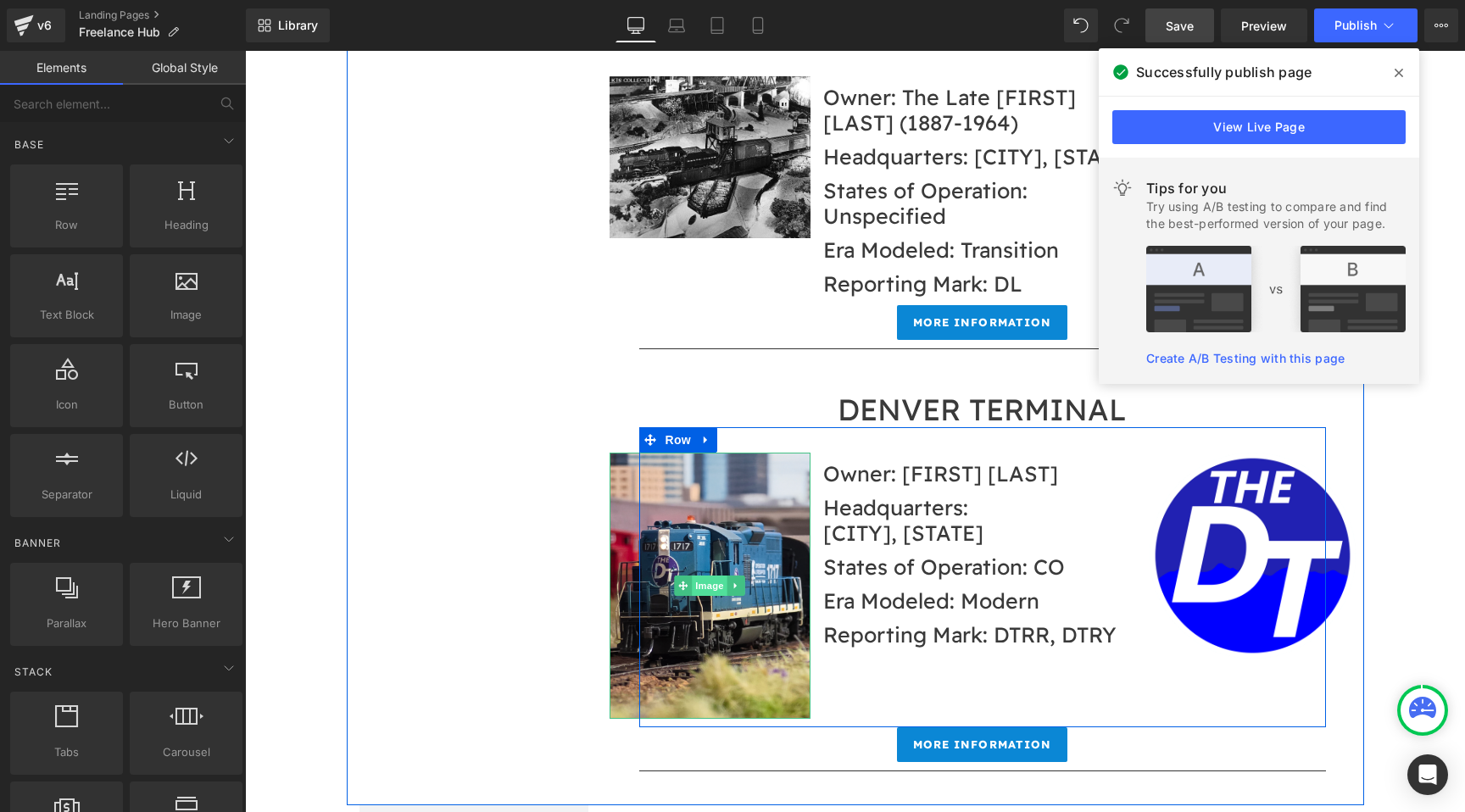 click on "Image" at bounding box center [710, 586] 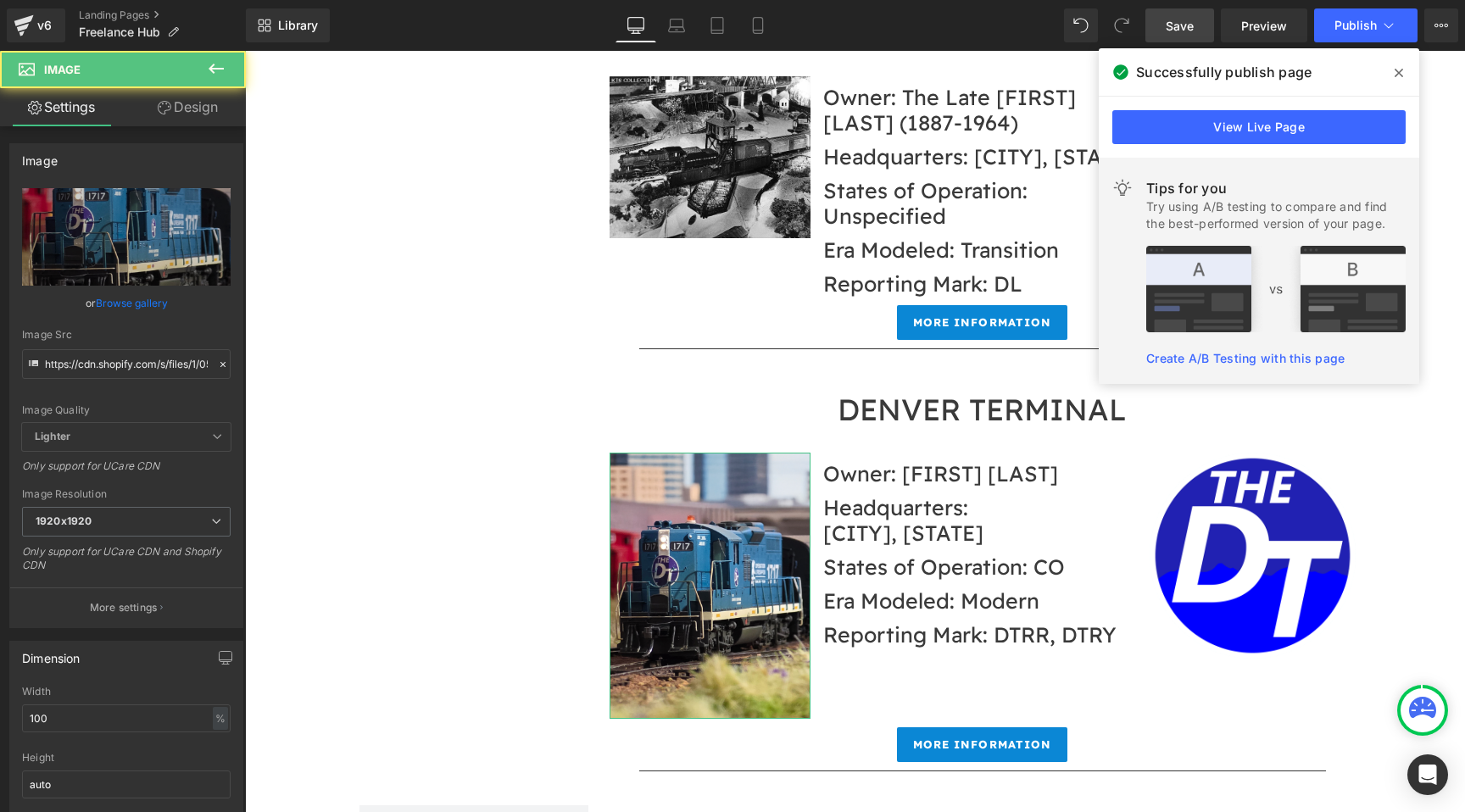 click on "Design" at bounding box center [187, 107] 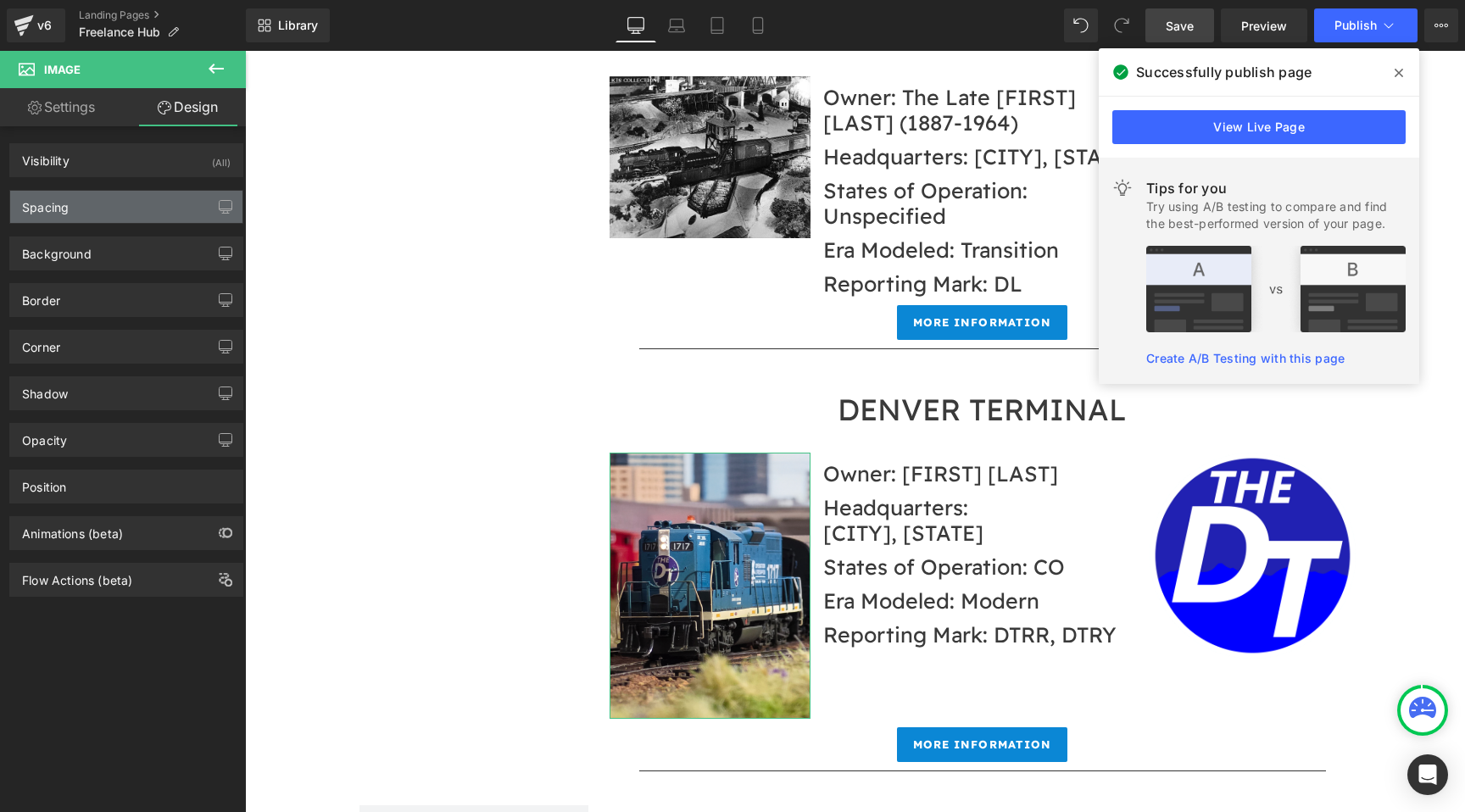 click on "Spacing" at bounding box center [126, 207] 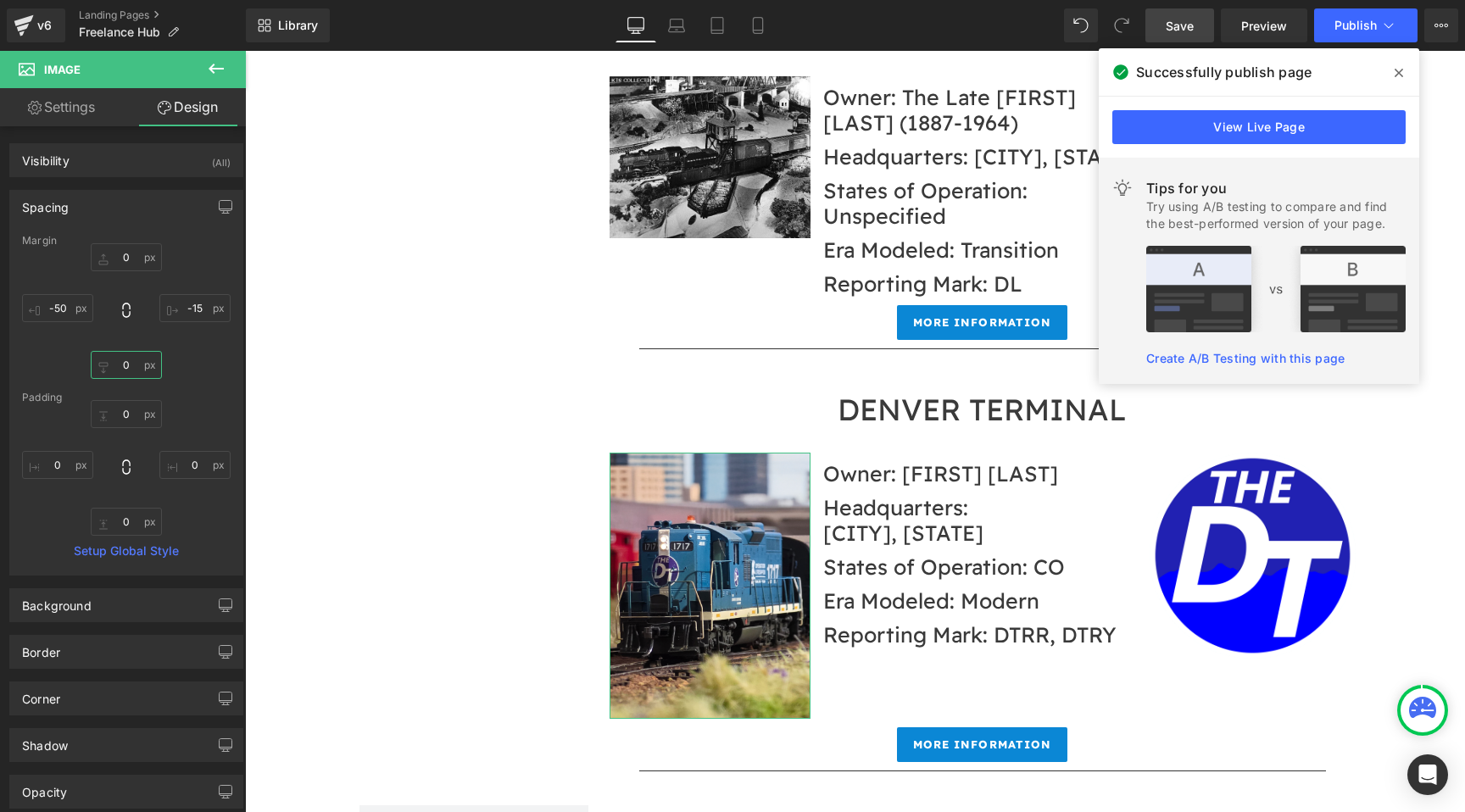 click on "0" at bounding box center (126, 364) 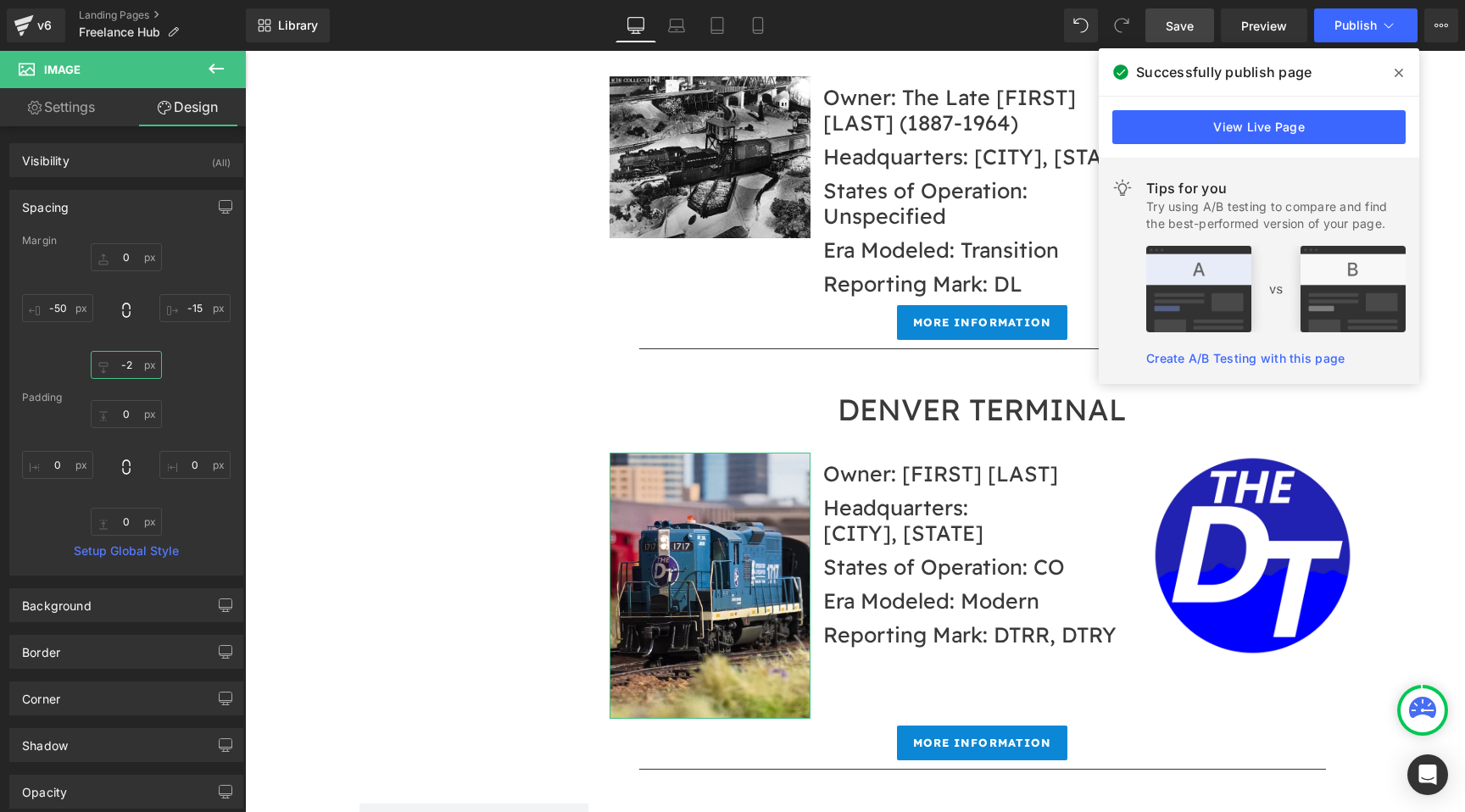 type on "-" 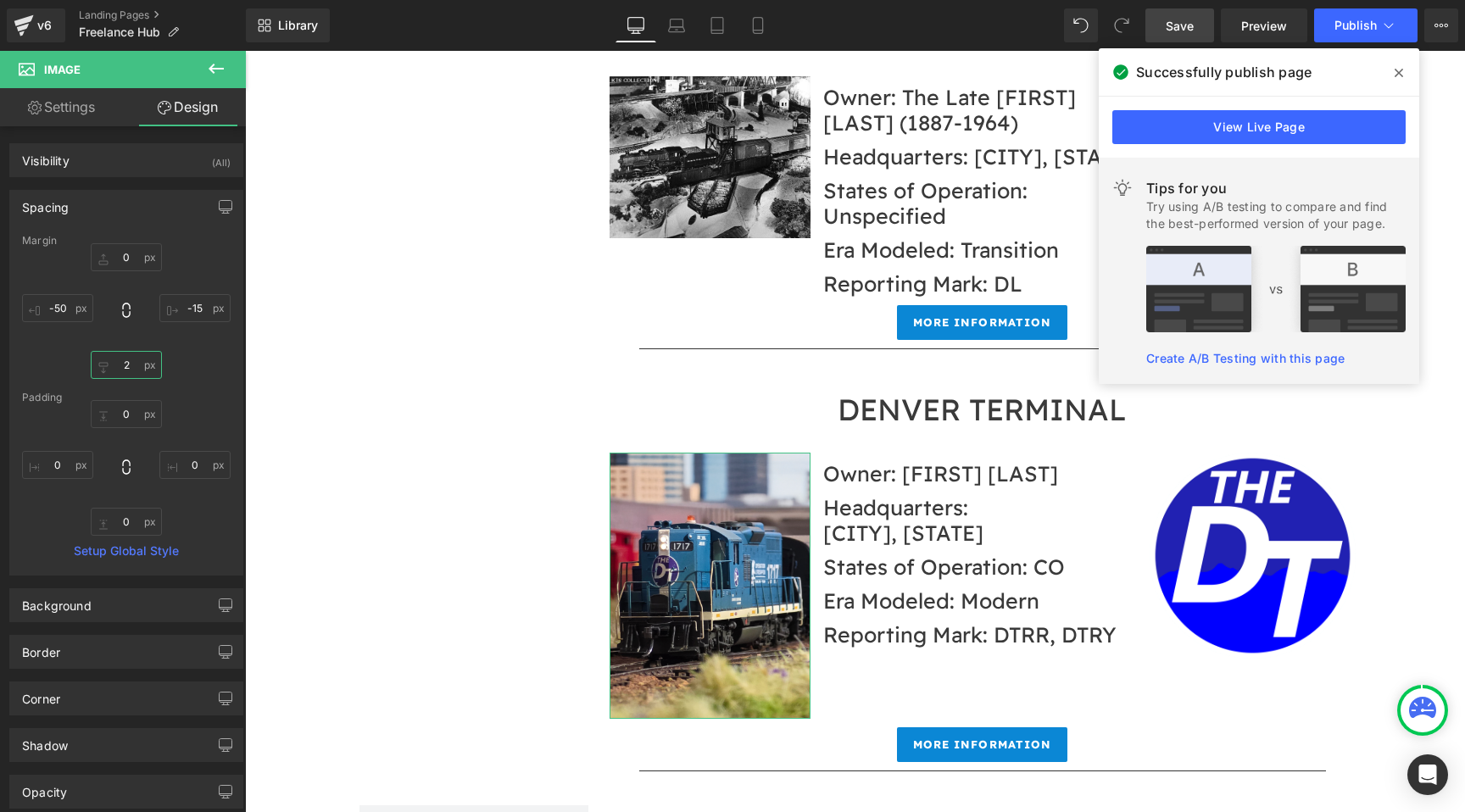type on "2-" 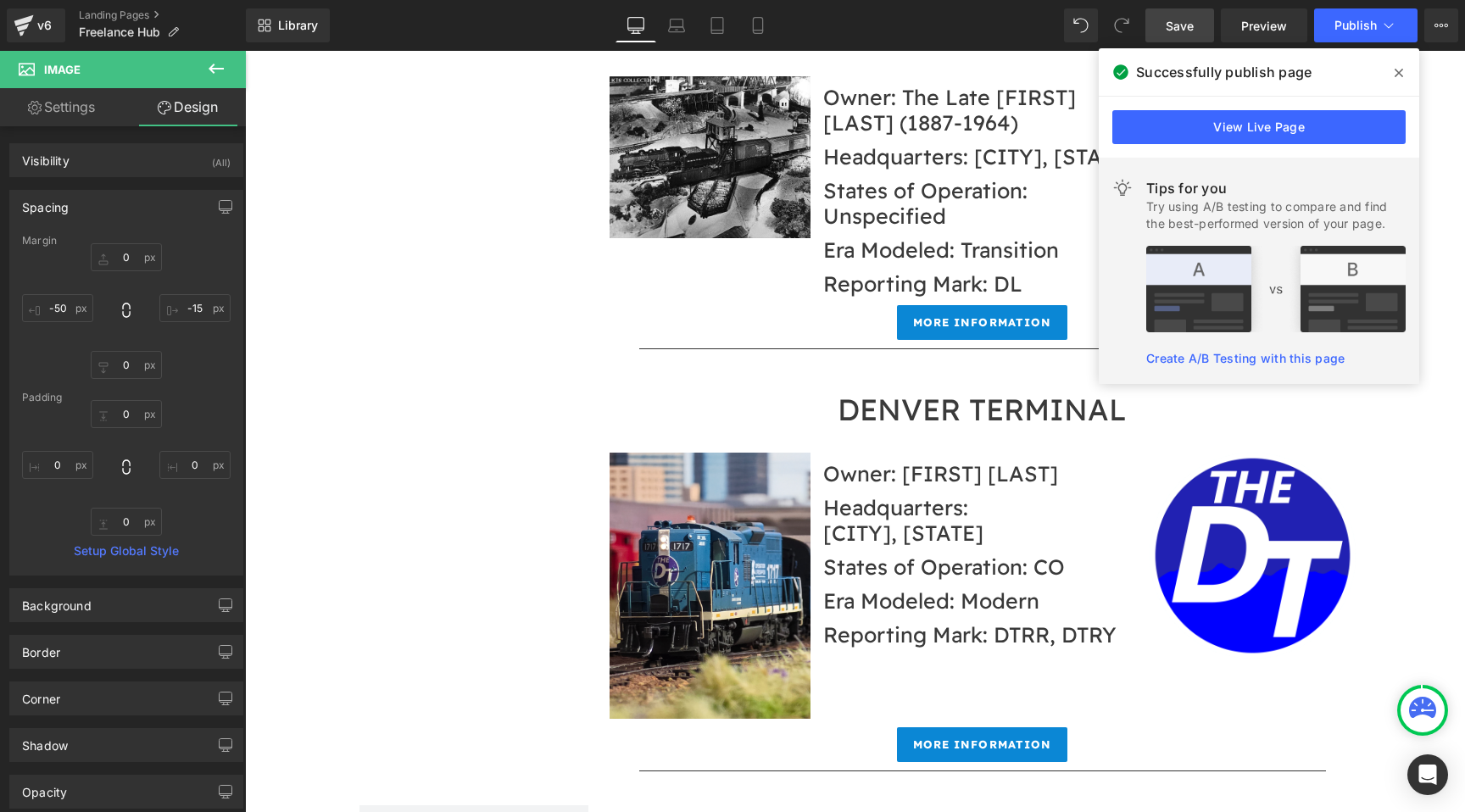 click at bounding box center [1399, 73] 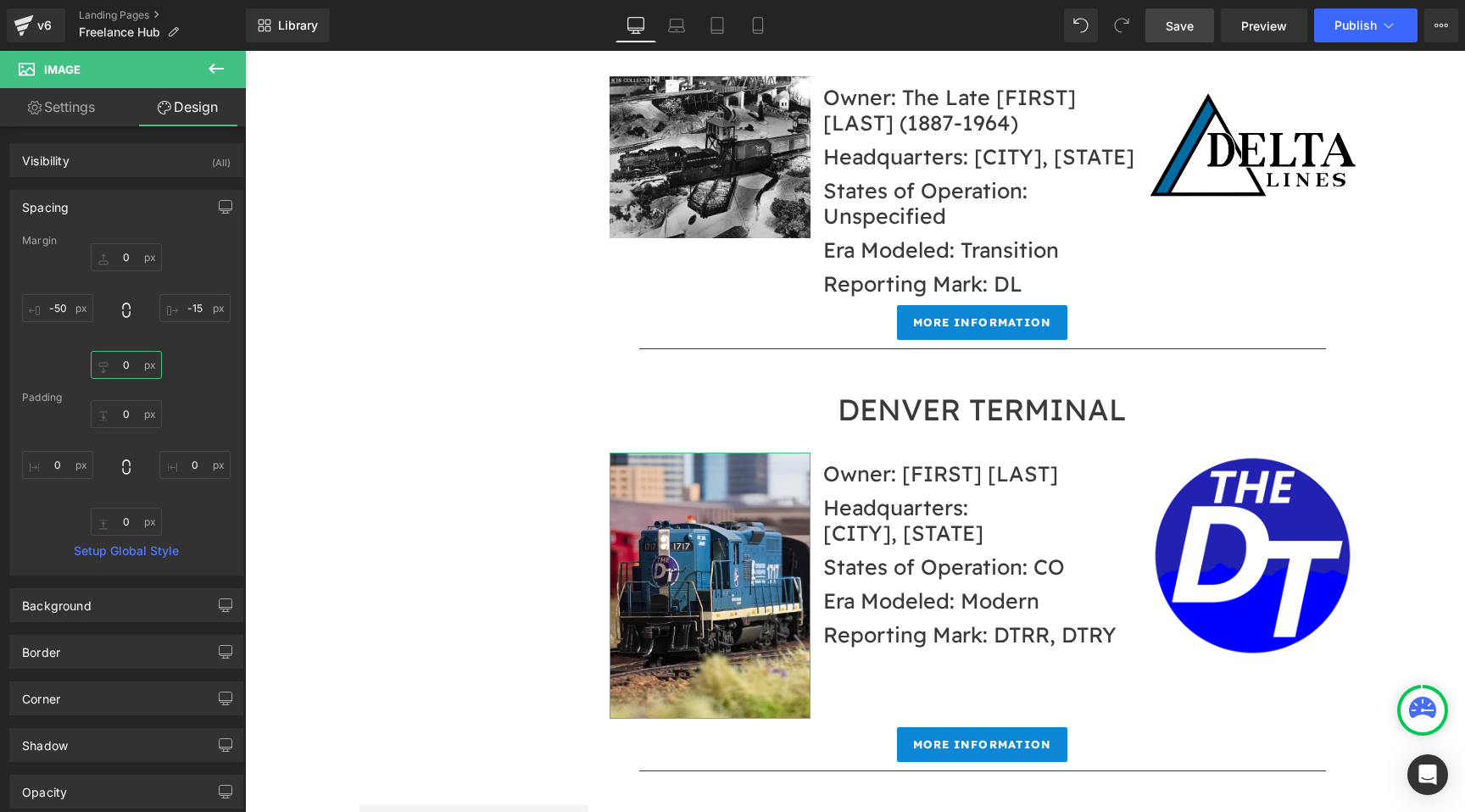 click at bounding box center [126, 364] 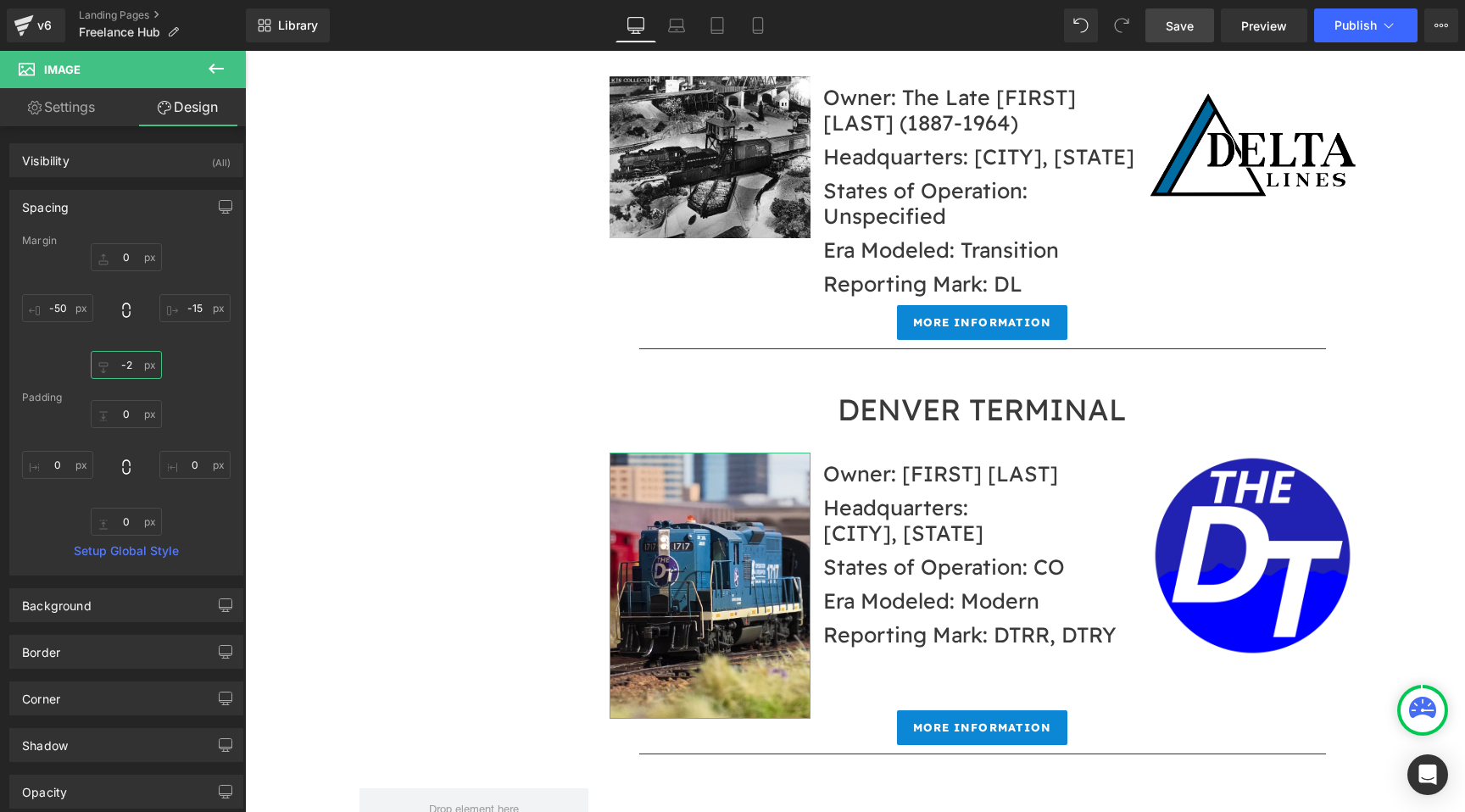 type on "-" 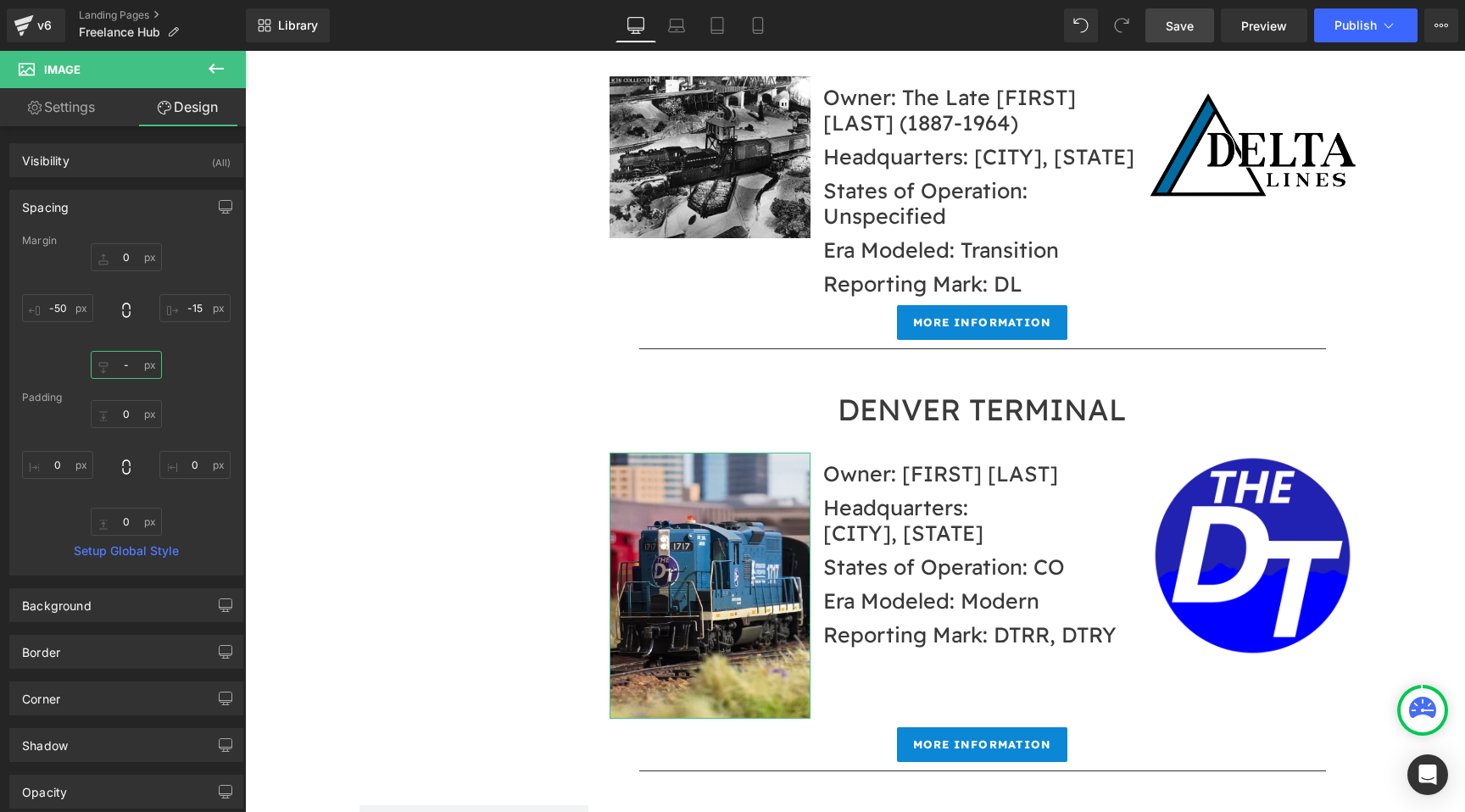 type 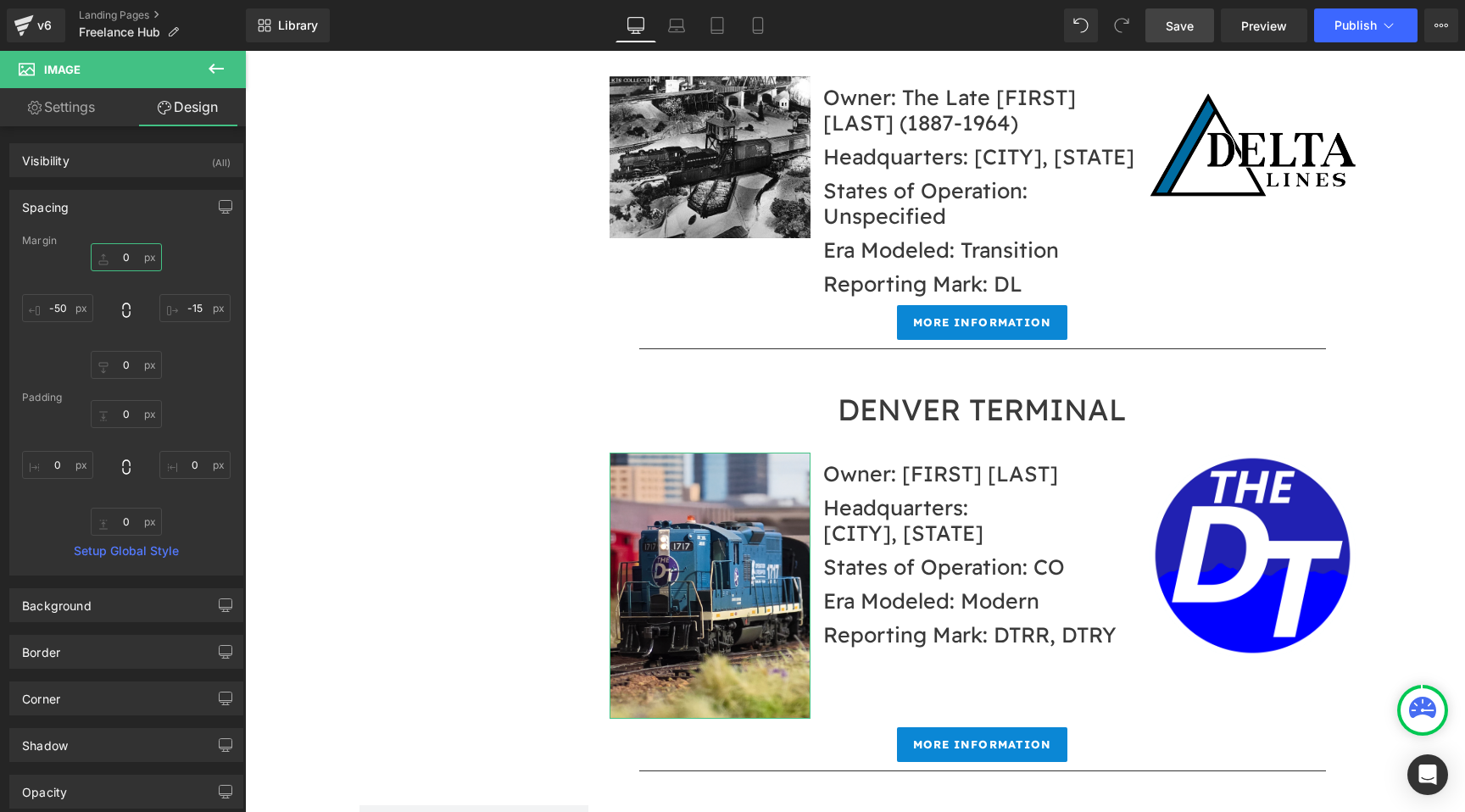 click on "0" at bounding box center (126, 257) 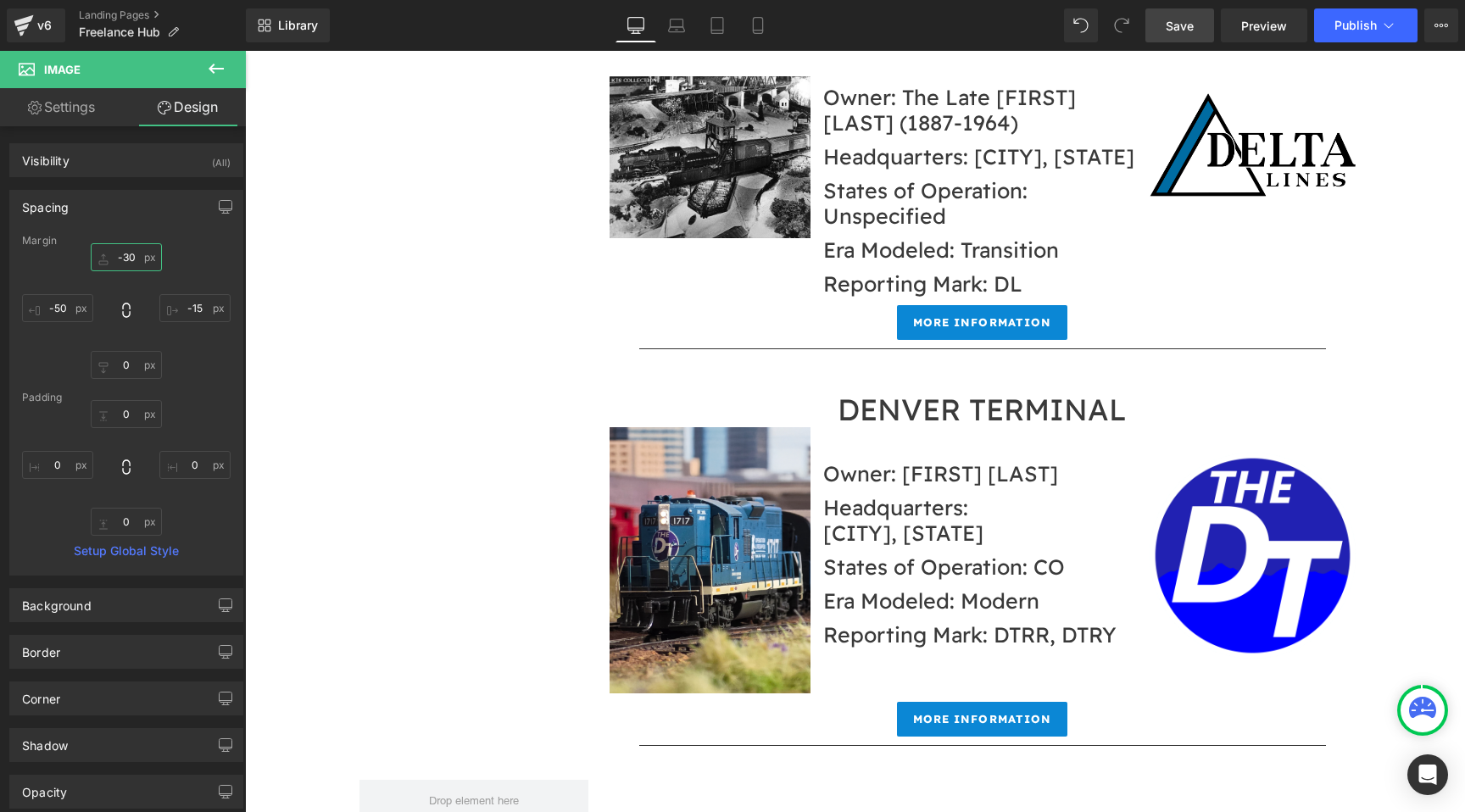type on "-30" 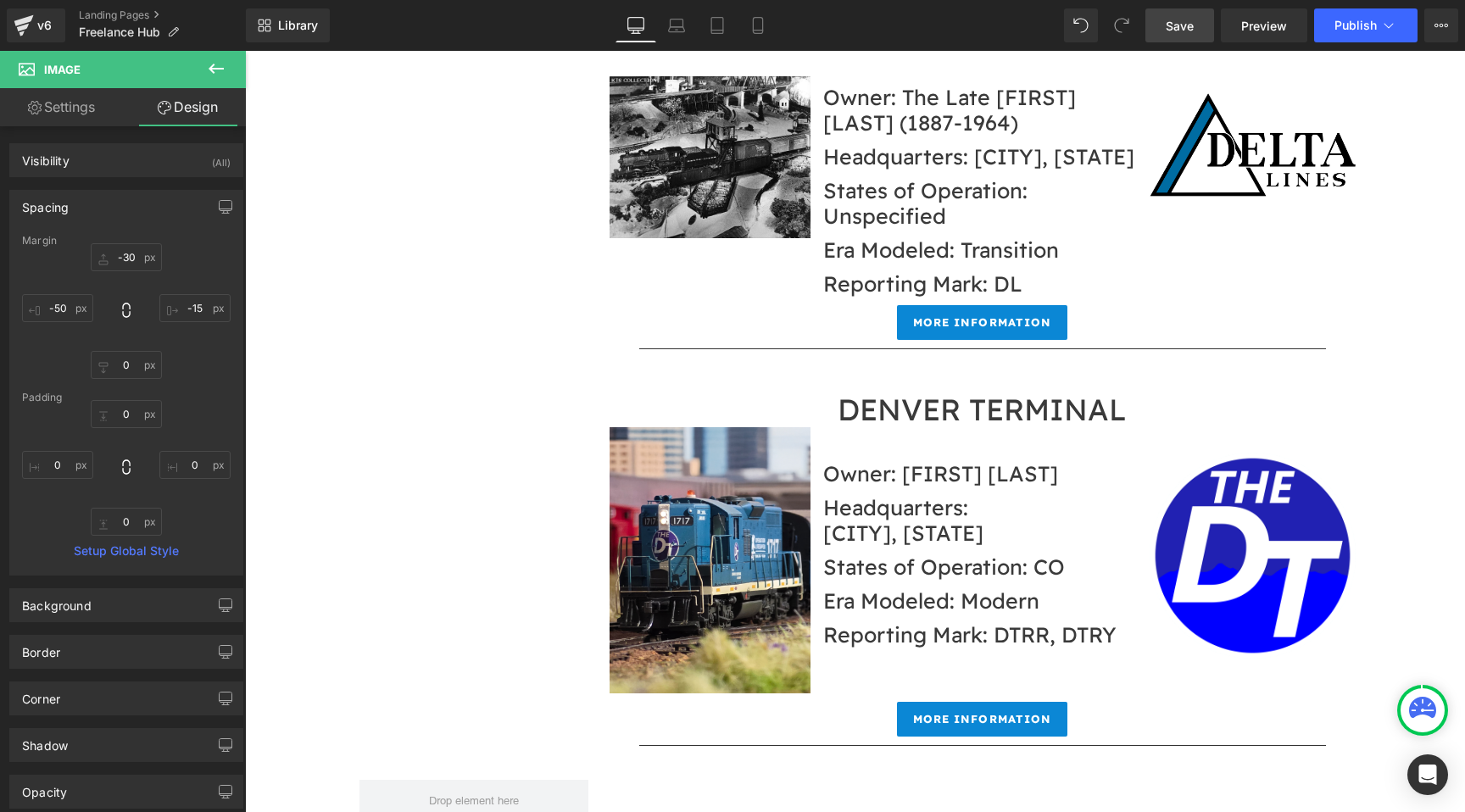 drag, startPoint x: 1190, startPoint y: 27, endPoint x: 1095, endPoint y: 10, distance: 96.50907 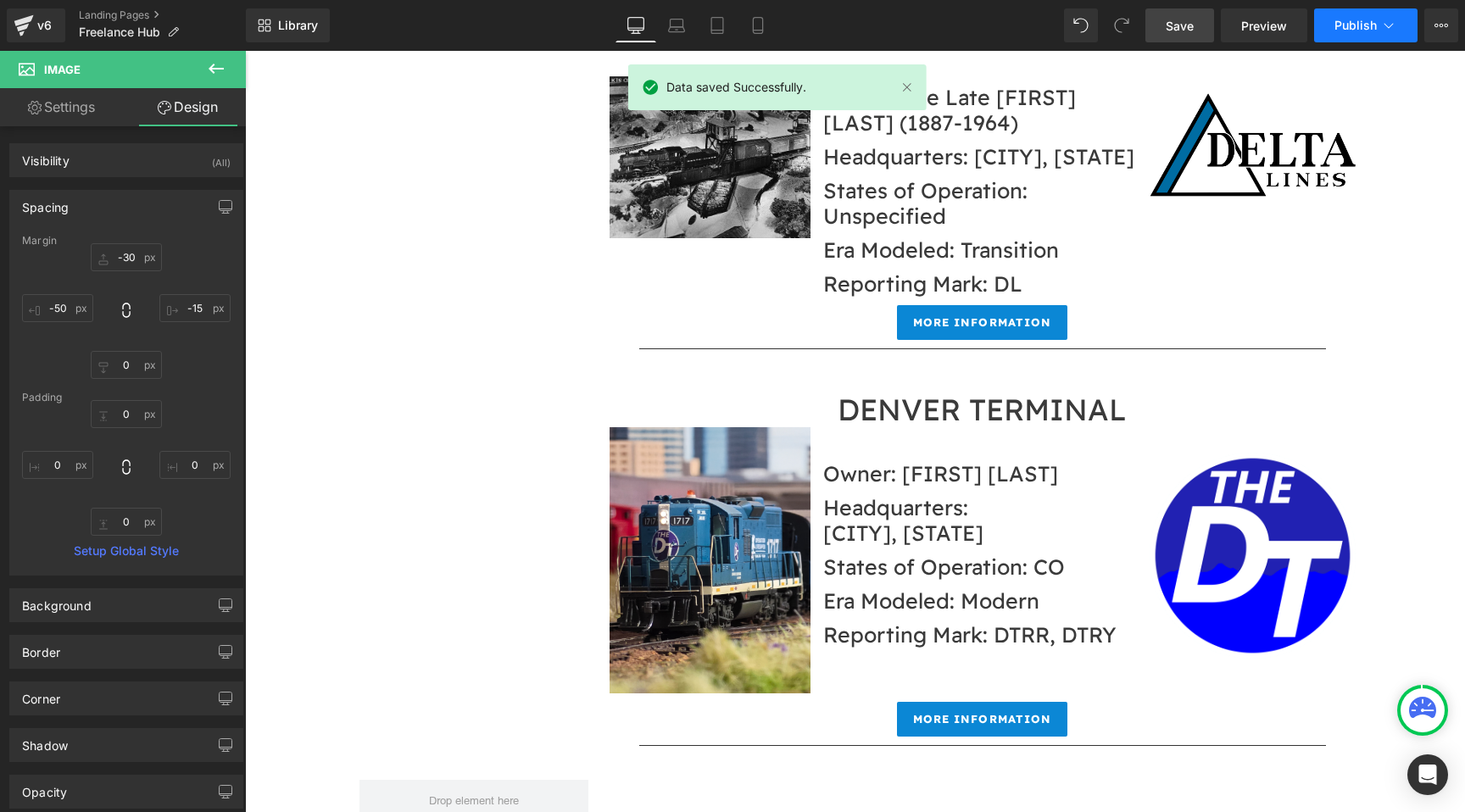 click on "Publish" at bounding box center [1356, 25] 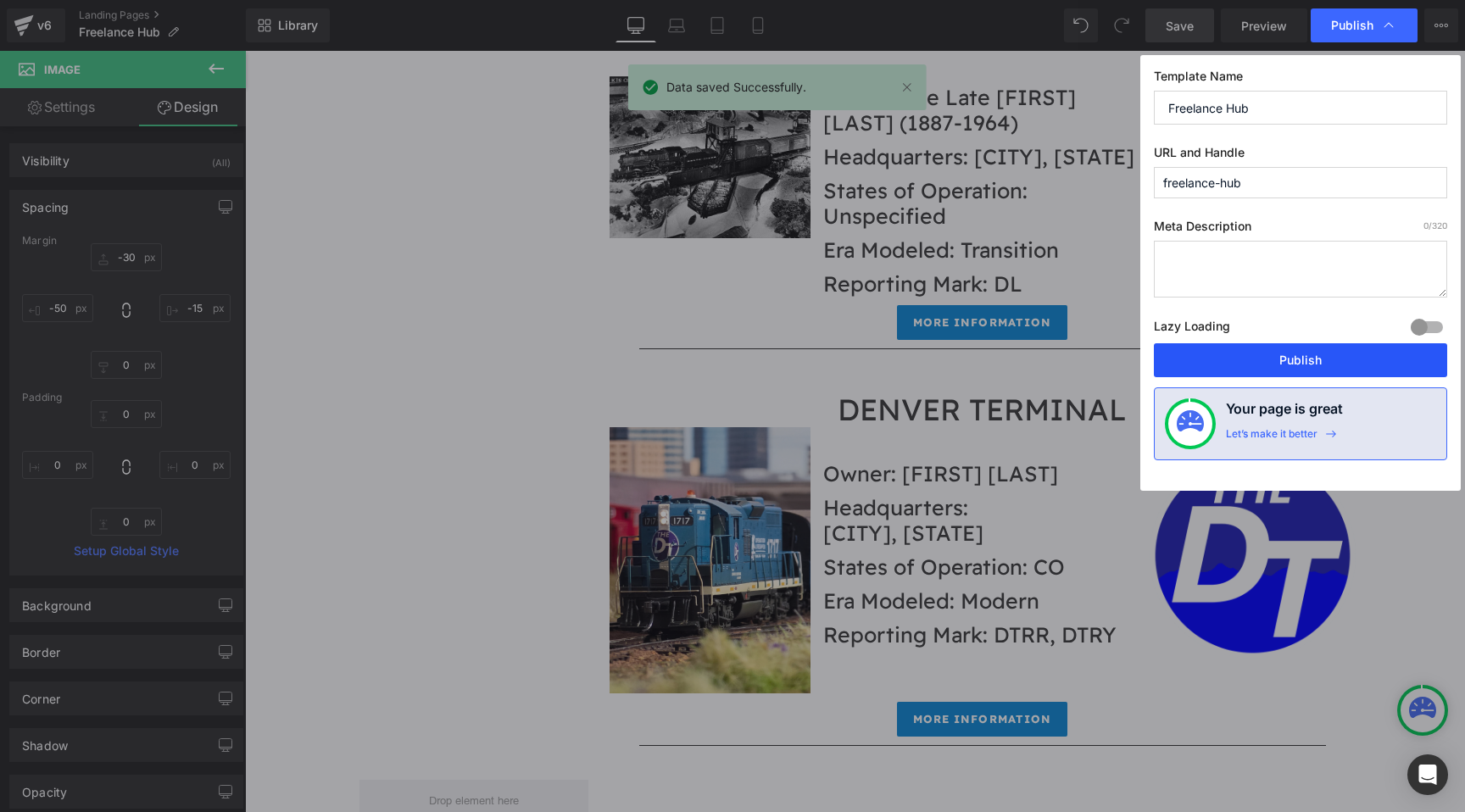 click on "Publish" at bounding box center (1301, 360) 